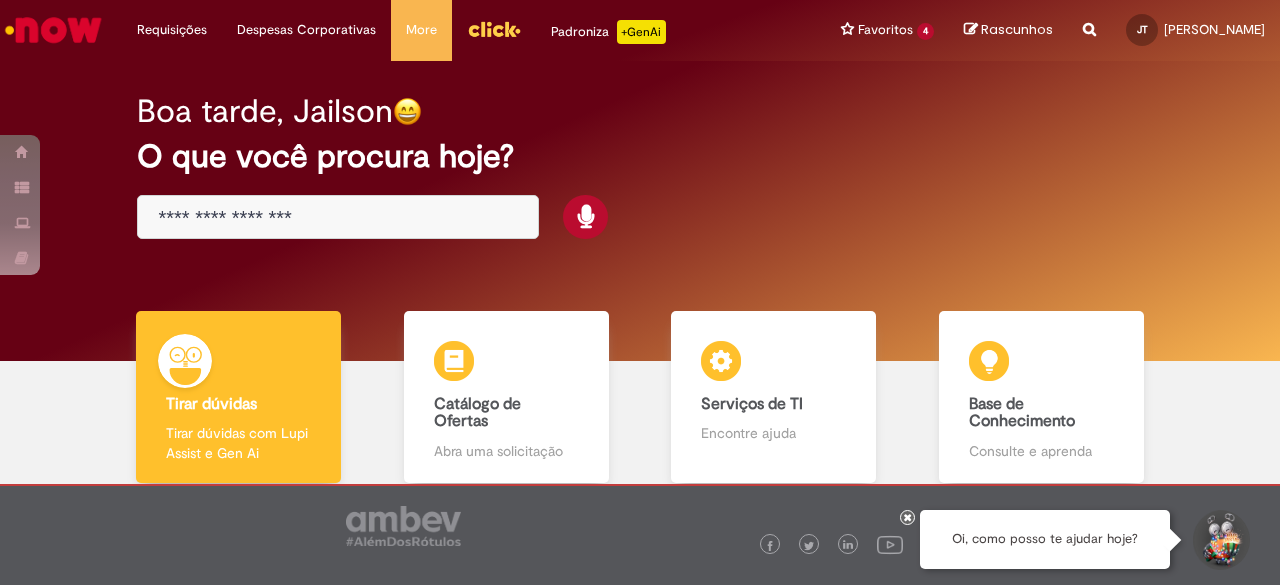 scroll, scrollTop: 0, scrollLeft: 0, axis: both 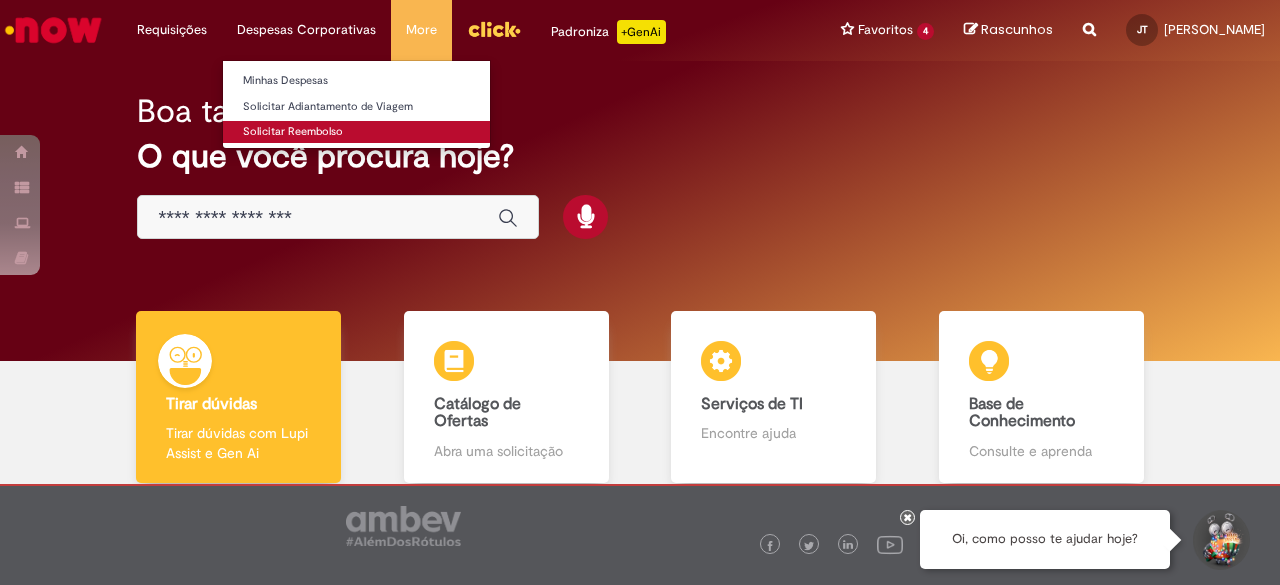 click on "Solicitar Reembolso" at bounding box center [356, 132] 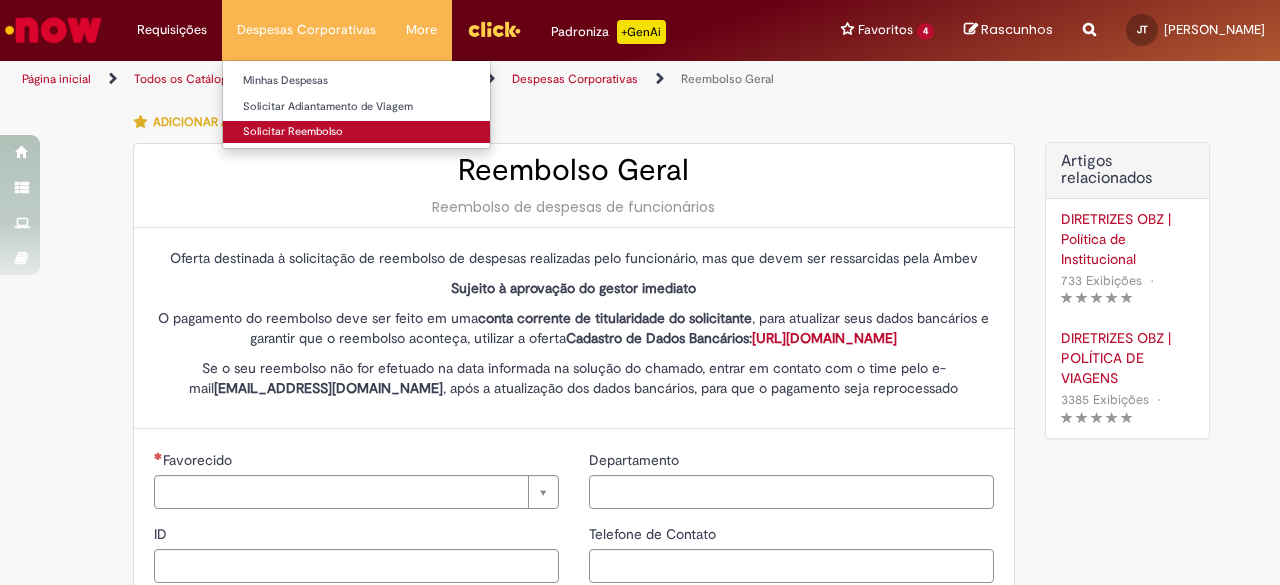 type on "********" 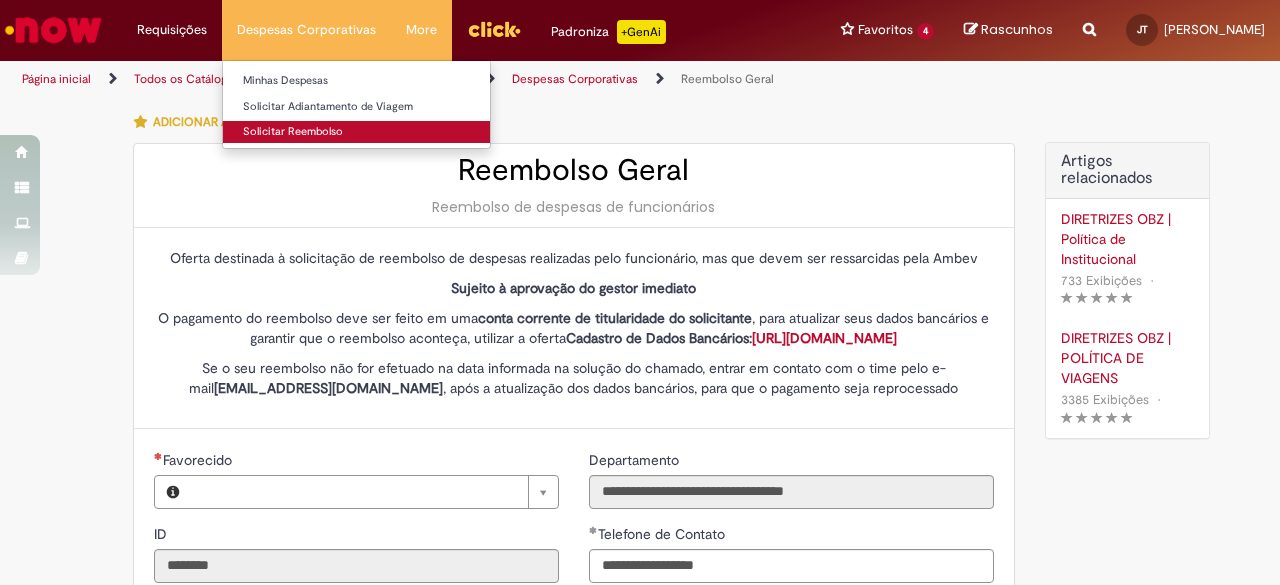 type on "**********" 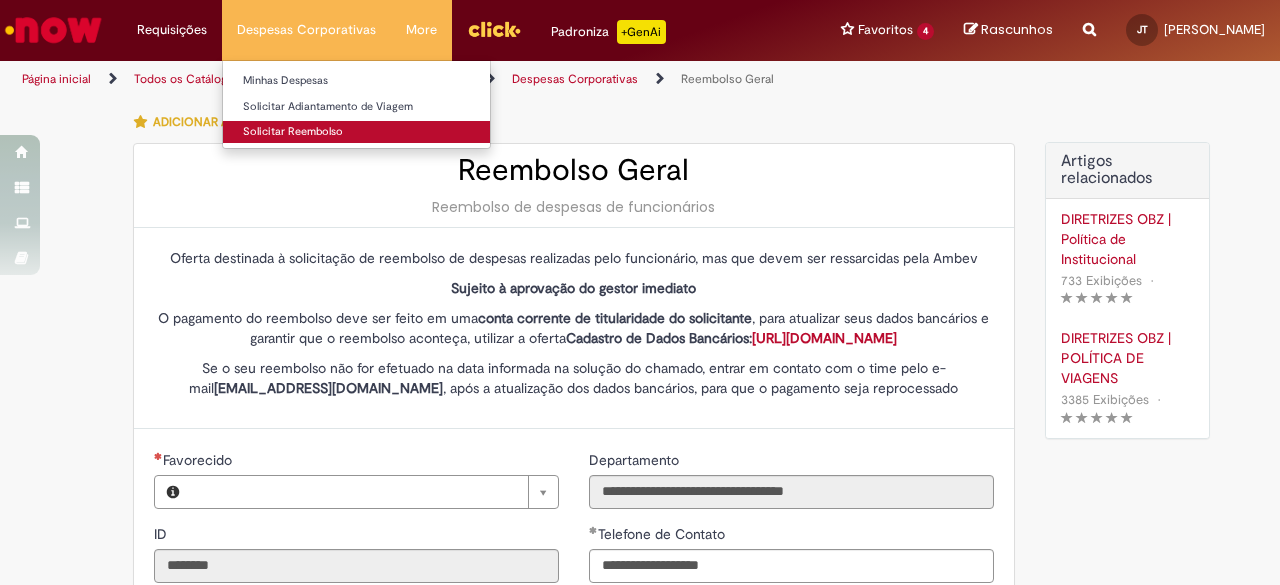 type on "**********" 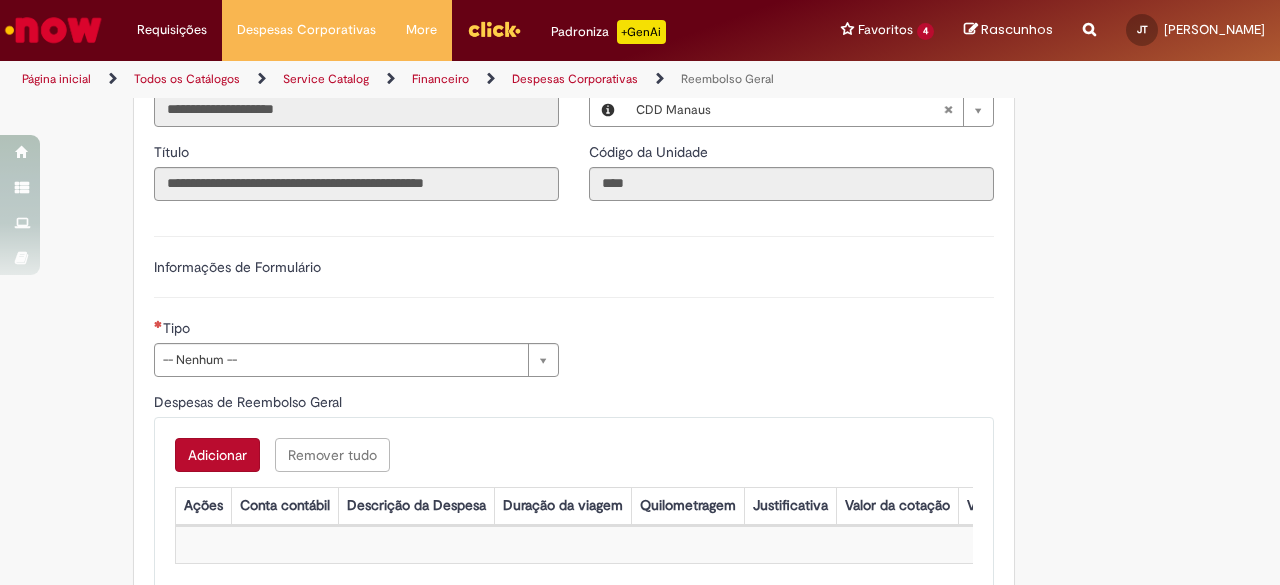 scroll, scrollTop: 531, scrollLeft: 0, axis: vertical 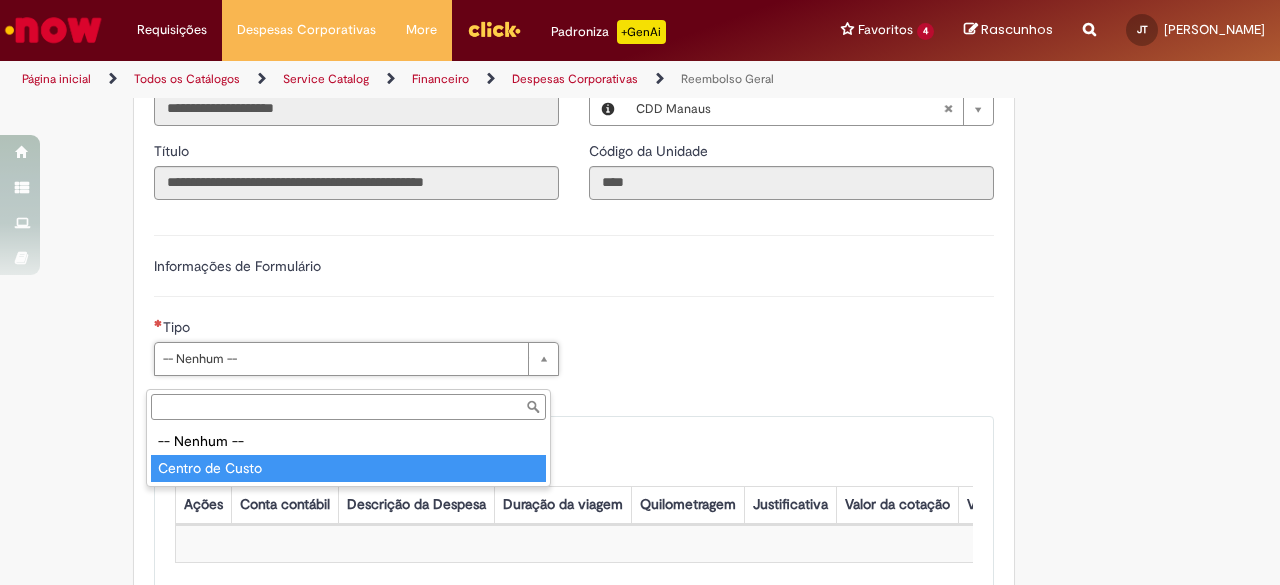 type on "**********" 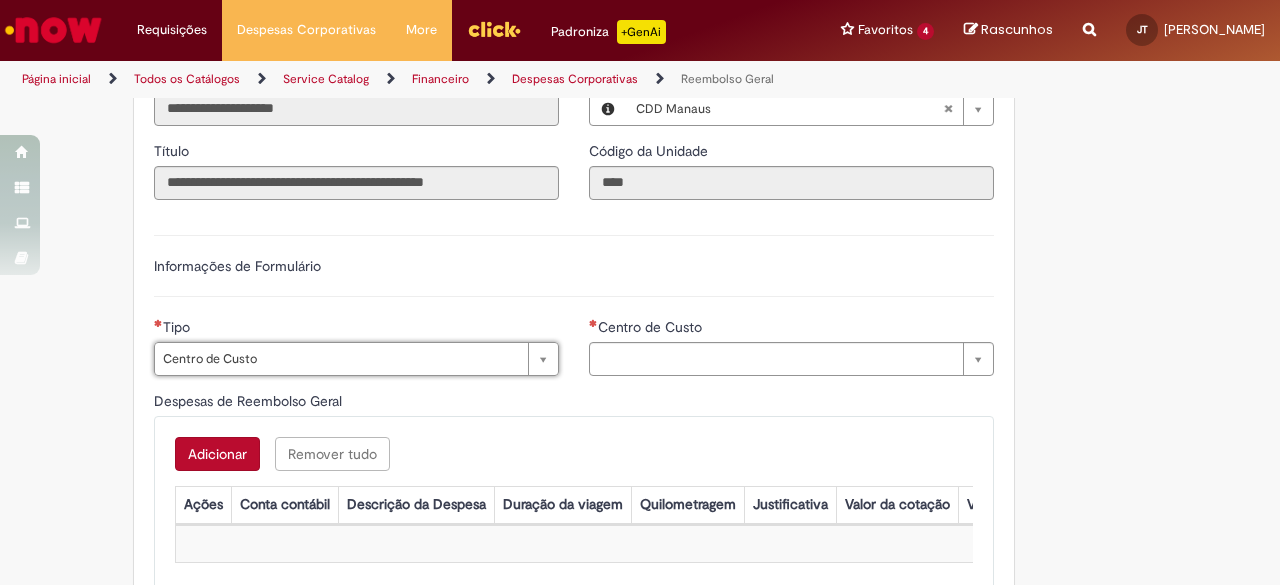 type on "**********" 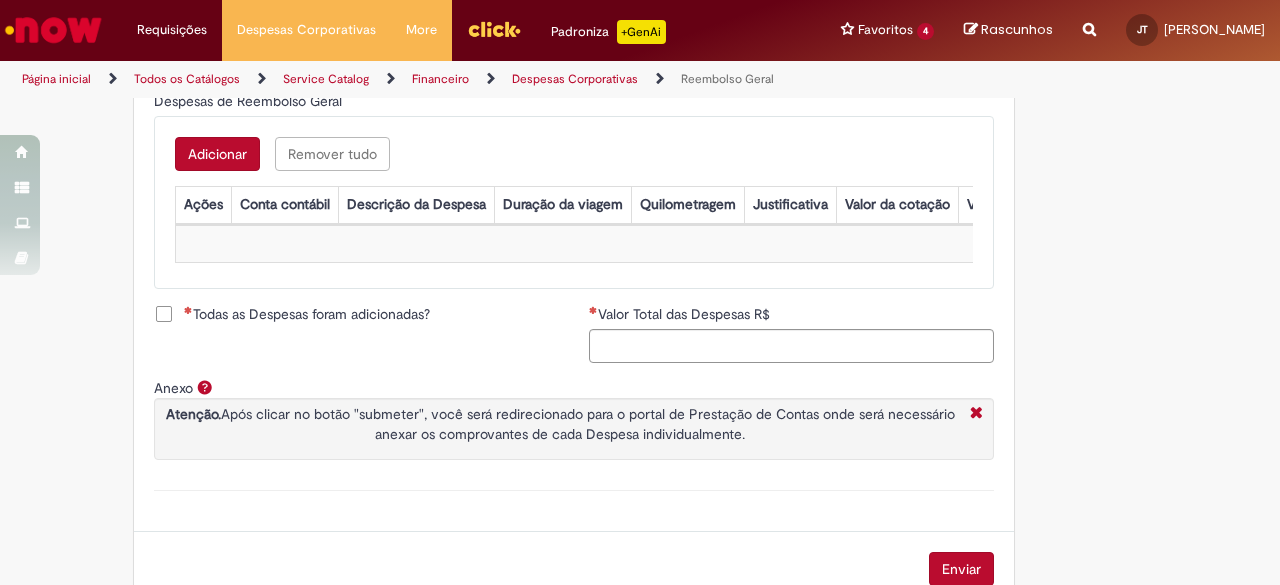 scroll, scrollTop: 833, scrollLeft: 0, axis: vertical 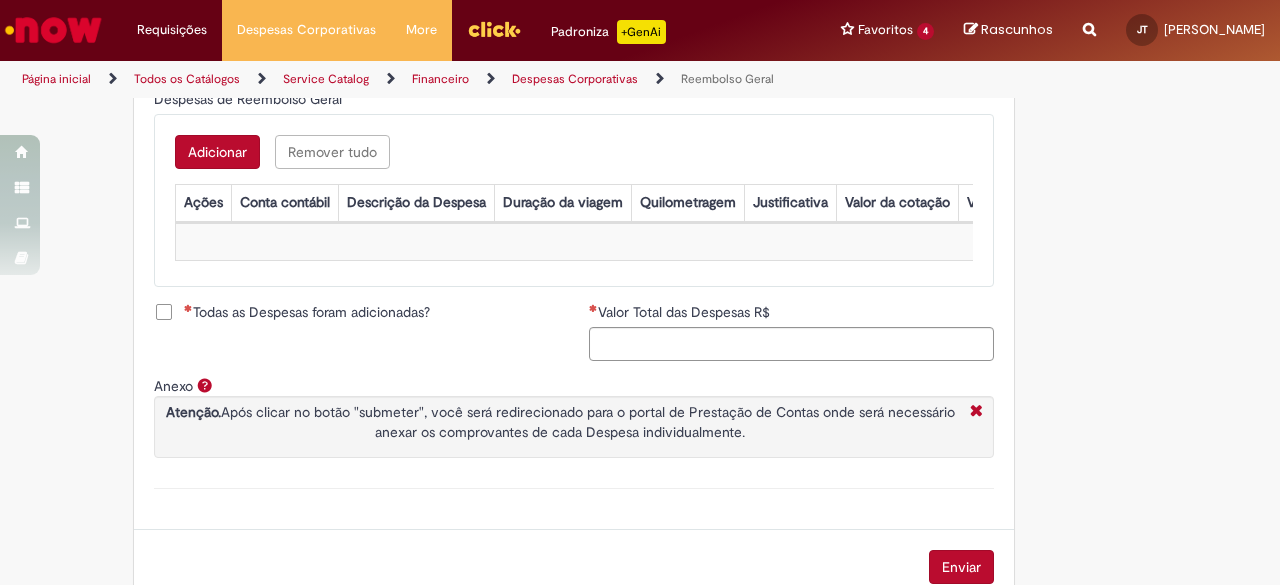 click on "Atenção.  Após clicar no botão "submeter", você será redirecionado para o portal de Prestação de Contas onde será necessário anexar os comprovantes de cada Despesa individualmente." at bounding box center (574, 427) 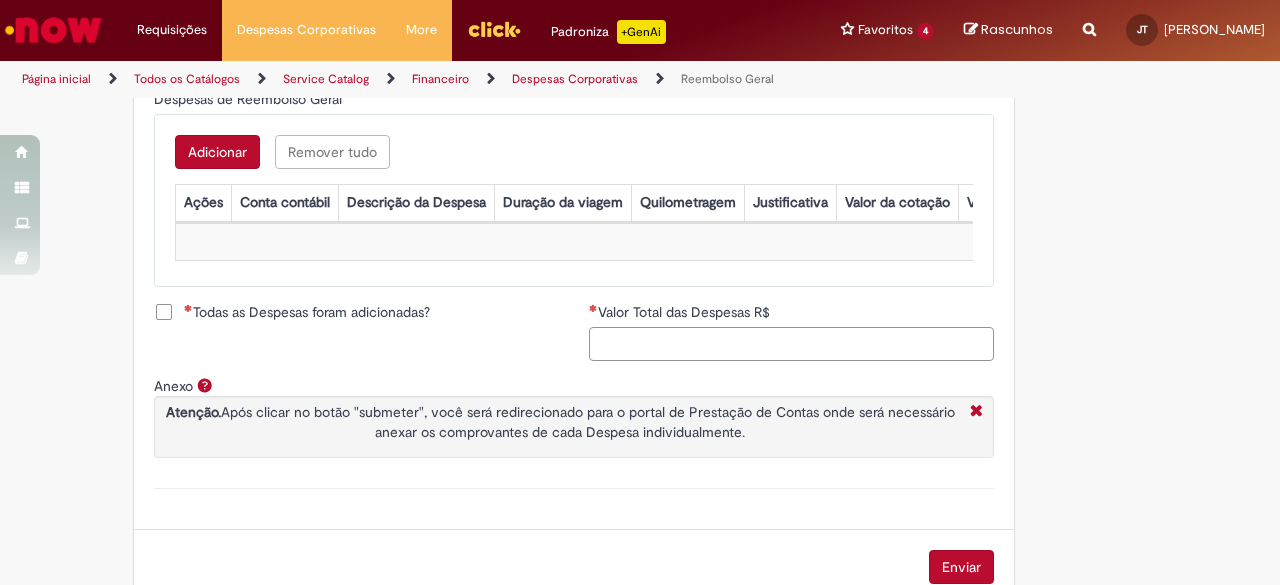 click on "Valor Total das Despesas R$" at bounding box center [791, 344] 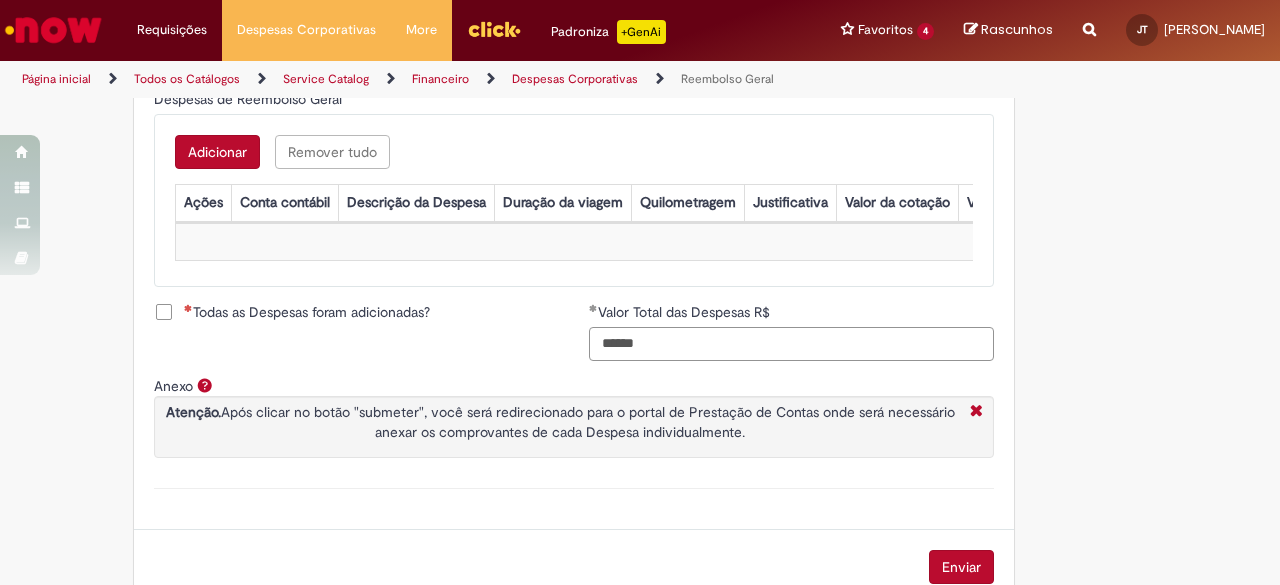 type on "******" 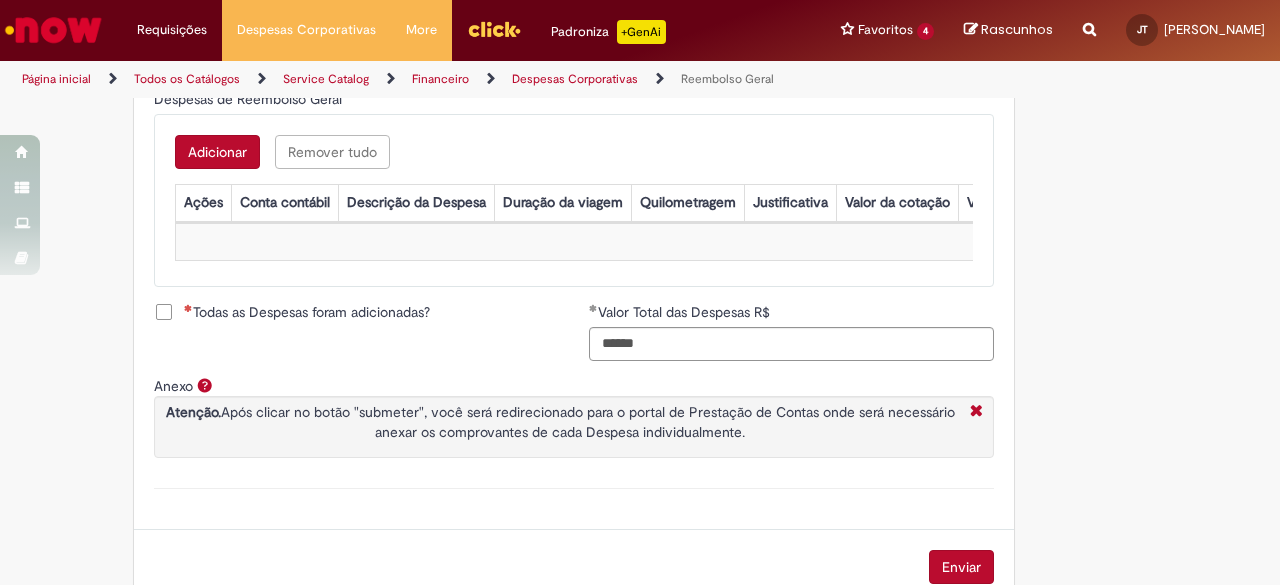click on "Todas as Despesas foram adicionadas?" at bounding box center [307, 312] 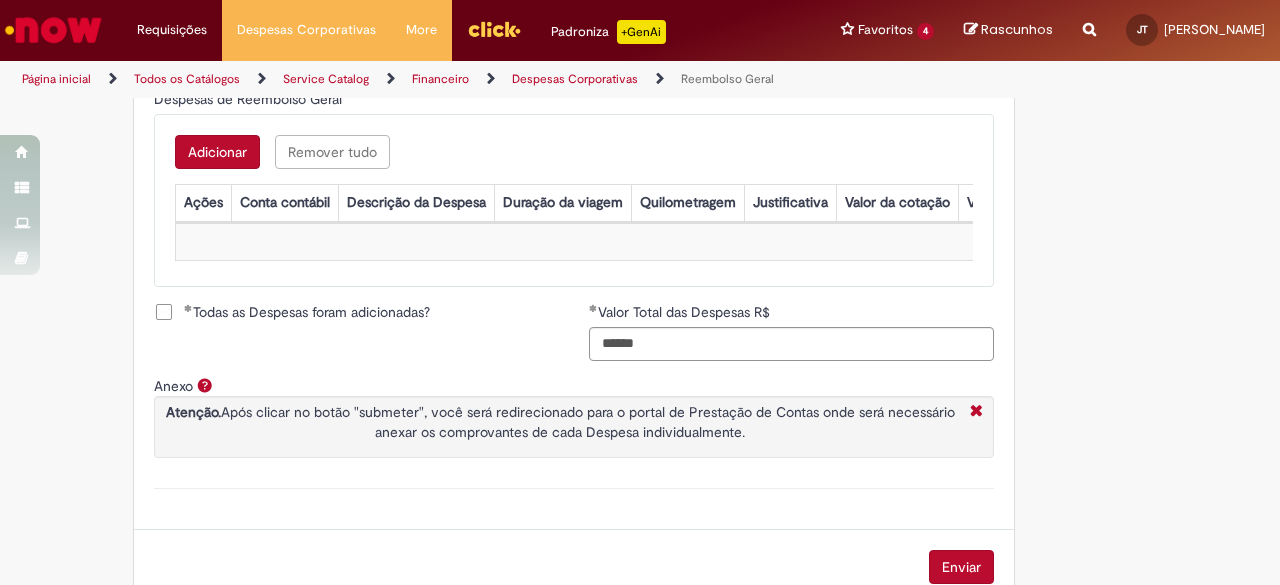 scroll, scrollTop: 903, scrollLeft: 0, axis: vertical 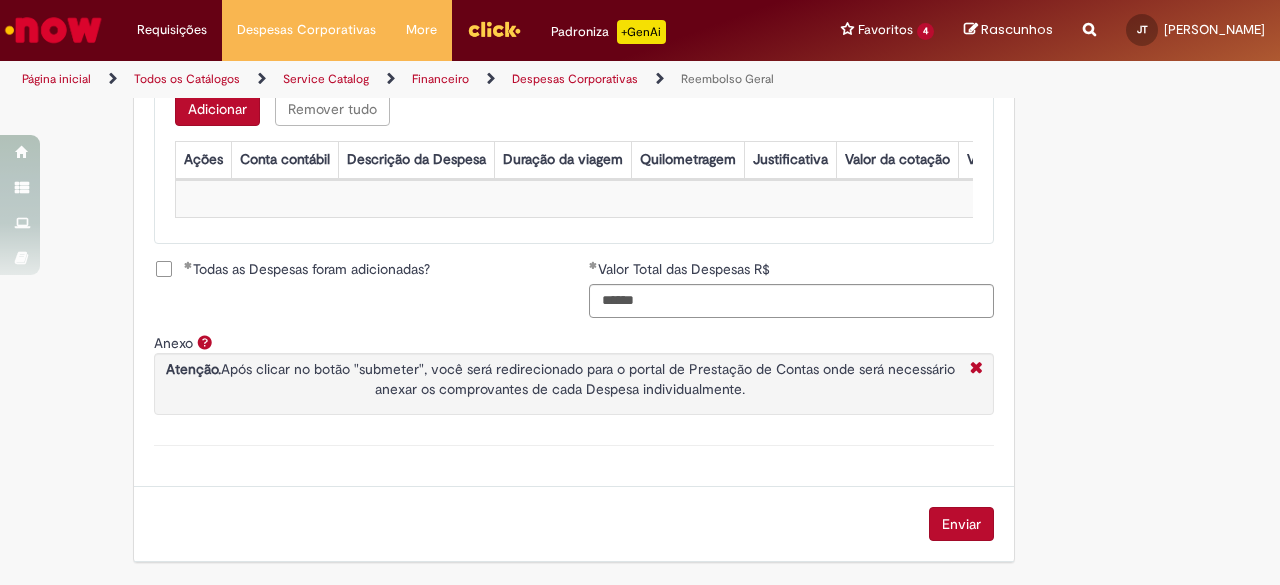 click on "Todas as Despesas foram adicionadas?" at bounding box center [307, 269] 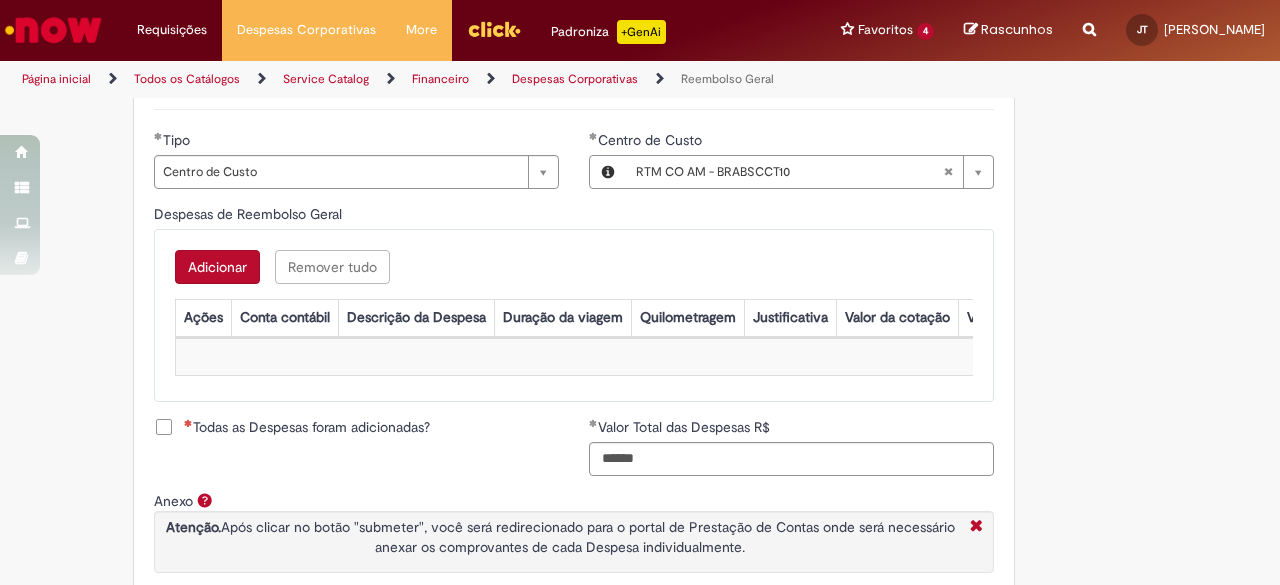scroll, scrollTop: 623, scrollLeft: 0, axis: vertical 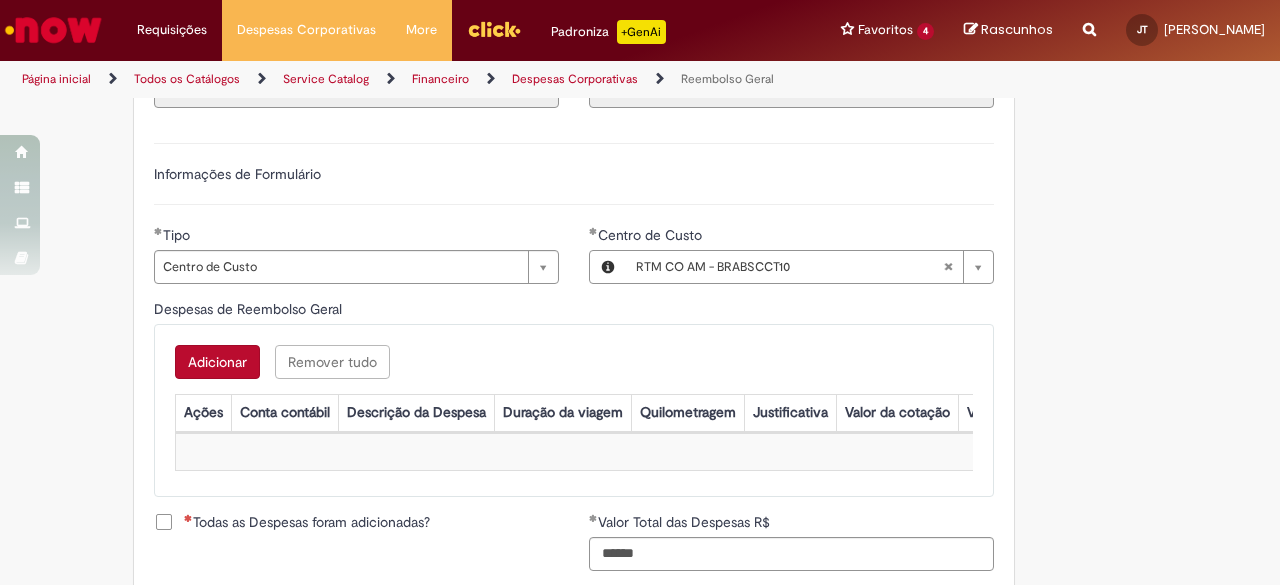 click on "Adicionar" at bounding box center [217, 362] 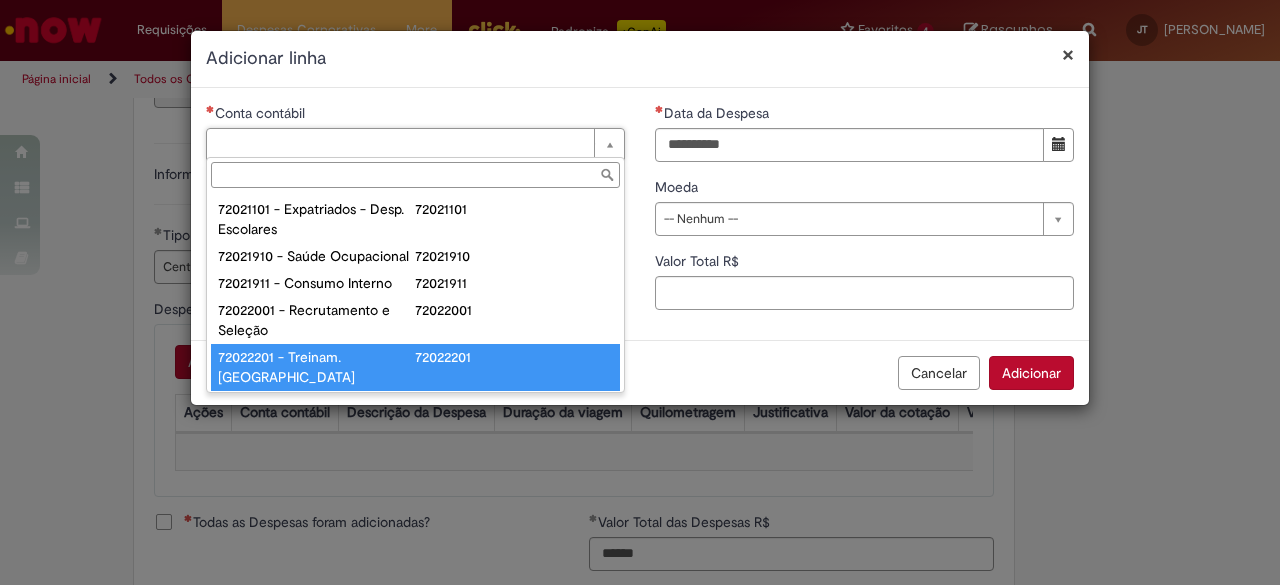 scroll, scrollTop: 42, scrollLeft: 0, axis: vertical 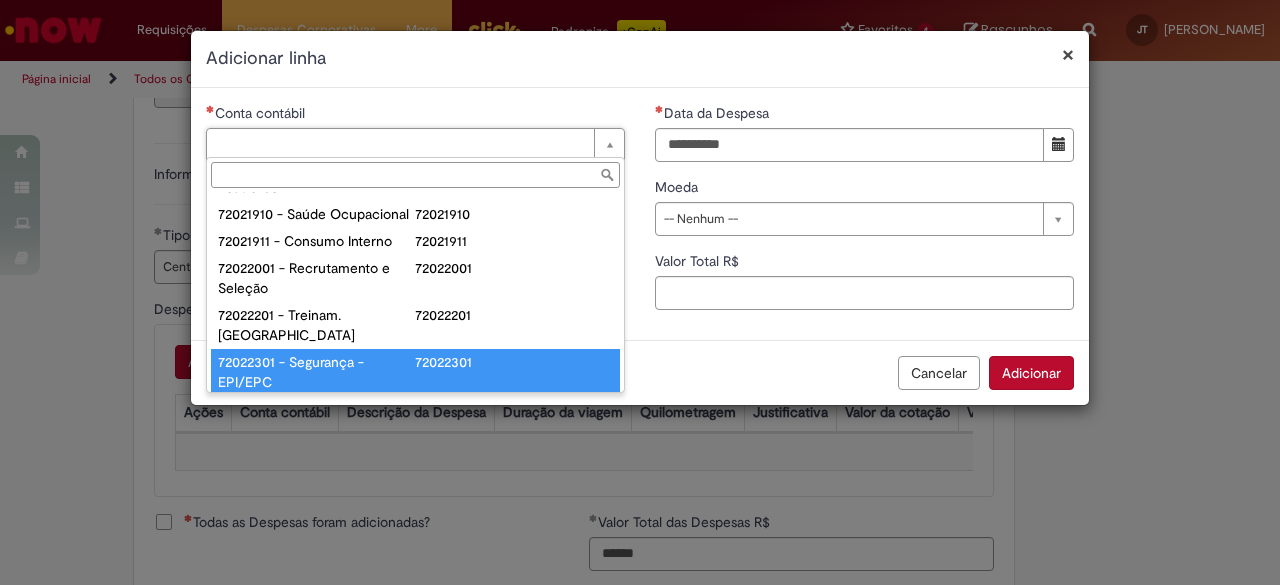 paste on "**********" 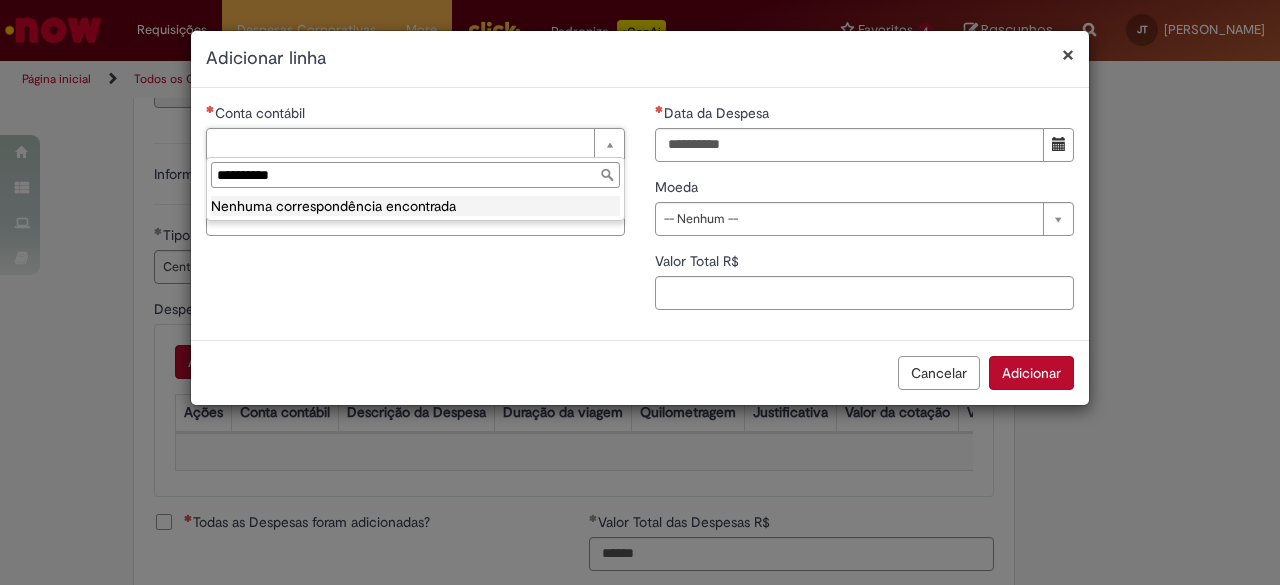 scroll, scrollTop: 0, scrollLeft: 0, axis: both 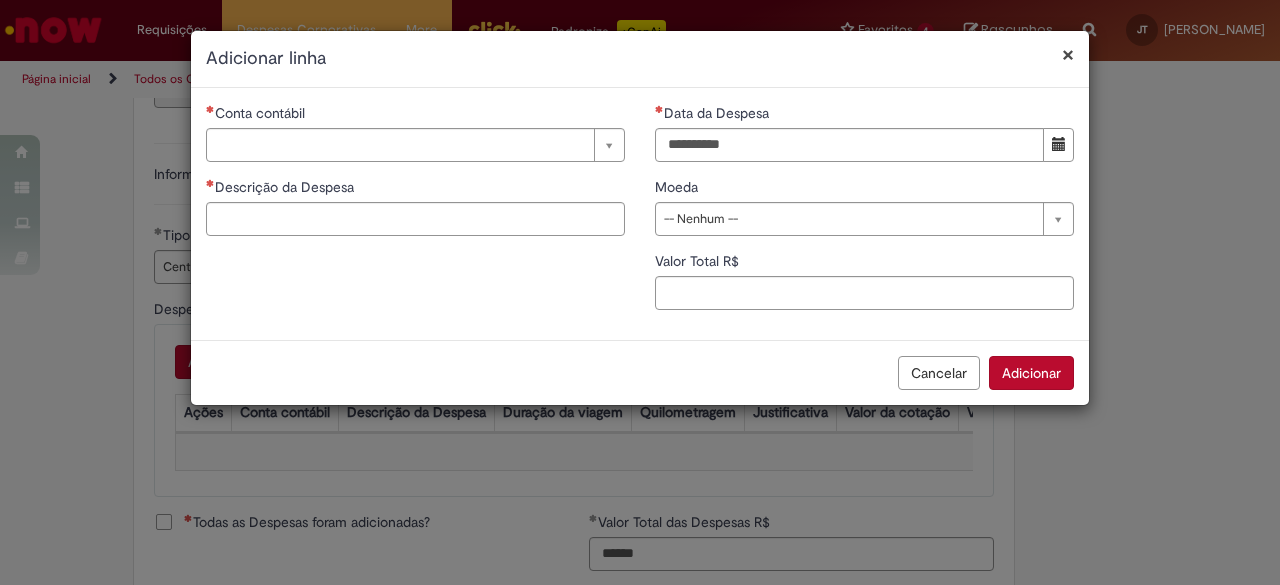 drag, startPoint x: 439, startPoint y: 119, endPoint x: 403, endPoint y: 141, distance: 42.190044 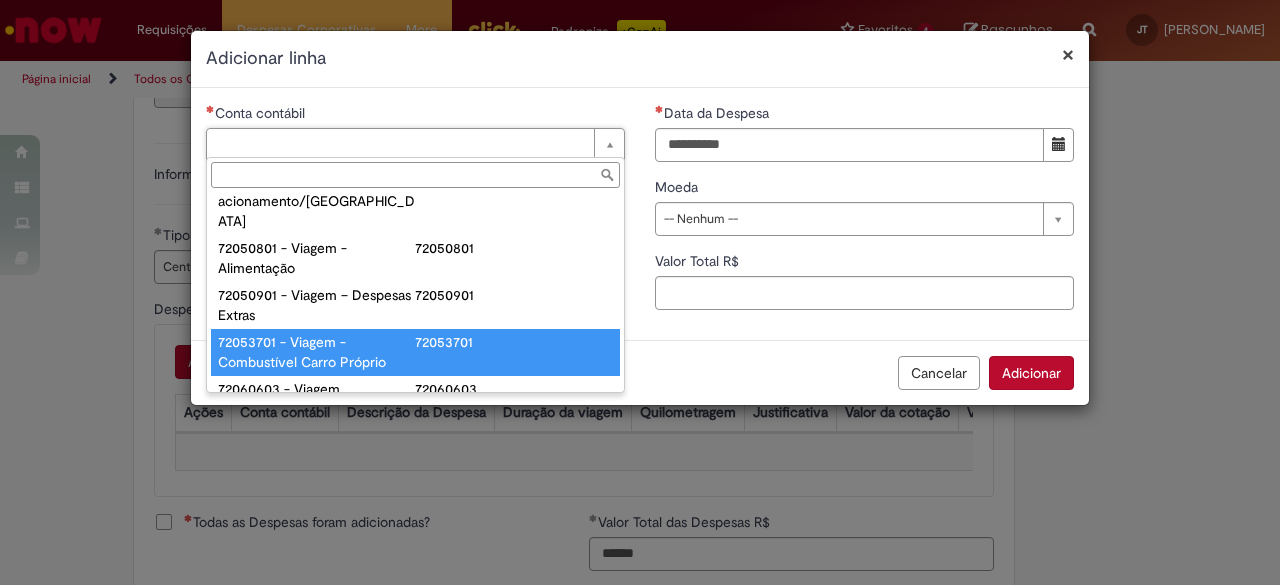 scroll, scrollTop: 1291, scrollLeft: 0, axis: vertical 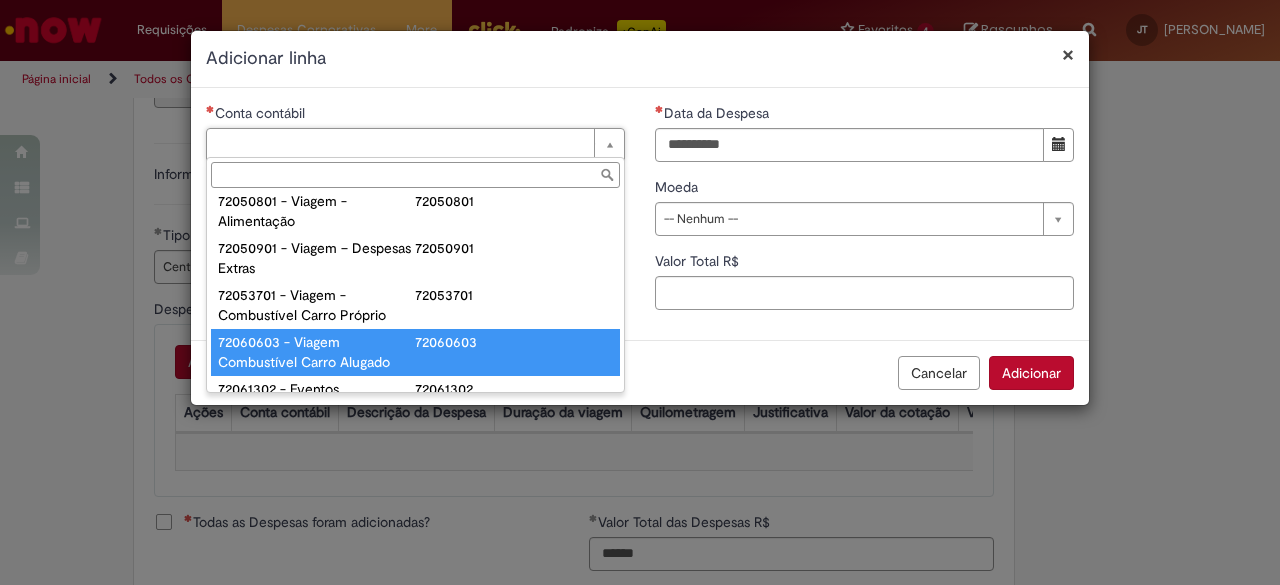 type on "**********" 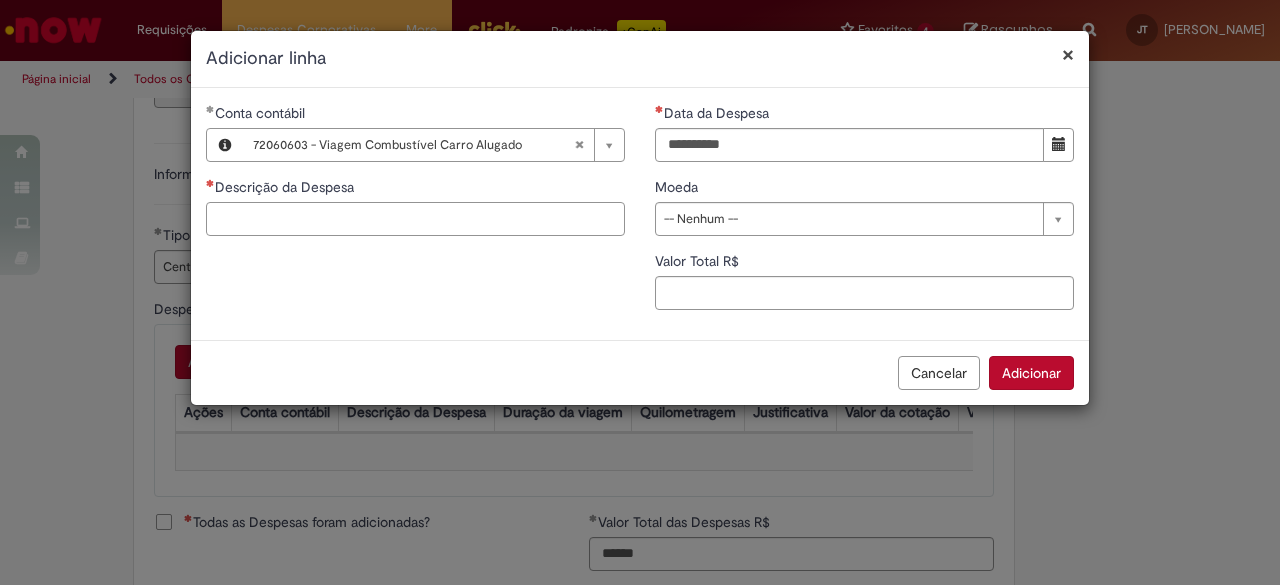 click on "Descrição da Despesa" at bounding box center (415, 219) 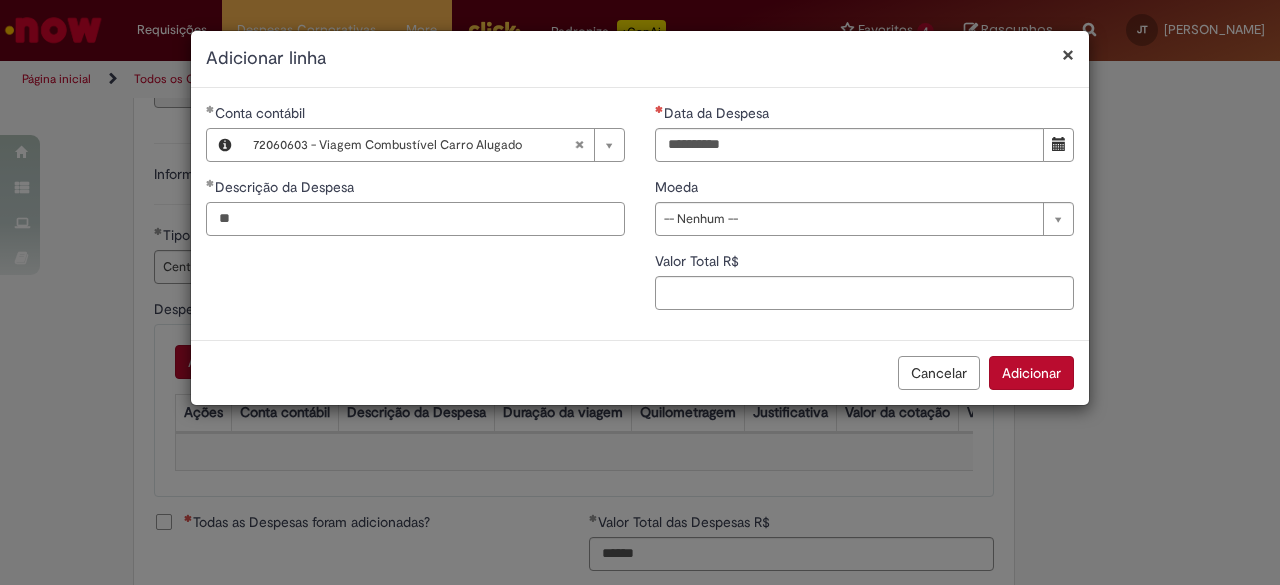 type on "*" 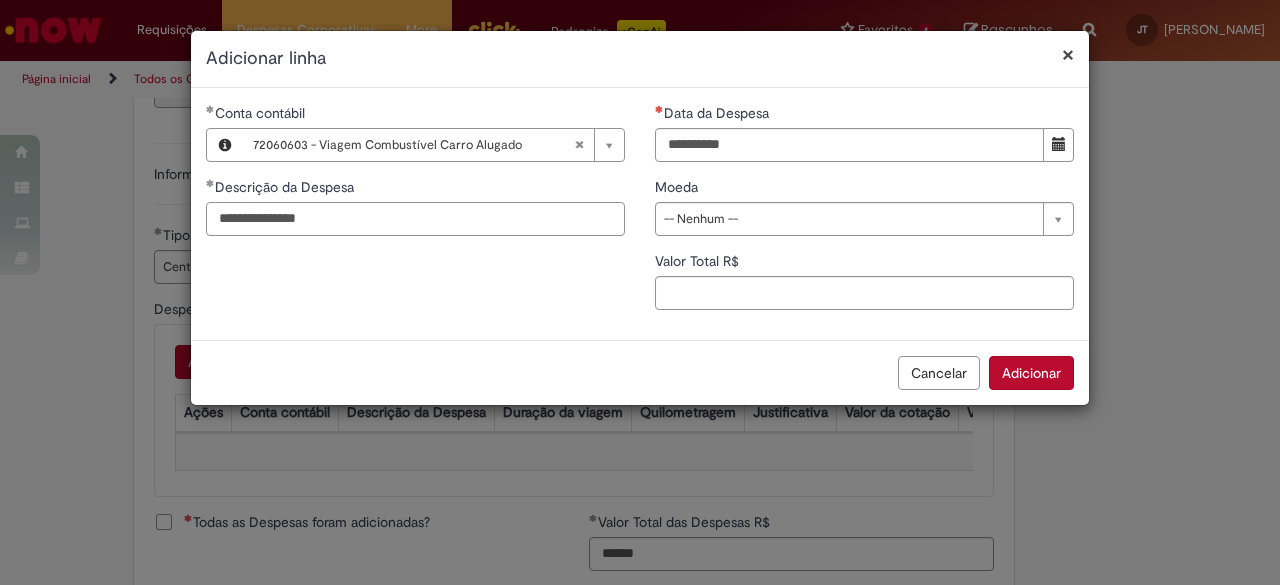 click on "**********" at bounding box center (415, 219) 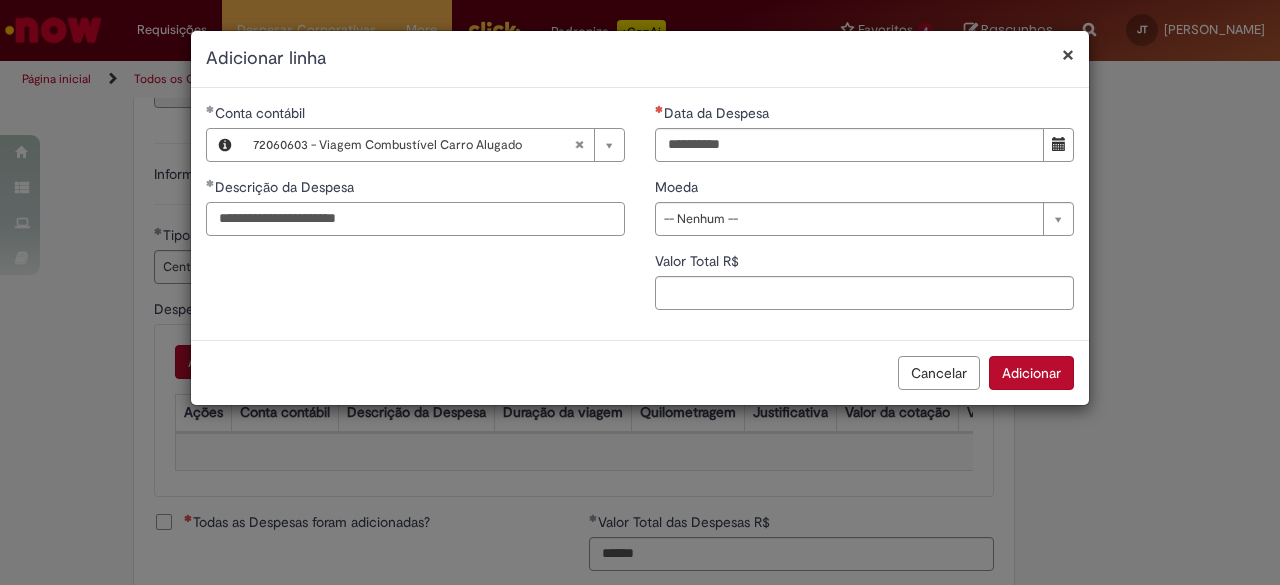 click on "**********" at bounding box center (415, 219) 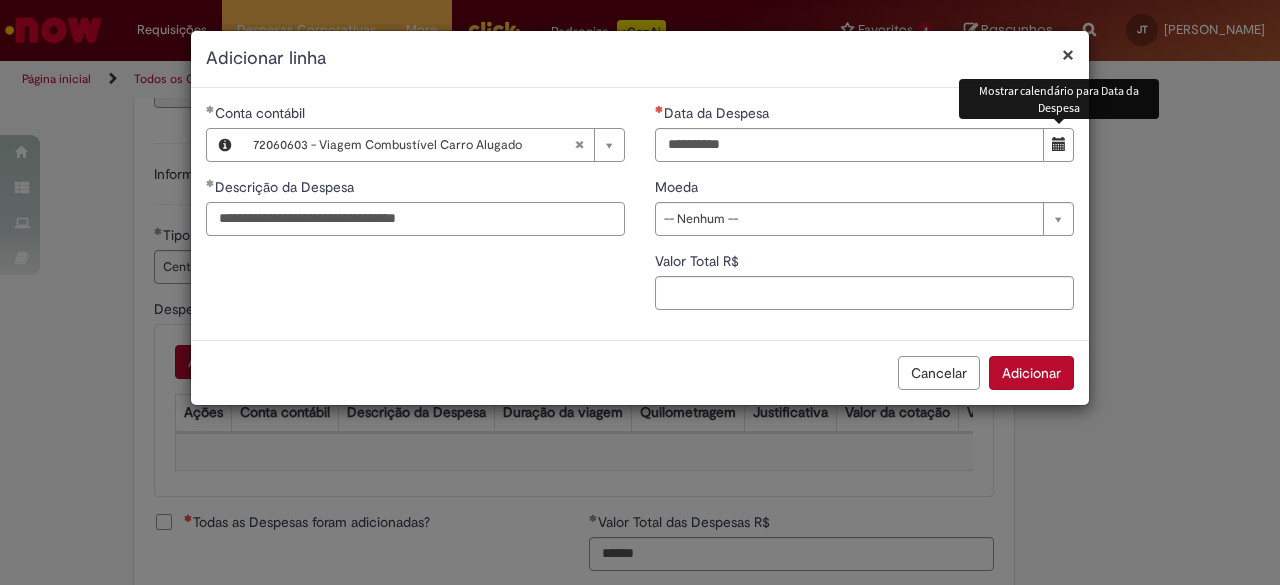 type on "**********" 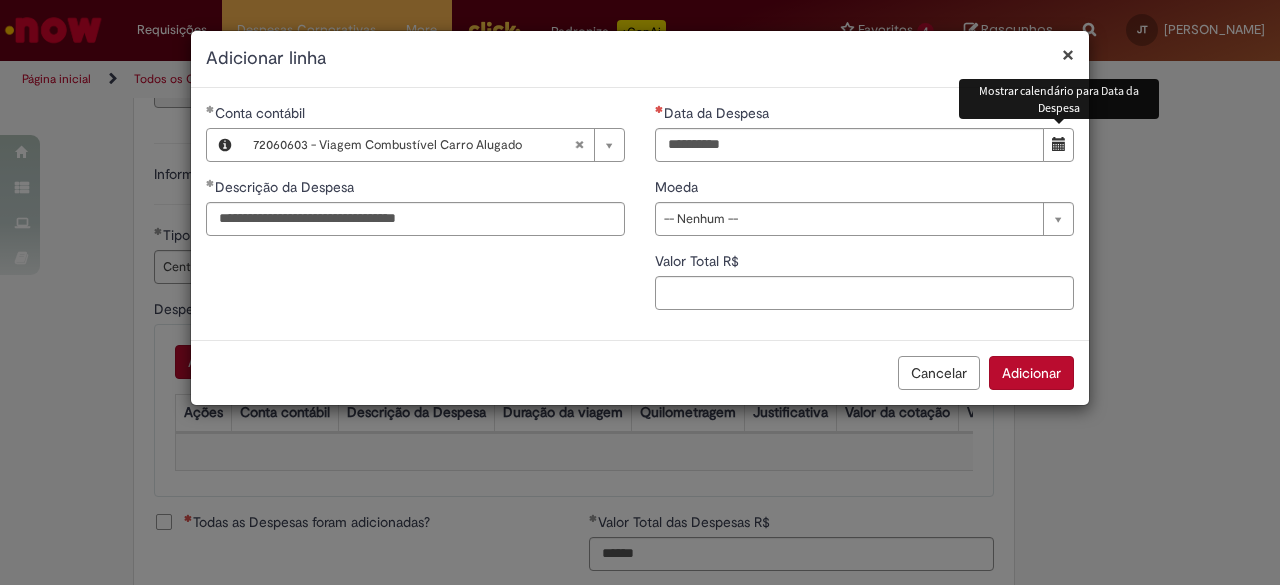 click at bounding box center (1059, 144) 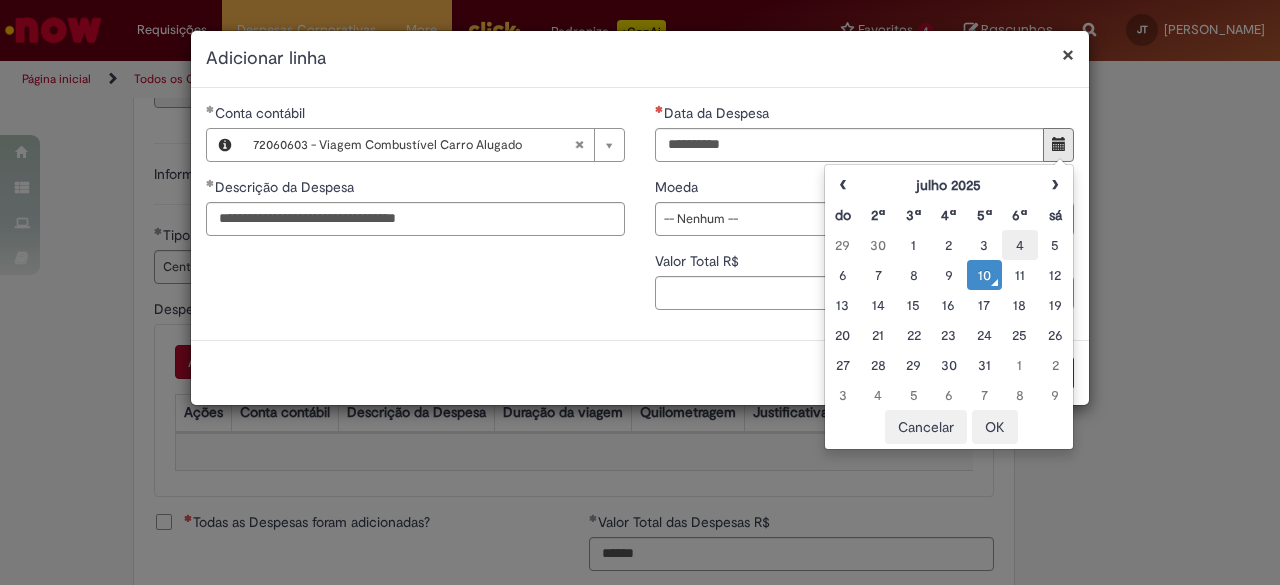 click on "4" at bounding box center [1019, 245] 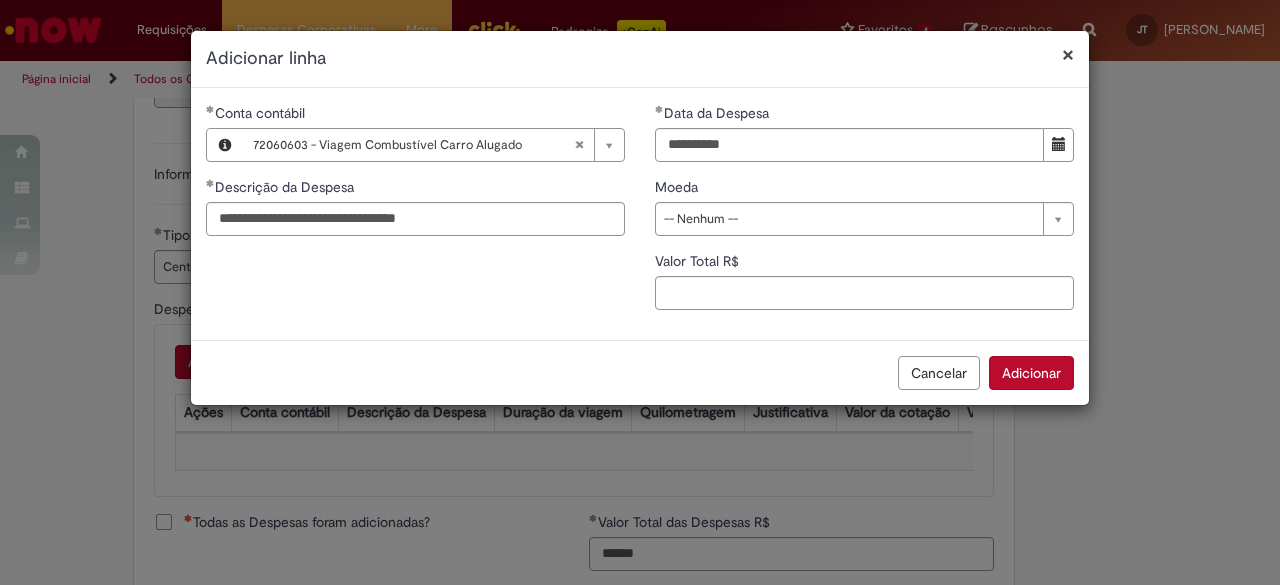 click on "Cancelar   Adicionar" at bounding box center [640, 372] 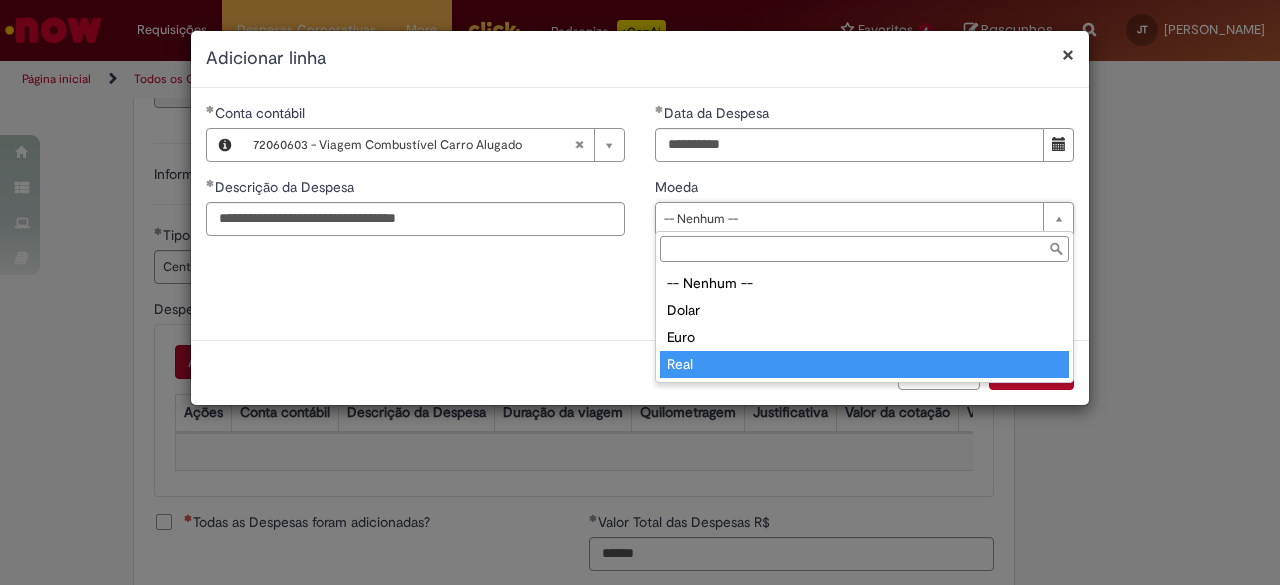 type on "****" 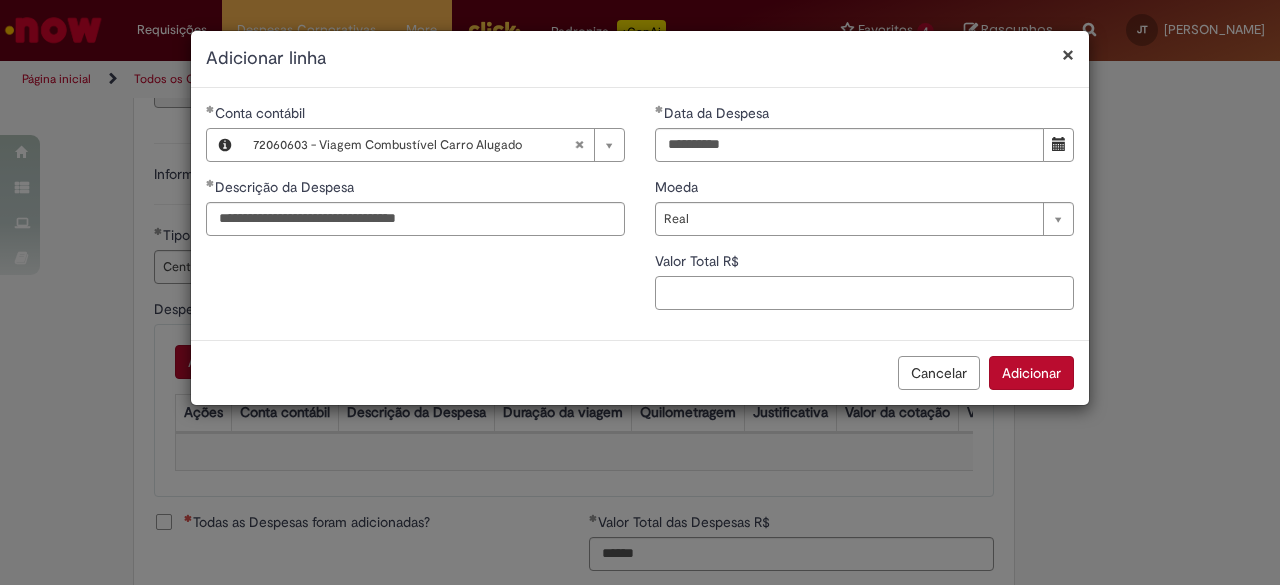 click on "Valor Total R$" at bounding box center (864, 293) 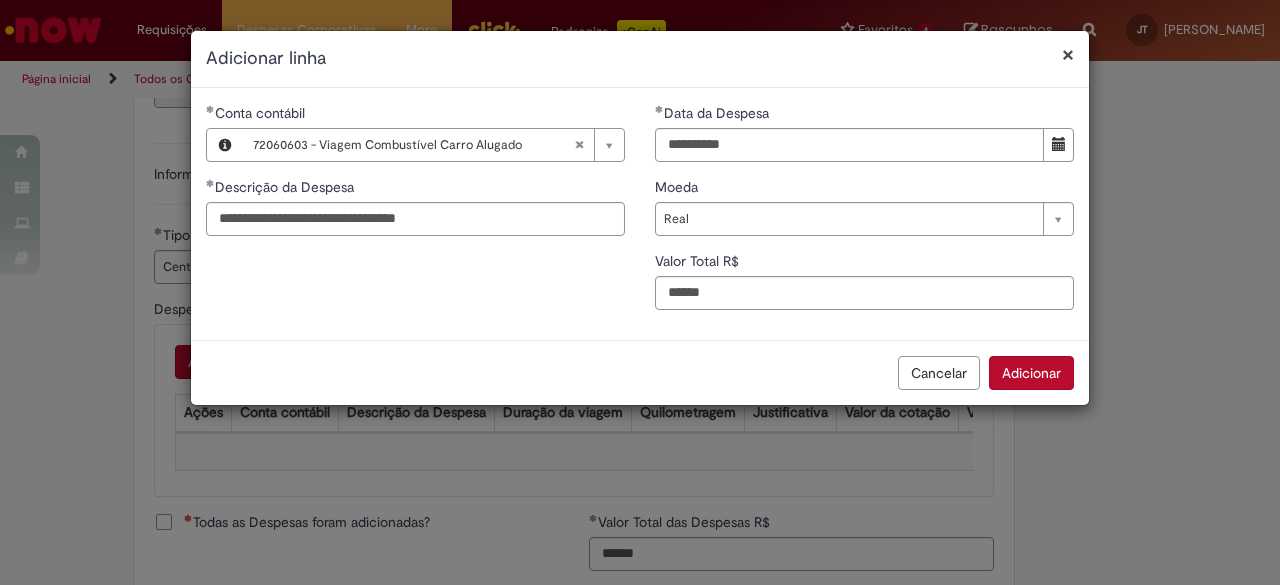 type on "******" 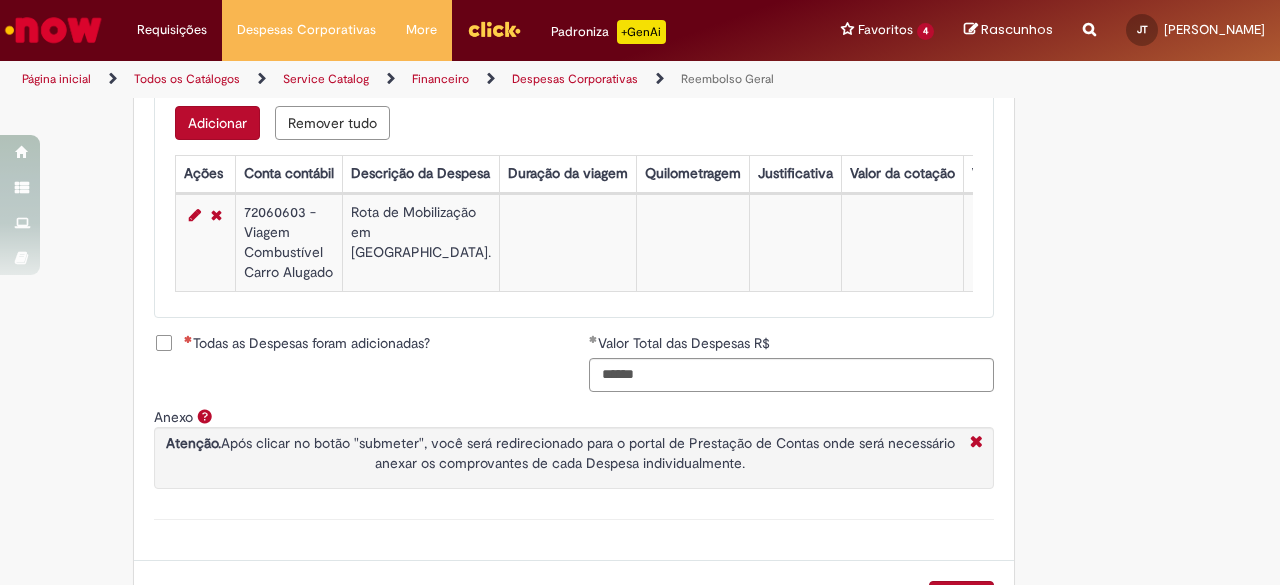 scroll, scrollTop: 865, scrollLeft: 0, axis: vertical 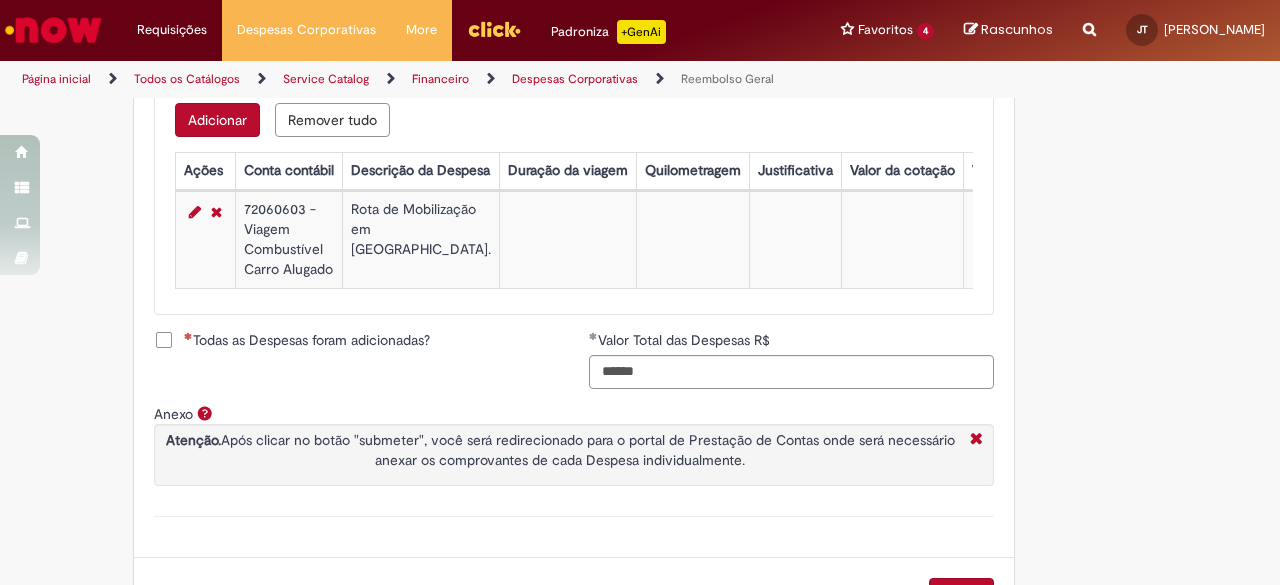 click on "Adicionar" at bounding box center (217, 120) 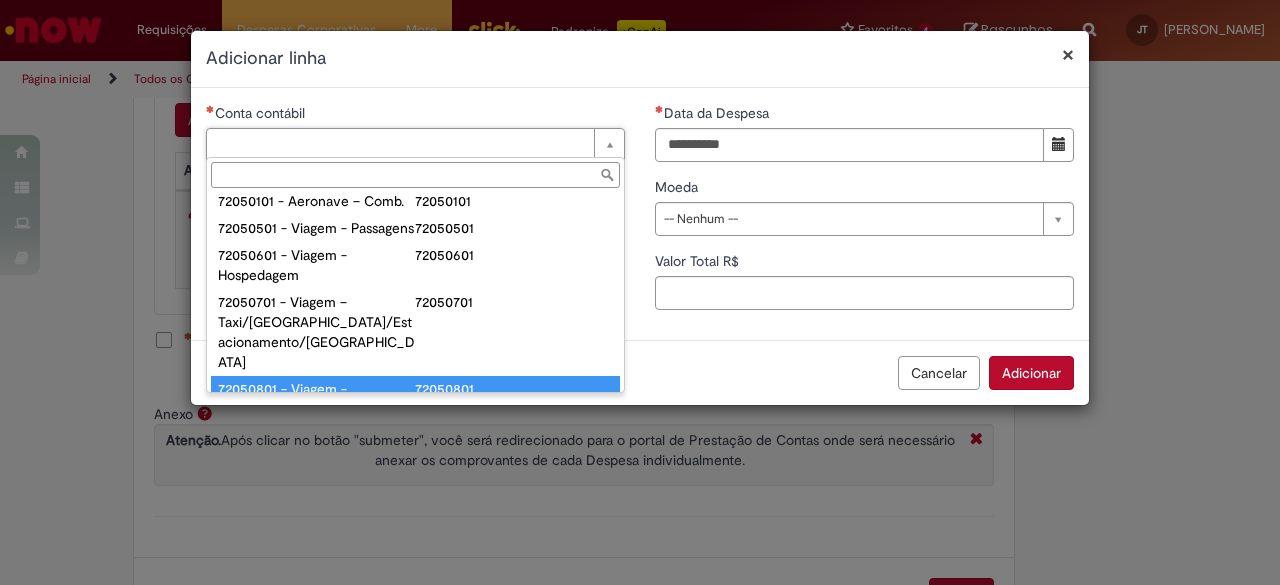 scroll, scrollTop: 1150, scrollLeft: 0, axis: vertical 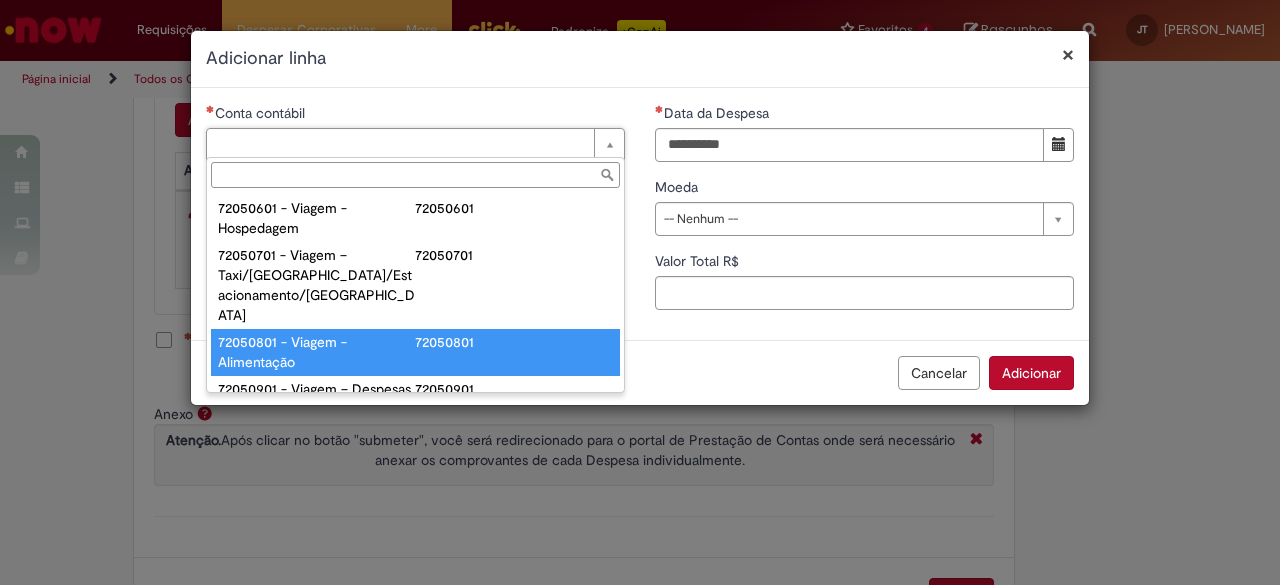 type on "**********" 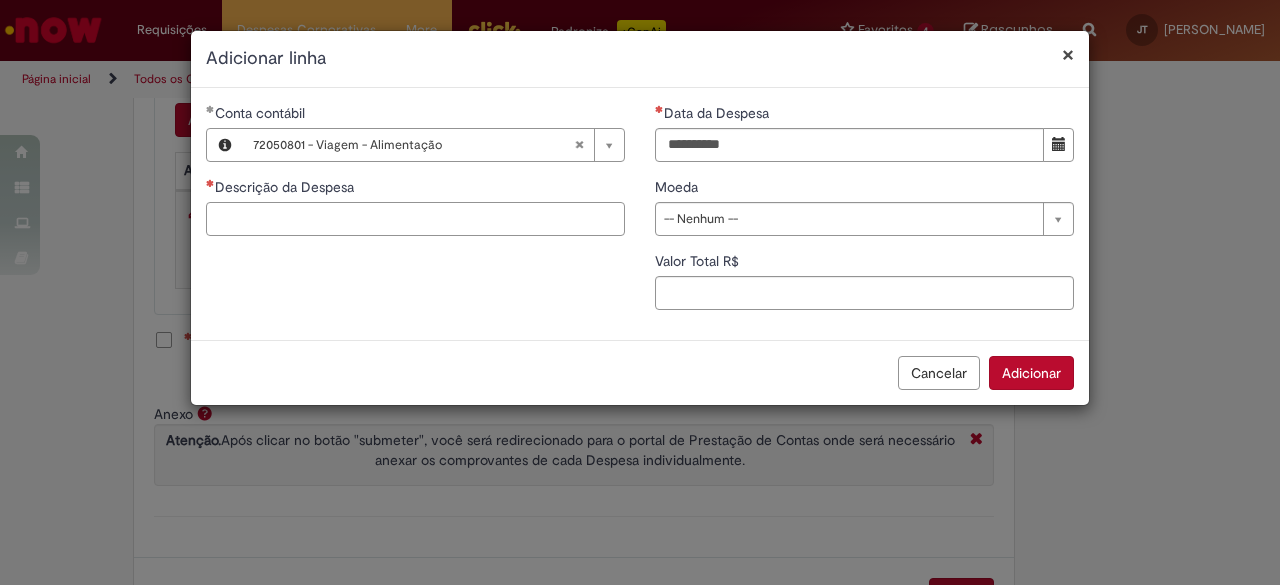 click on "Descrição da Despesa" at bounding box center [415, 219] 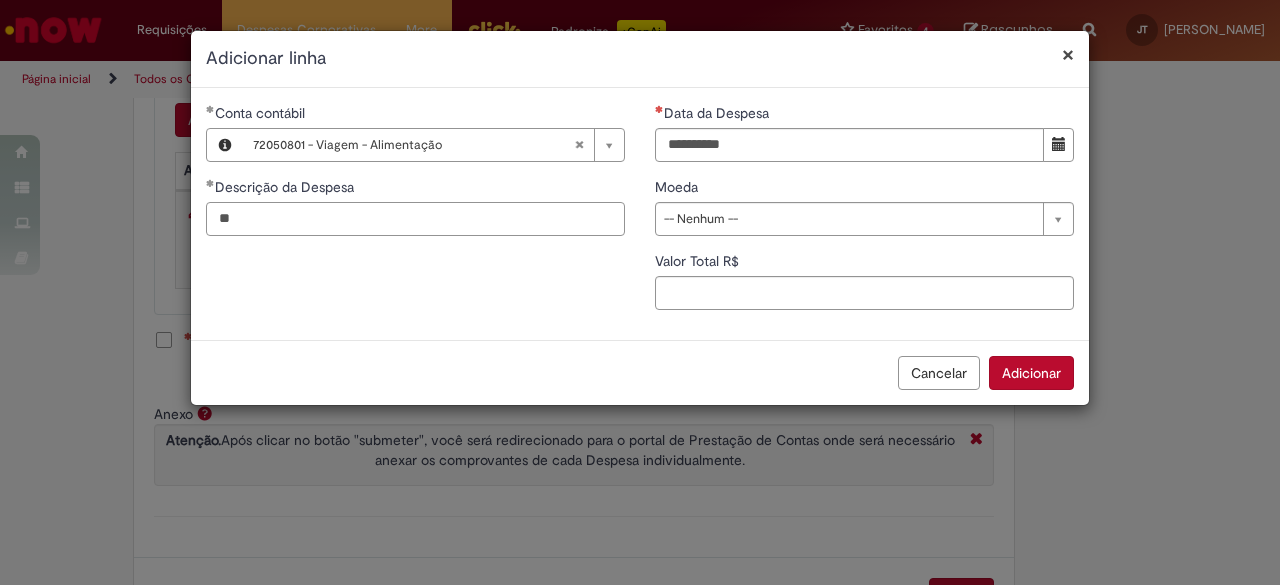 type on "*" 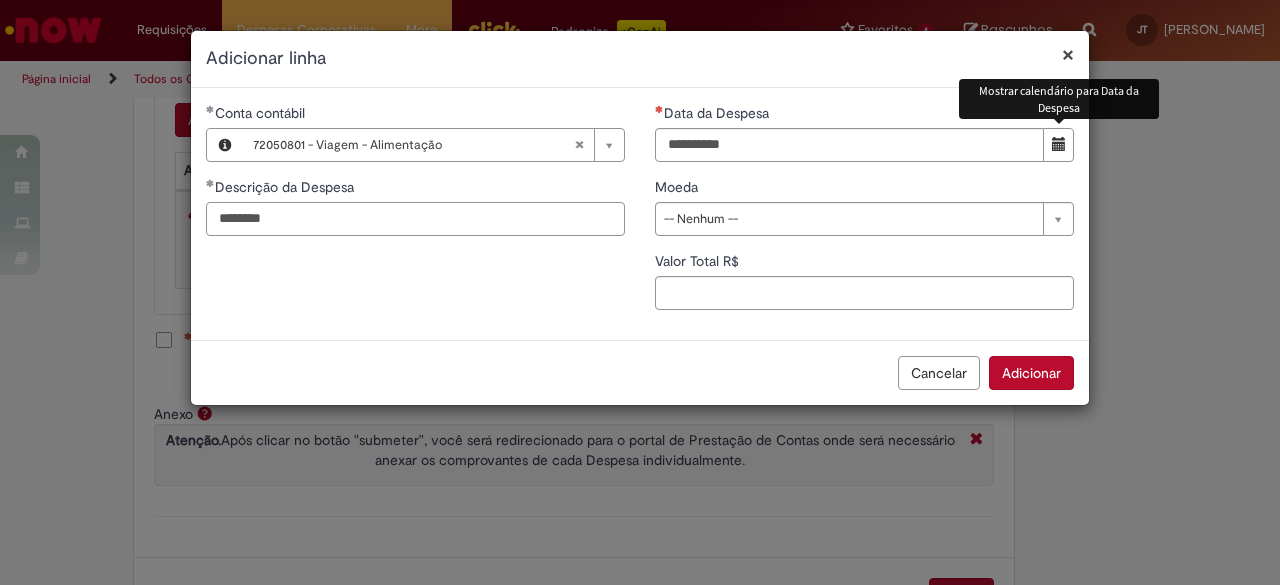 type on "********" 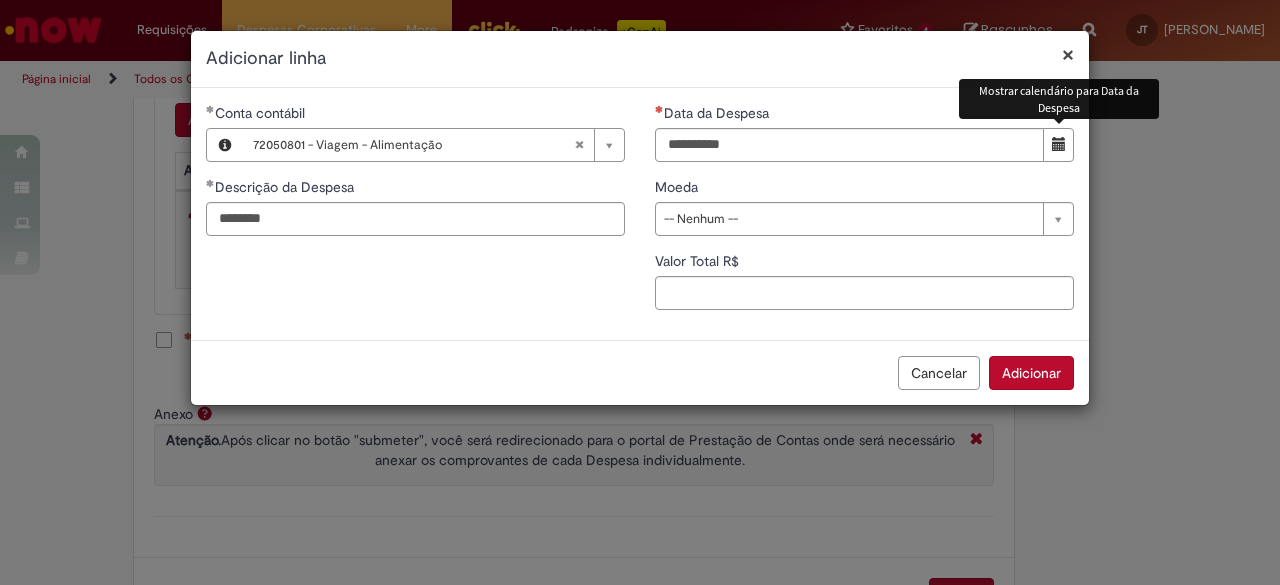 click at bounding box center (1058, 145) 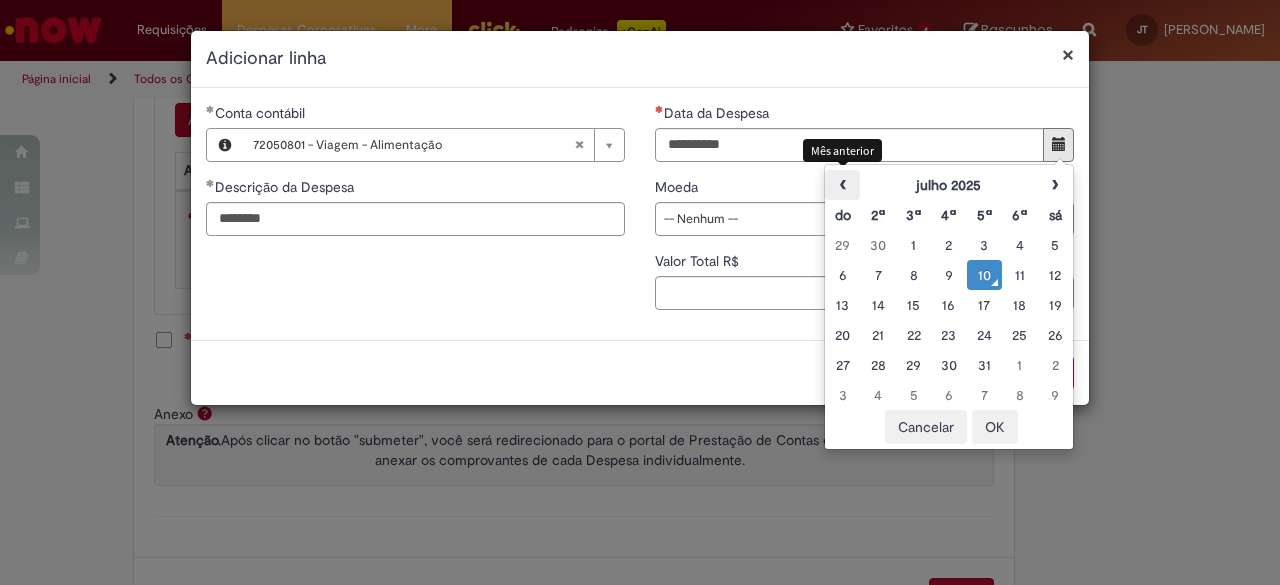 click on "‹" at bounding box center (842, 185) 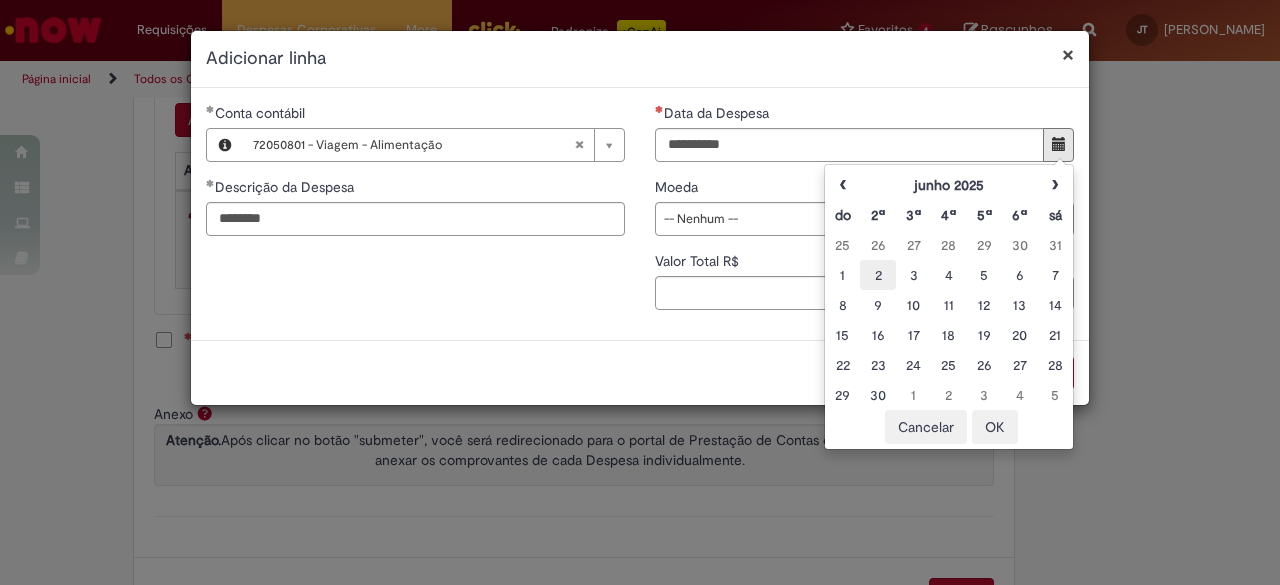 click on "2" at bounding box center [877, 275] 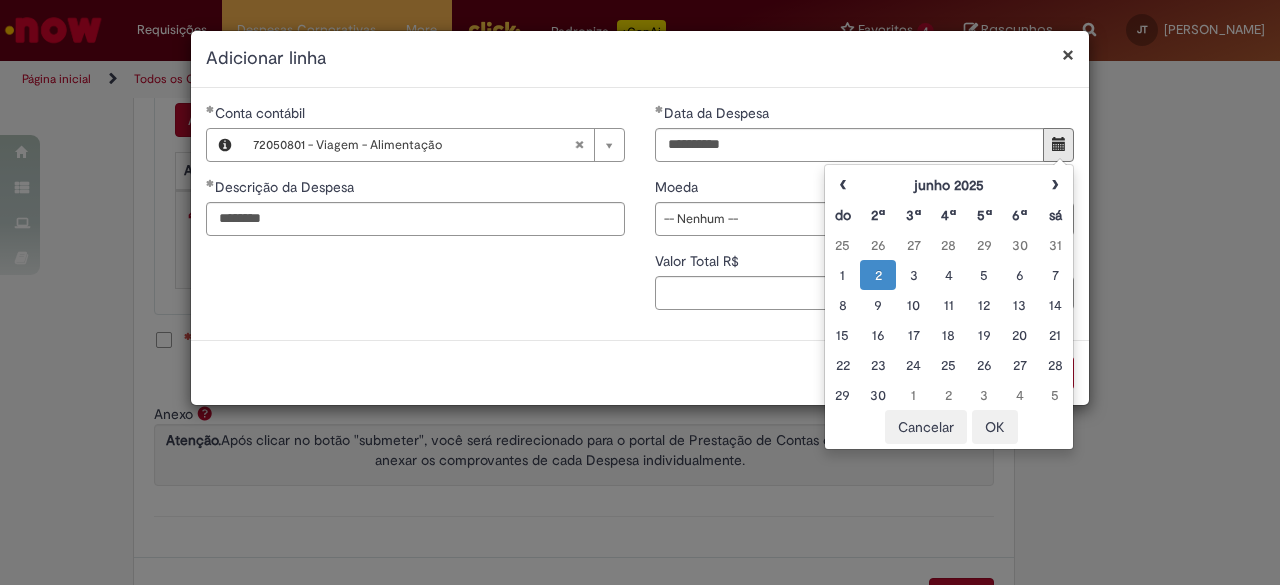 click on "2" at bounding box center [877, 275] 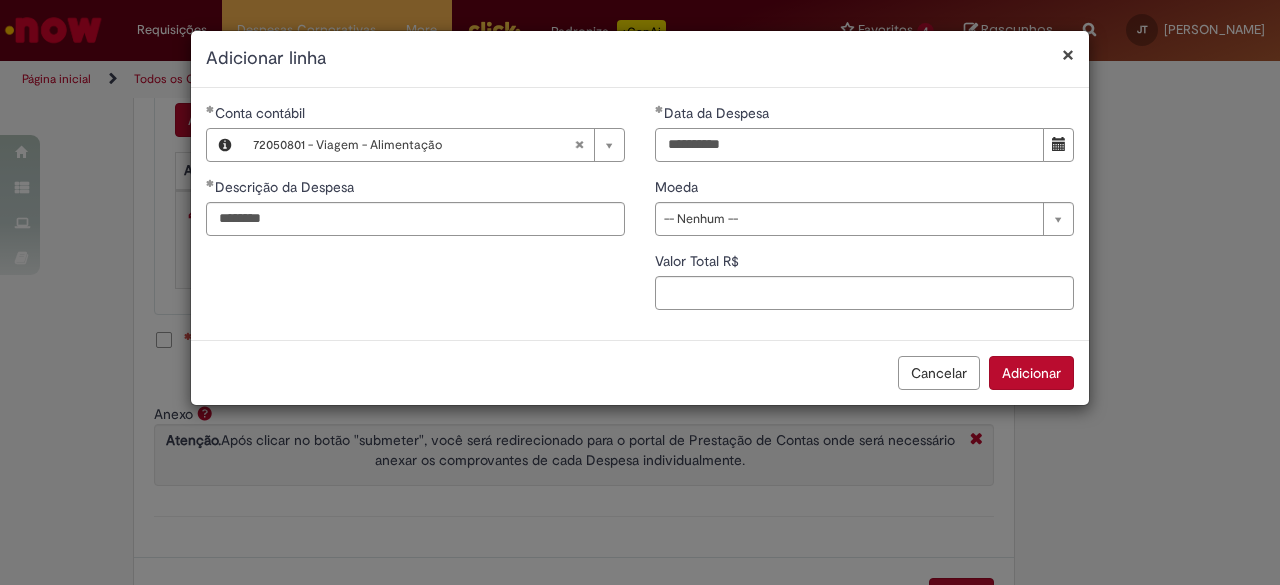 click on "**********" at bounding box center [849, 145] 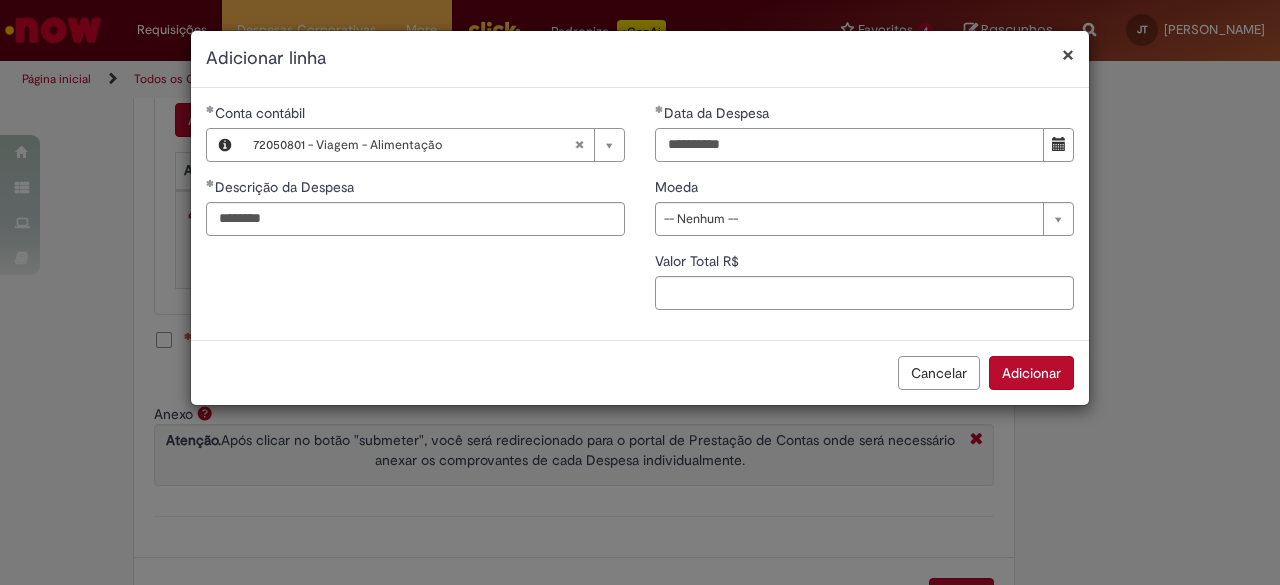 type on "**********" 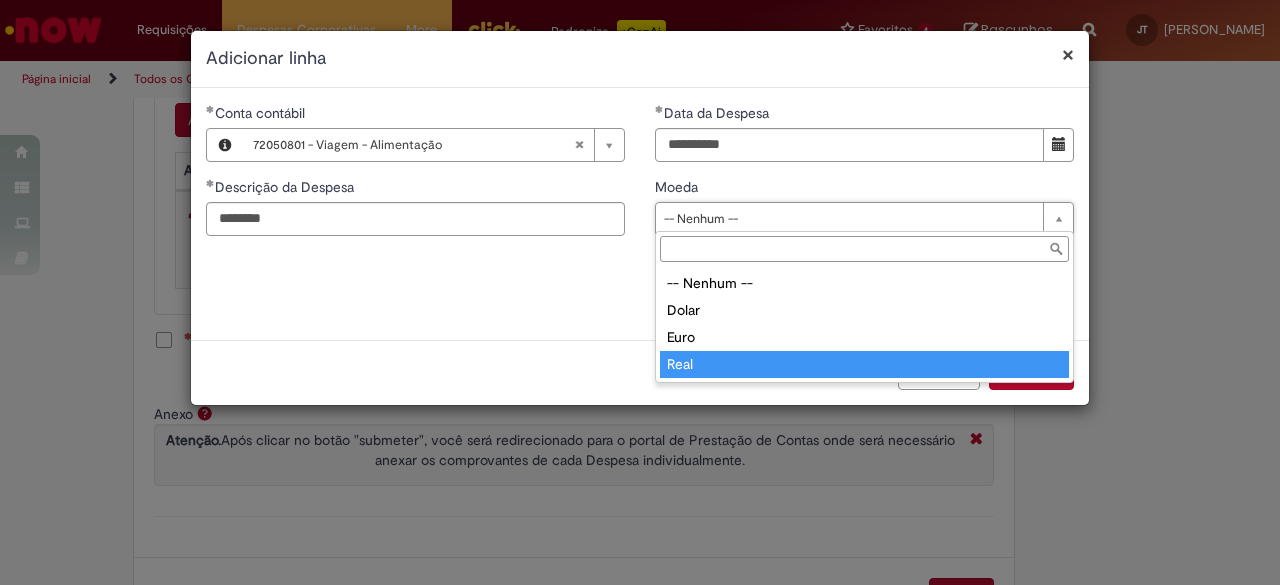 type on "****" 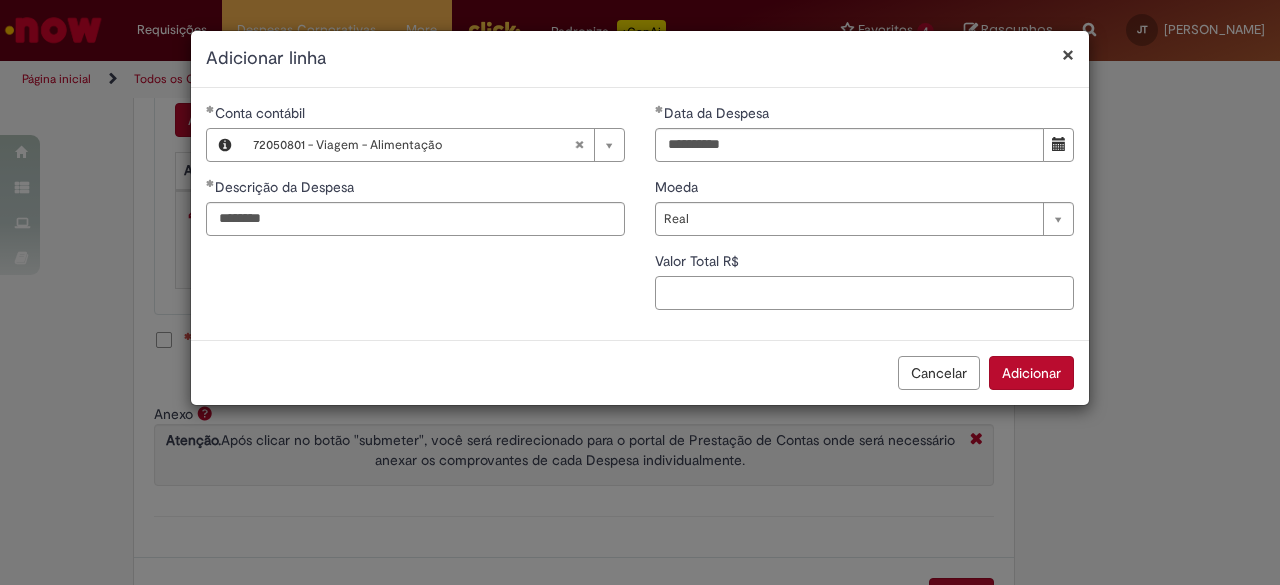 click on "Valor Total R$" at bounding box center (864, 293) 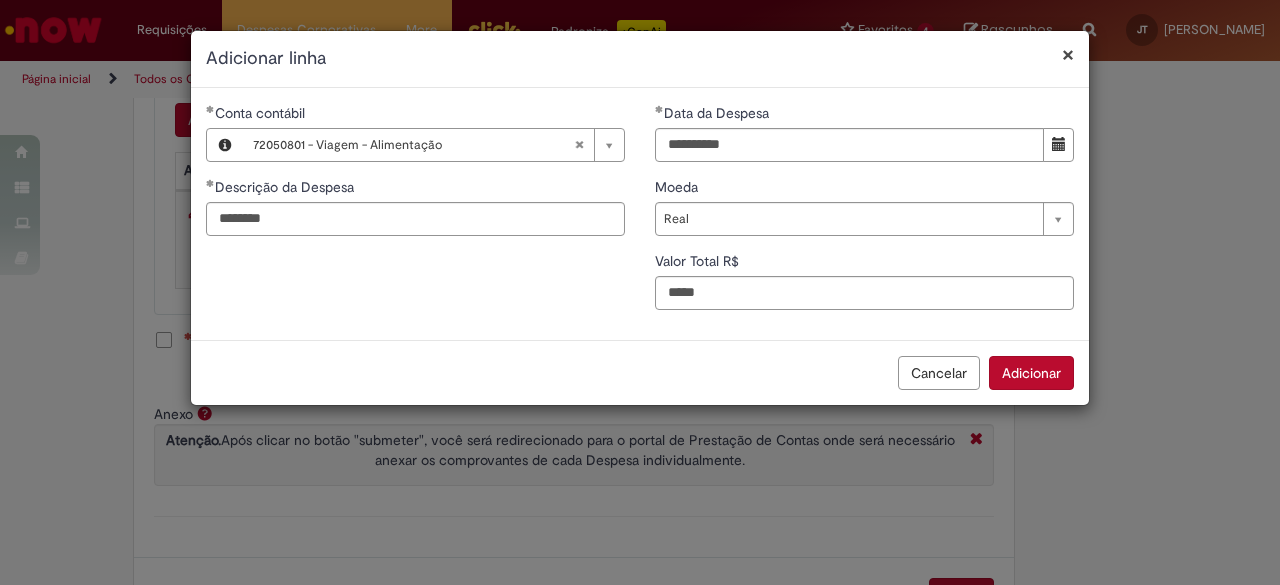 type on "*****" 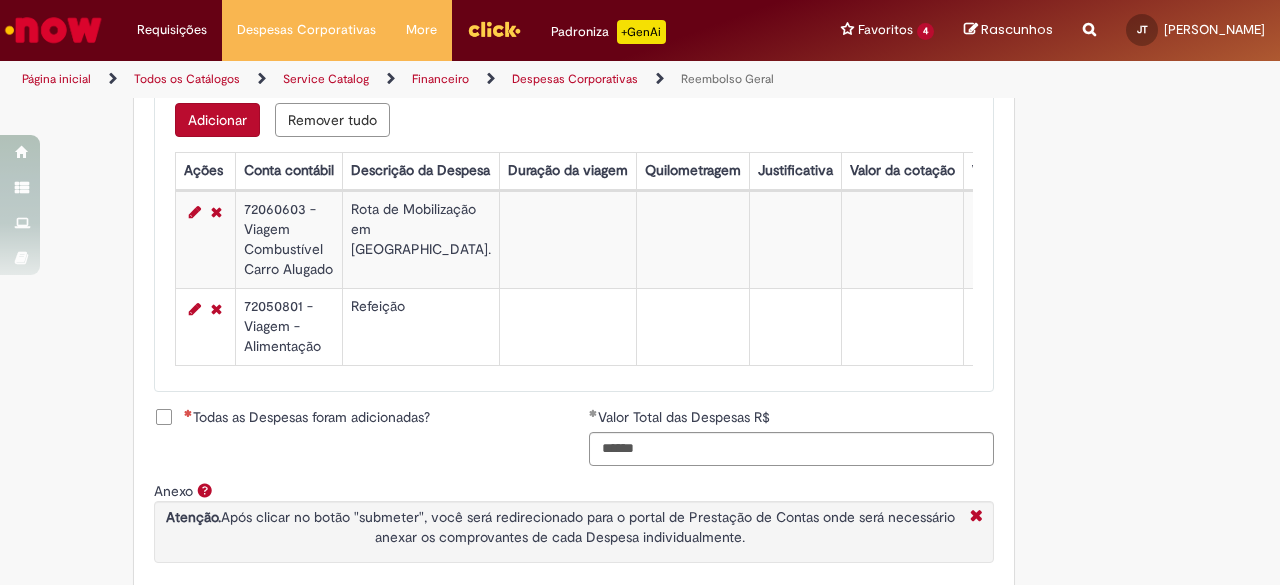 click on "Adicionar" at bounding box center (217, 120) 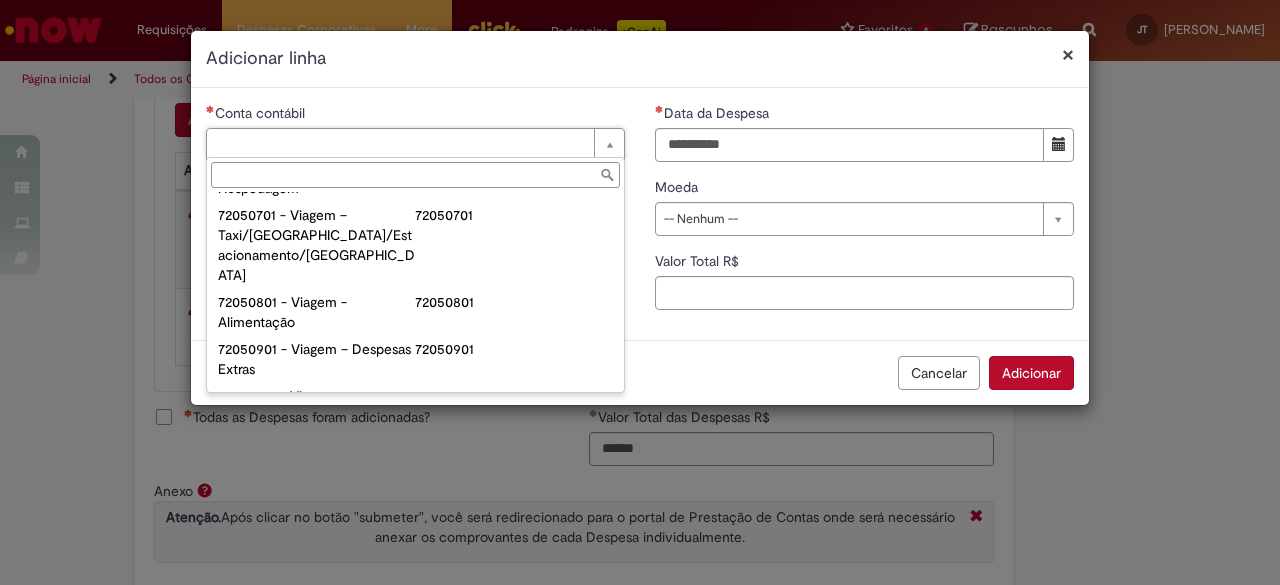 scroll, scrollTop: 1192, scrollLeft: 0, axis: vertical 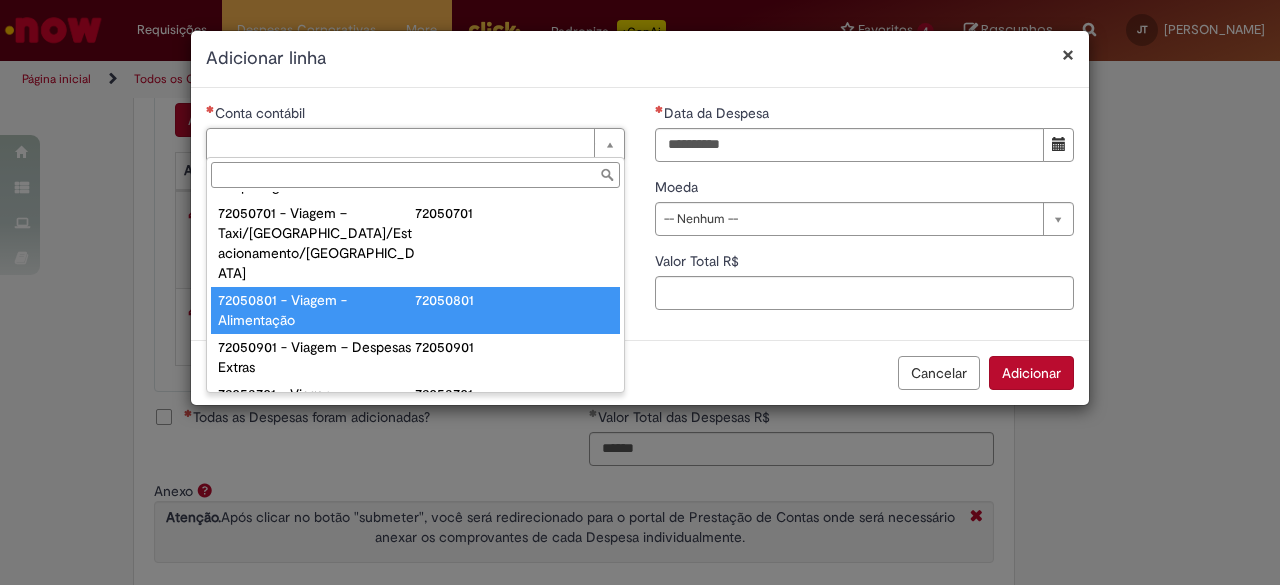 type on "**********" 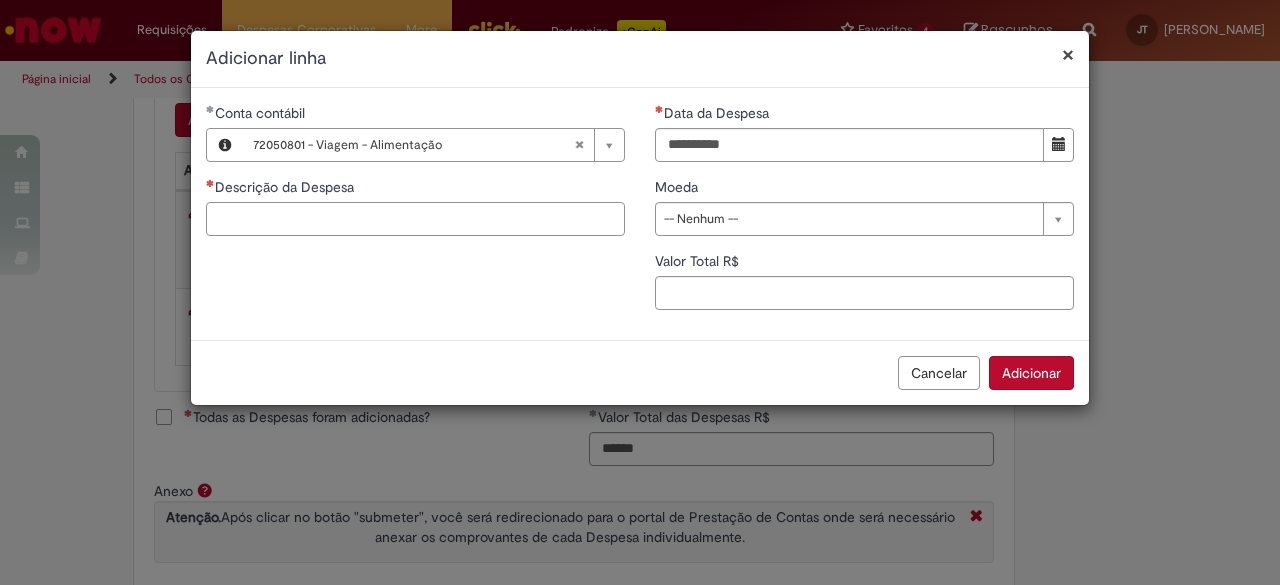 click on "Descrição da Despesa" at bounding box center (415, 219) 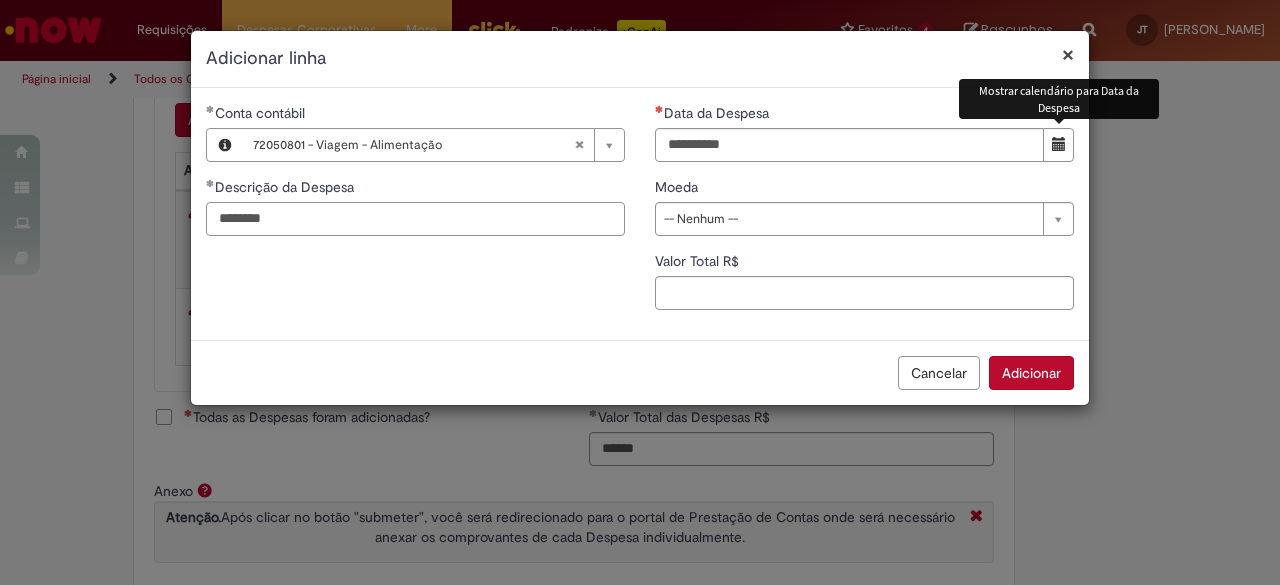 type on "********" 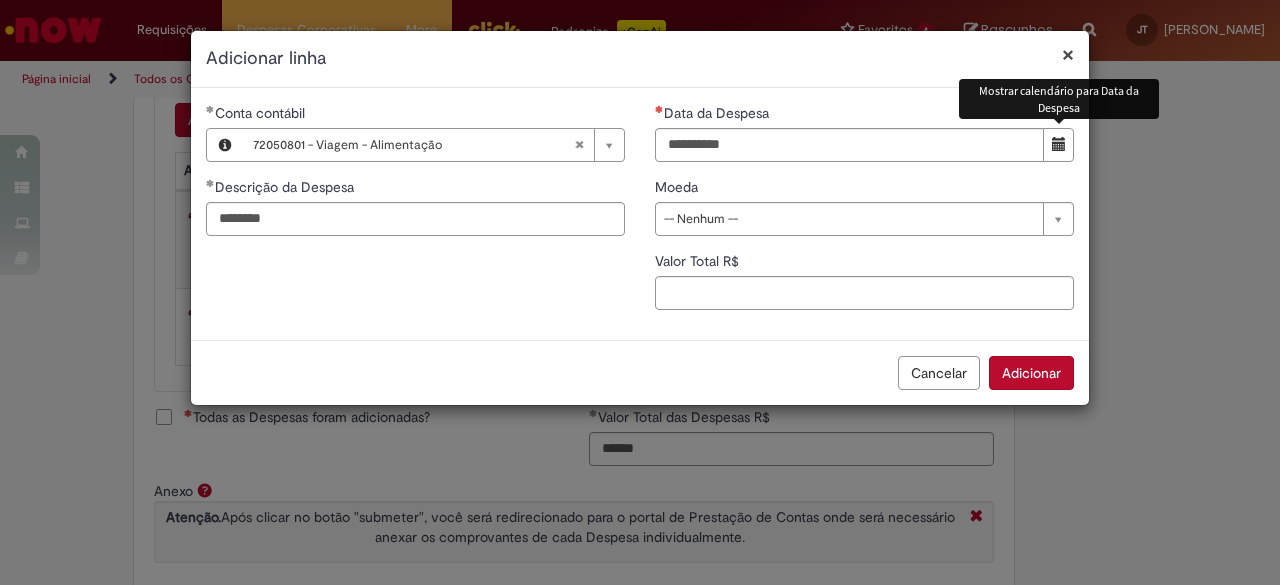 click at bounding box center (1058, 145) 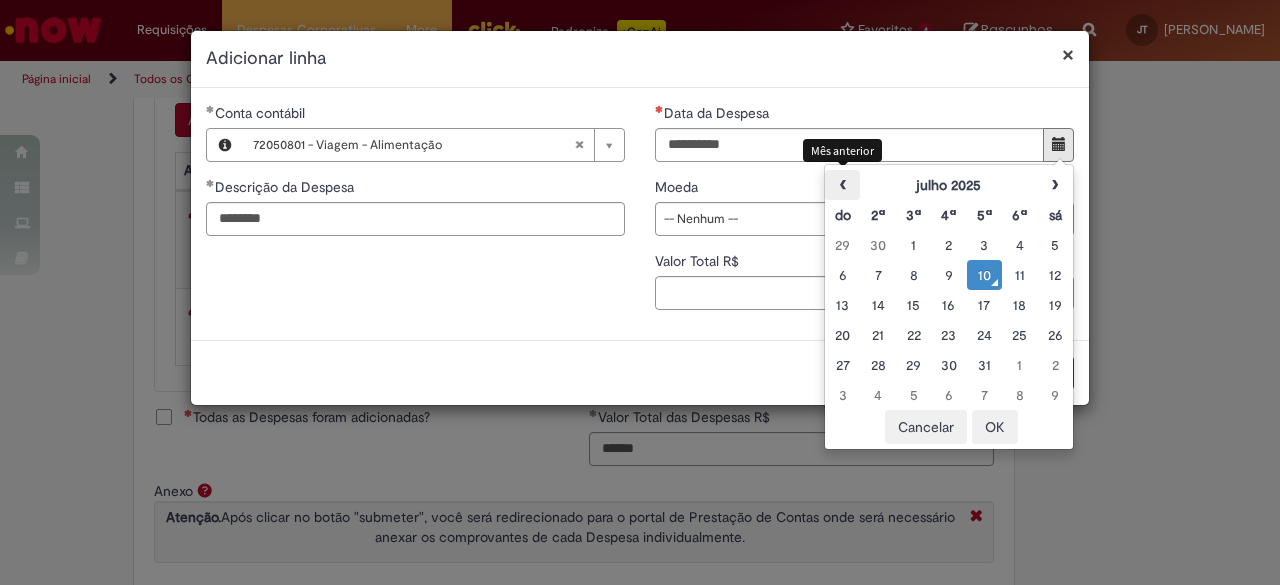 click on "‹" at bounding box center [842, 185] 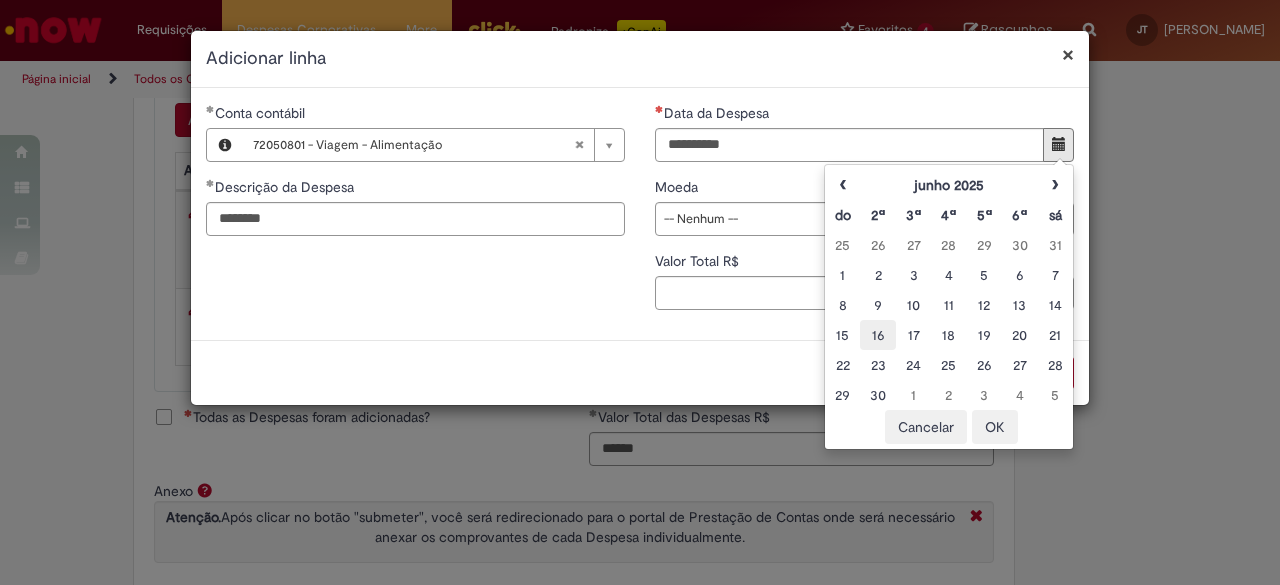 click on "16" at bounding box center (877, 335) 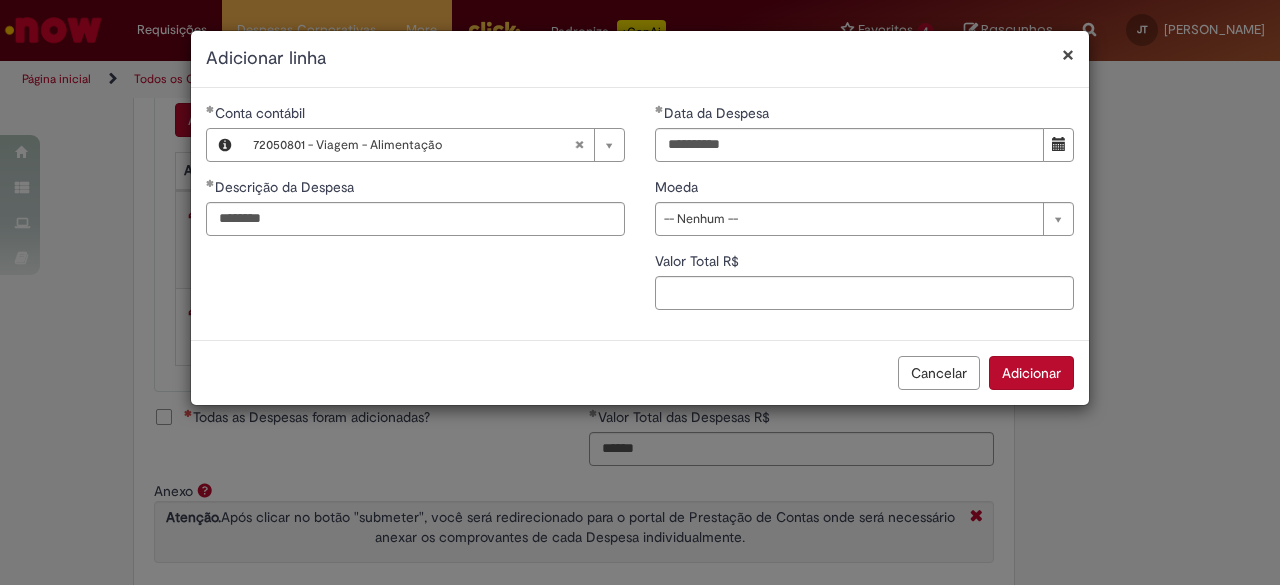 click on "Cancelar   Adicionar" at bounding box center (640, 372) 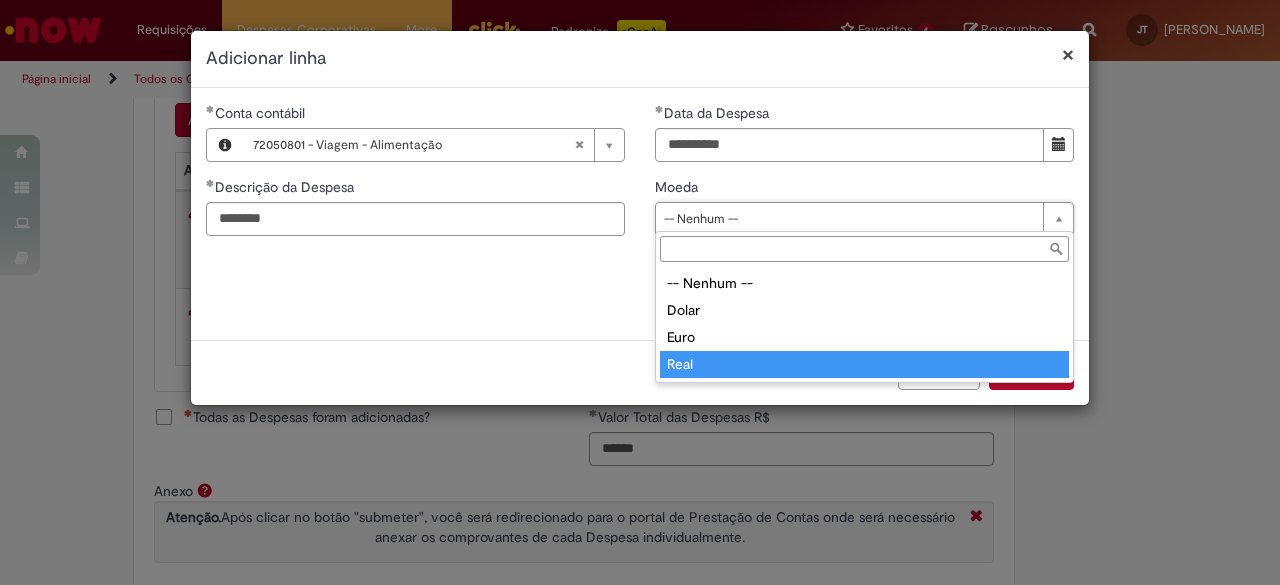 type on "****" 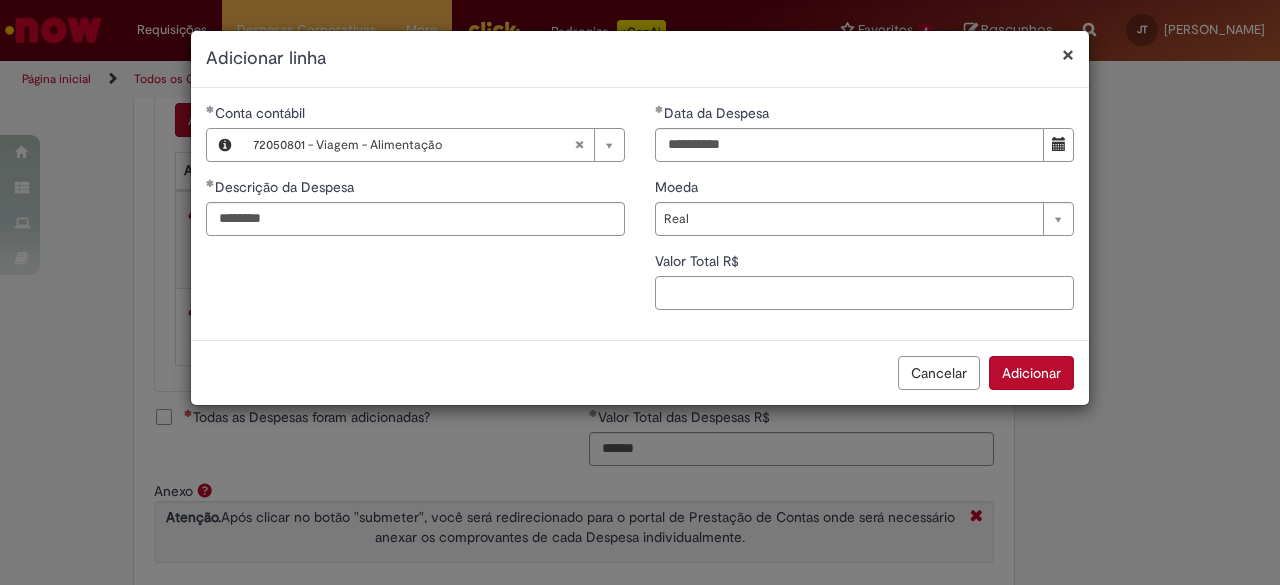 click on "Valor Total R$" at bounding box center [864, 293] 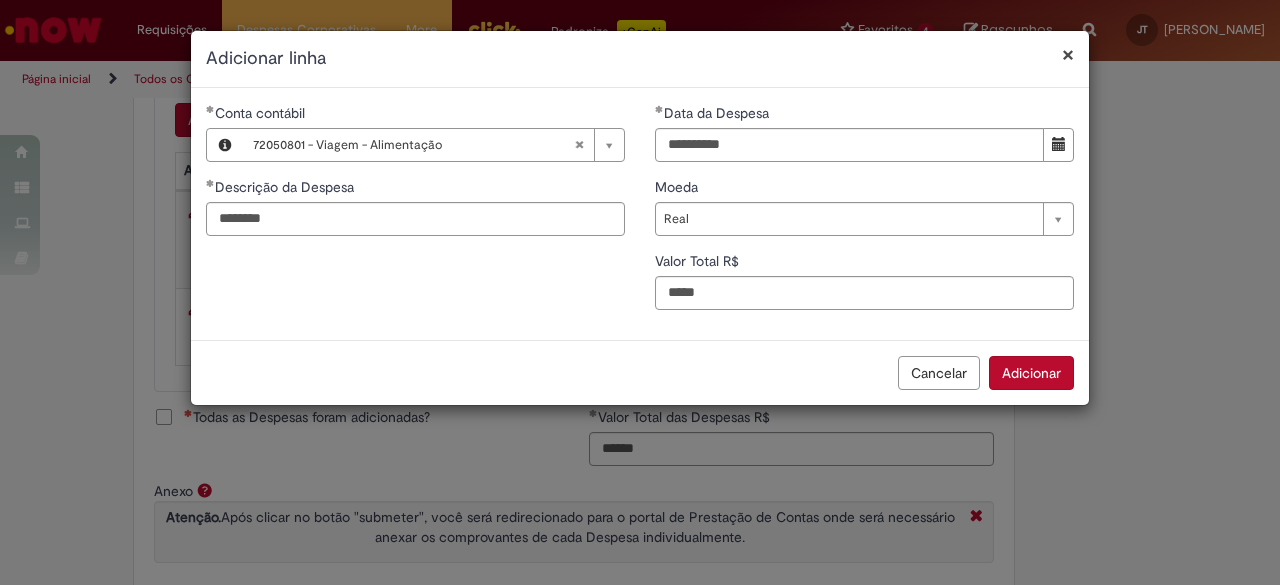 type on "*****" 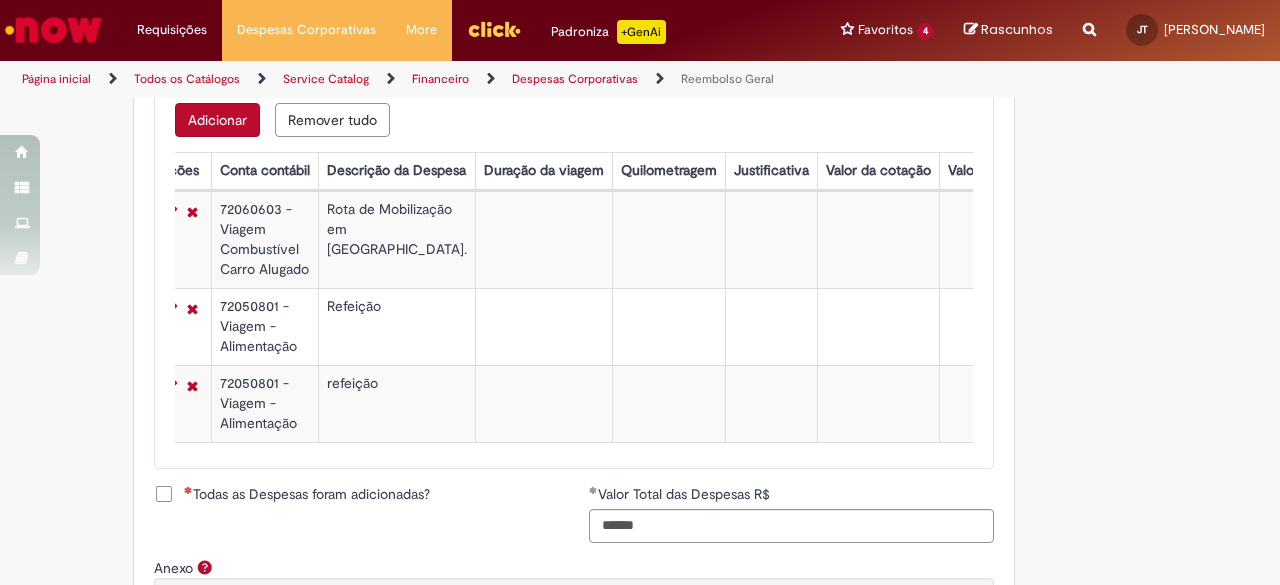 scroll, scrollTop: 0, scrollLeft: 24, axis: horizontal 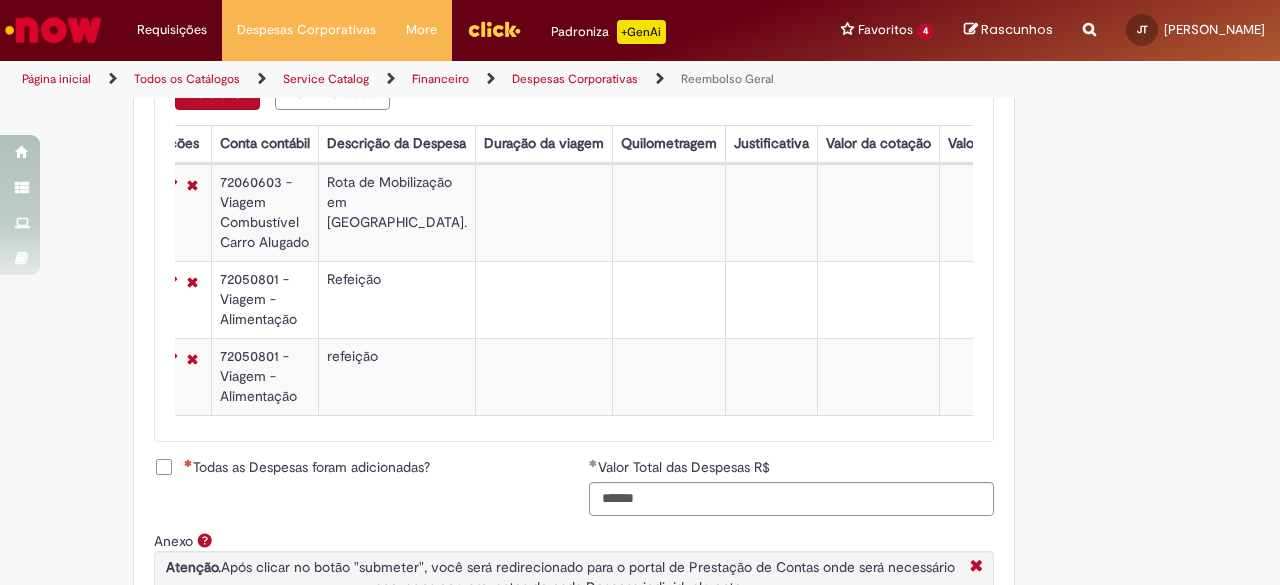 click on "Adicionar" at bounding box center (217, 93) 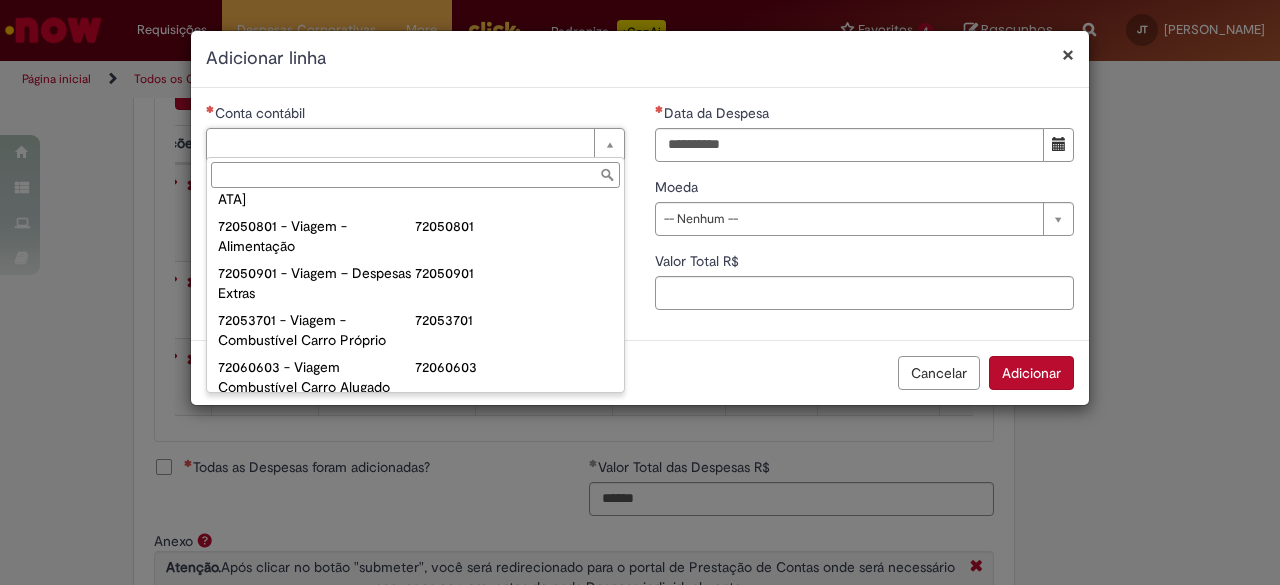 scroll, scrollTop: 1258, scrollLeft: 0, axis: vertical 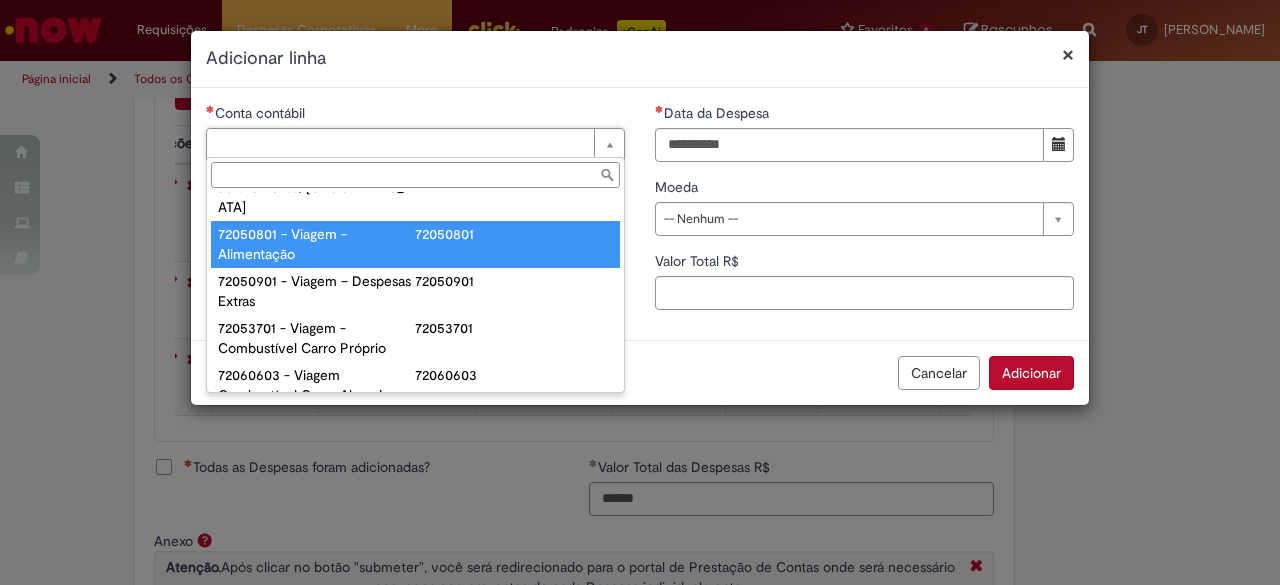 type on "**********" 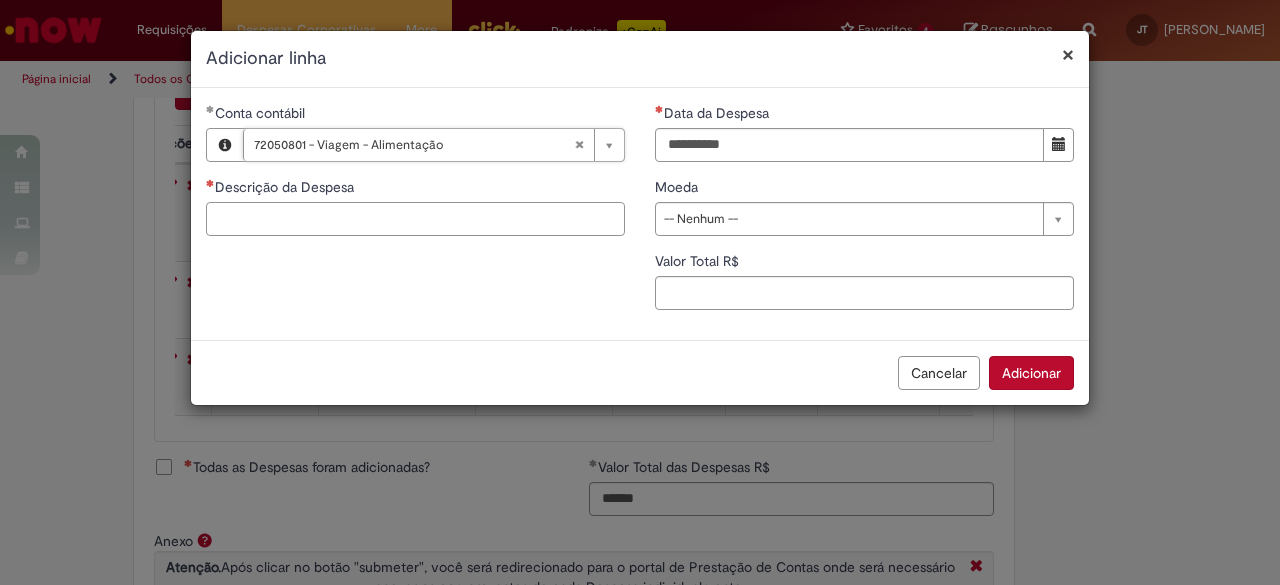 click on "Descrição da Despesa" at bounding box center [415, 219] 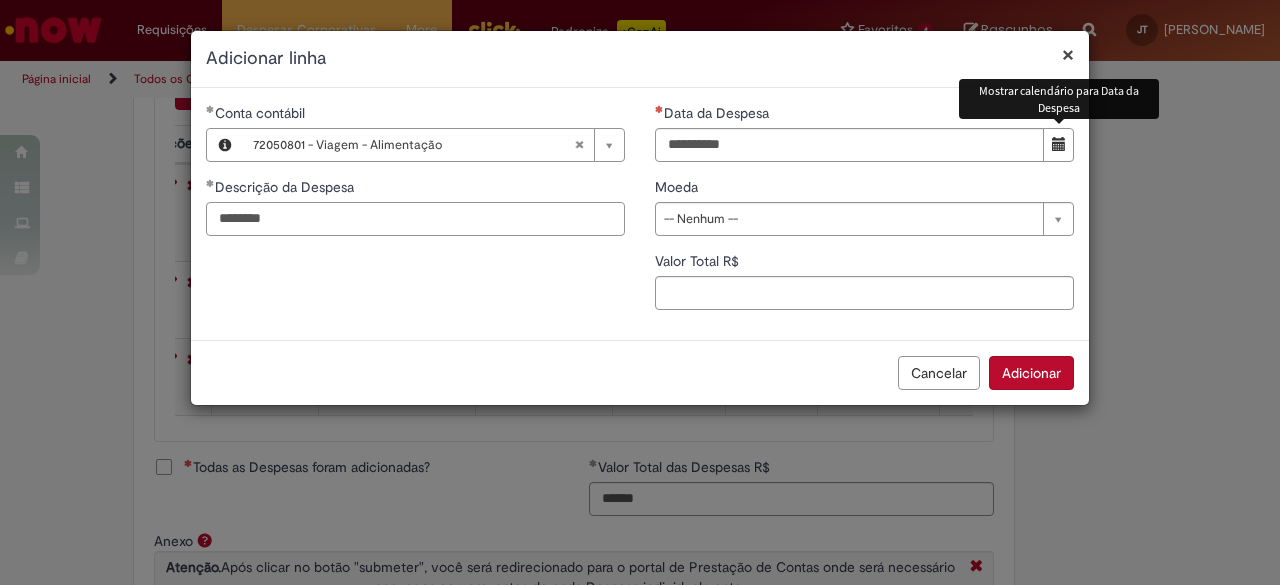 type on "********" 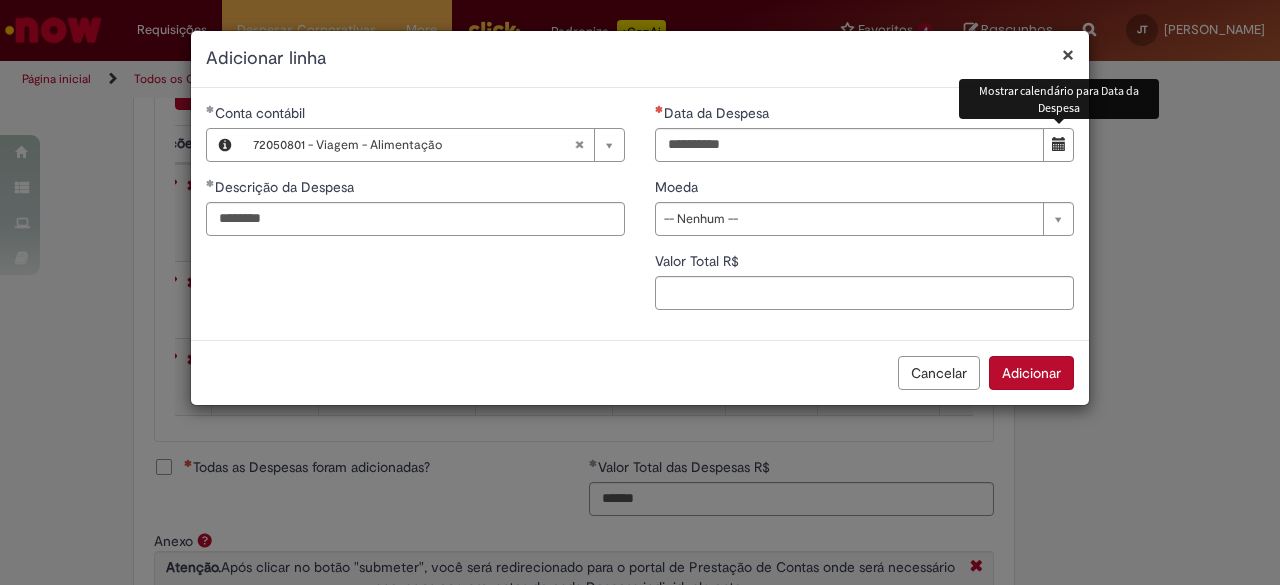 click at bounding box center [1059, 144] 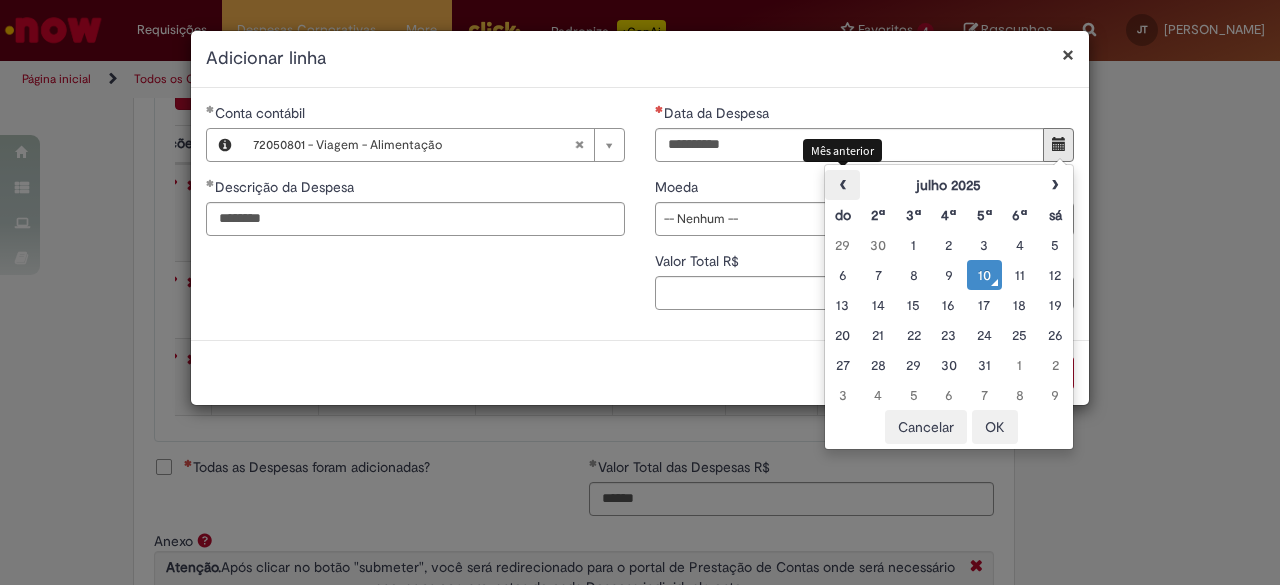 click on "‹" at bounding box center [842, 185] 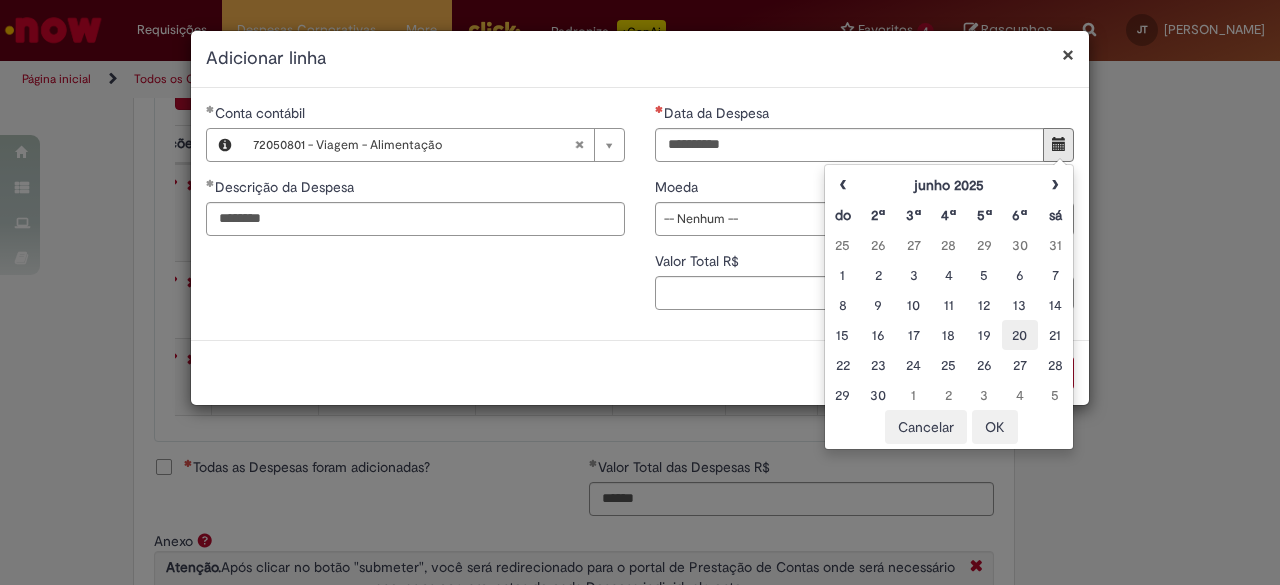 click on "20" at bounding box center [1019, 335] 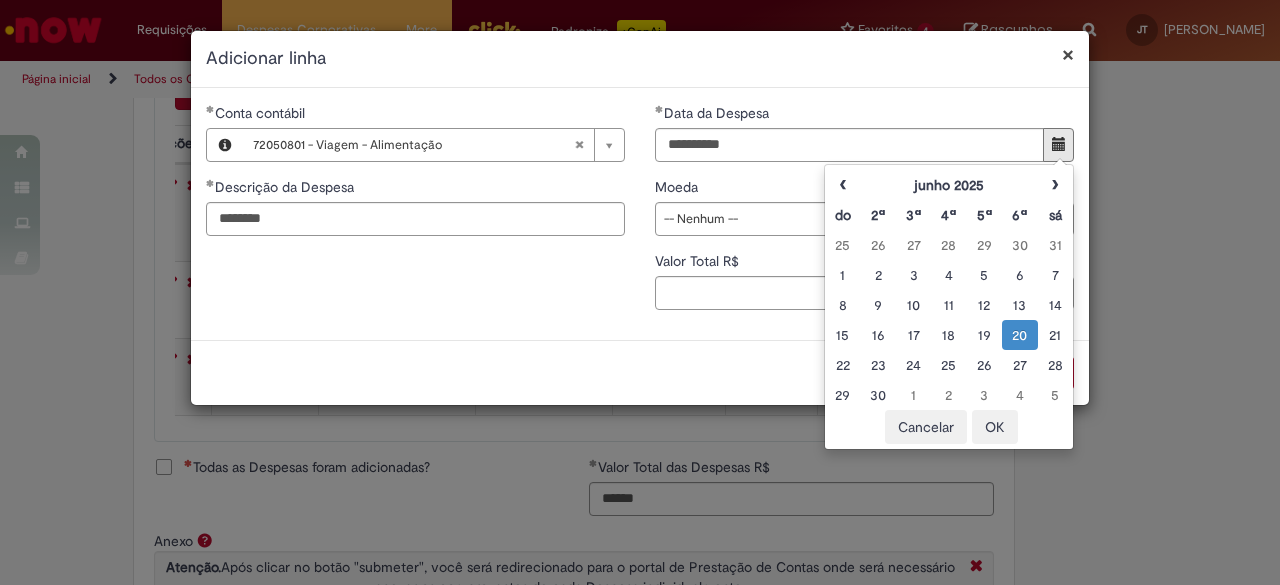 click on "20" at bounding box center [1019, 335] 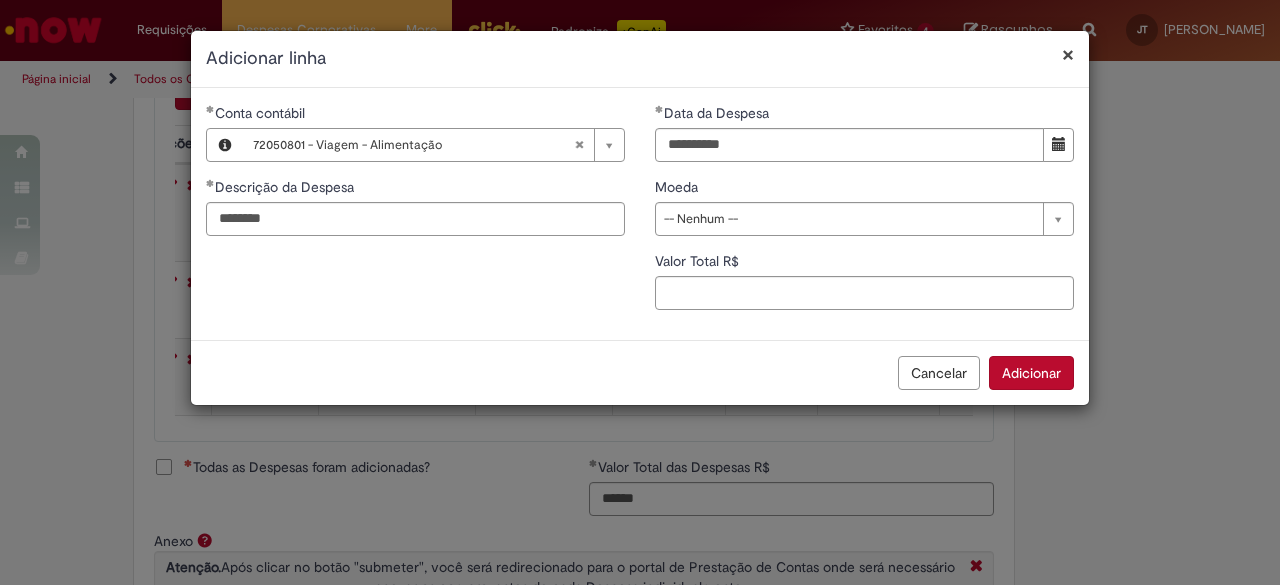 click on "Moeda" at bounding box center [864, 189] 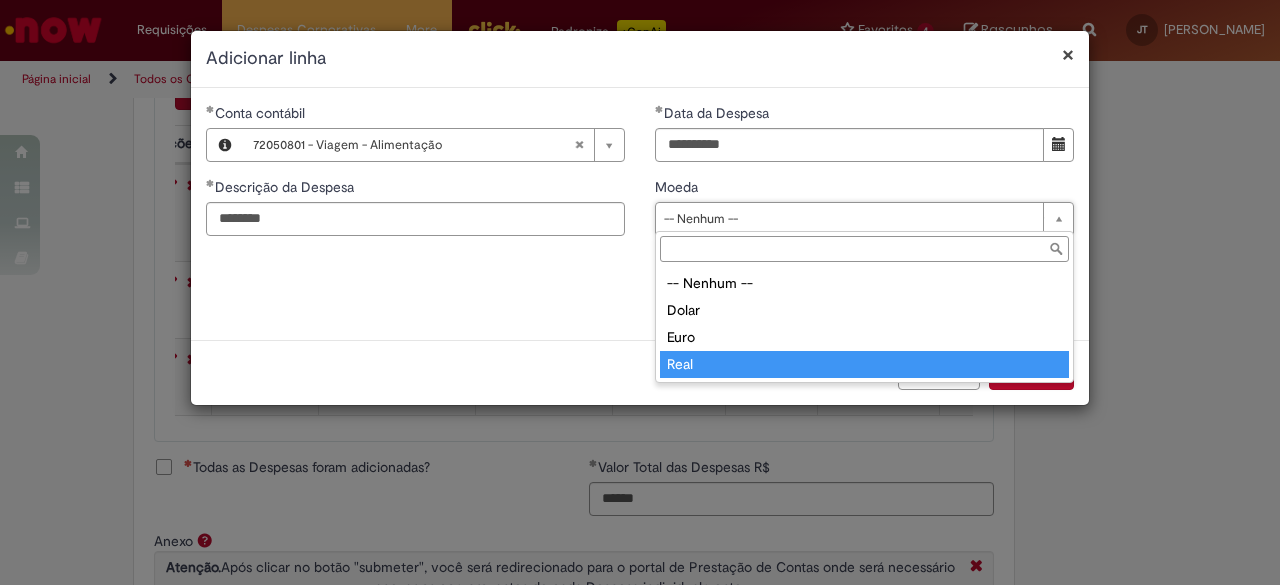type on "****" 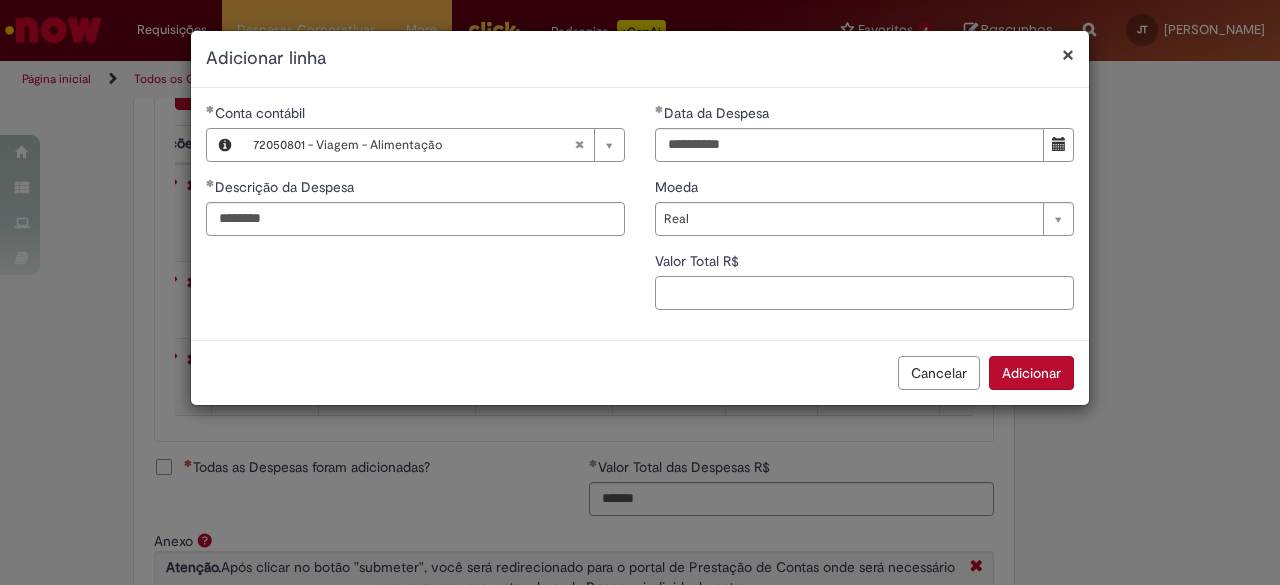 click on "Valor Total R$" at bounding box center (864, 293) 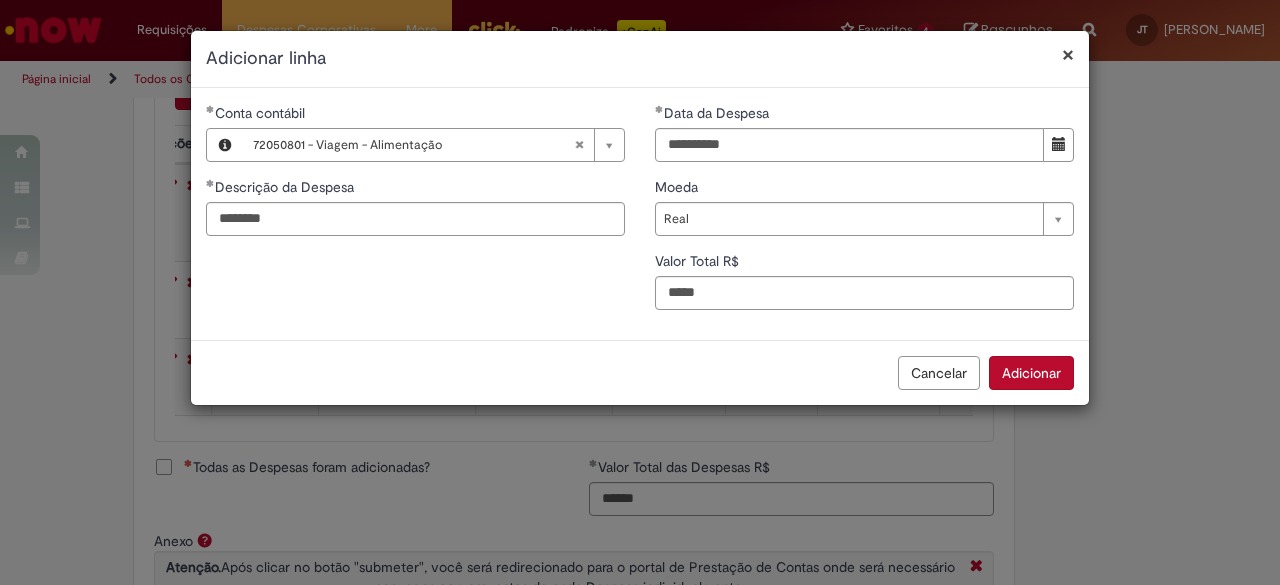 type on "*****" 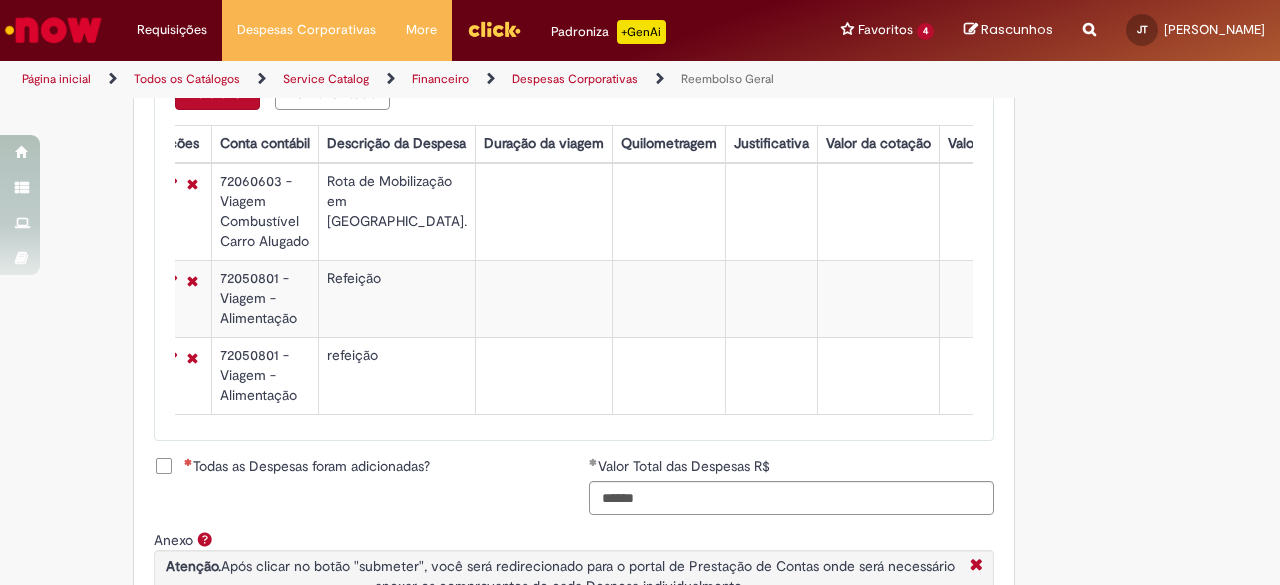 scroll, scrollTop: 887, scrollLeft: 0, axis: vertical 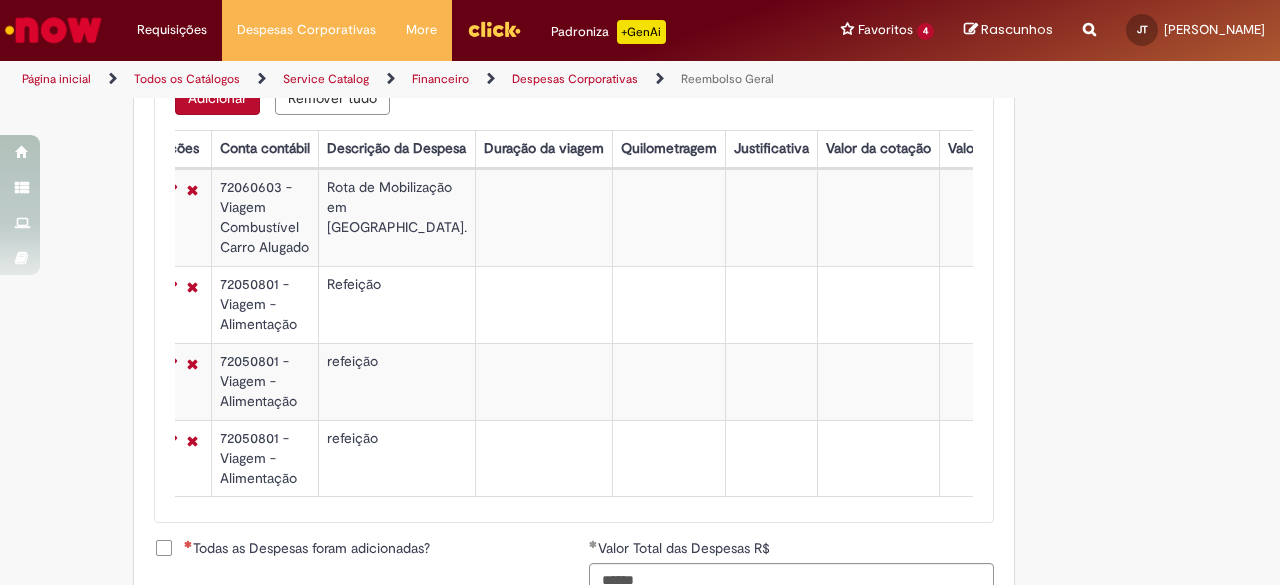 click on "Adicionar" at bounding box center (217, 98) 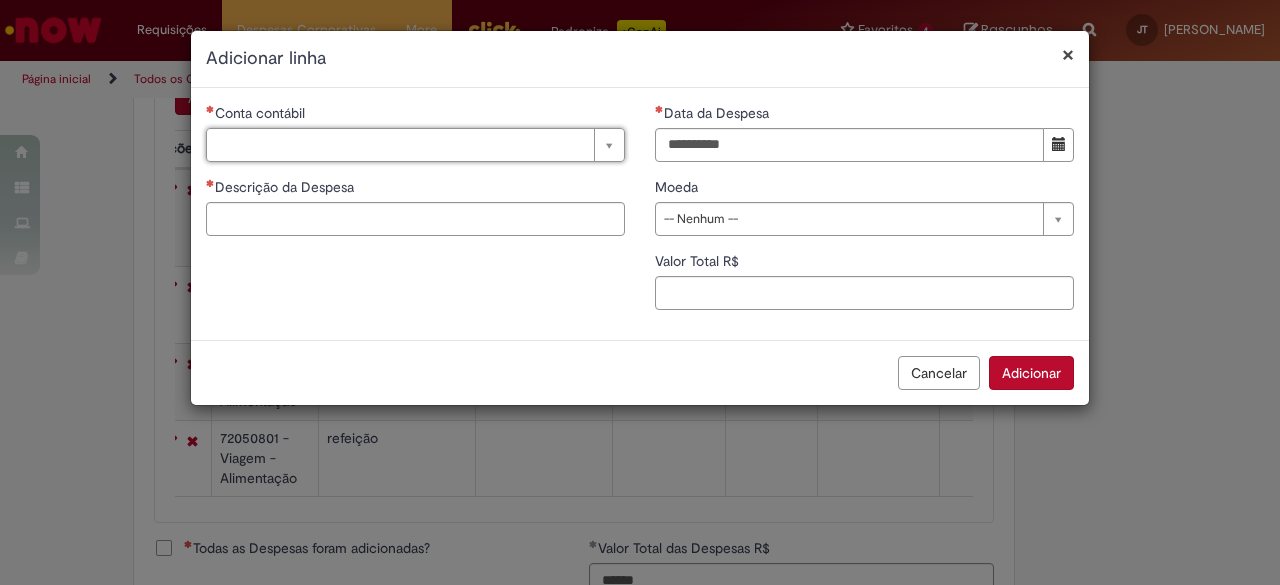 drag, startPoint x: 616, startPoint y: 142, endPoint x: 600, endPoint y: 141, distance: 16.03122 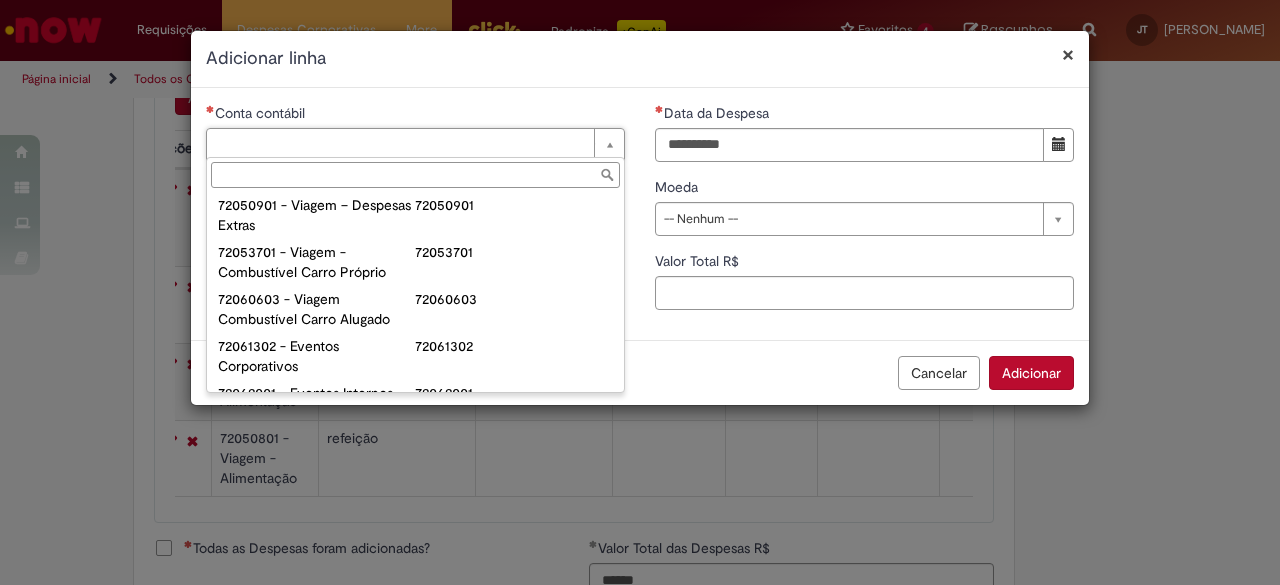scroll, scrollTop: 1335, scrollLeft: 0, axis: vertical 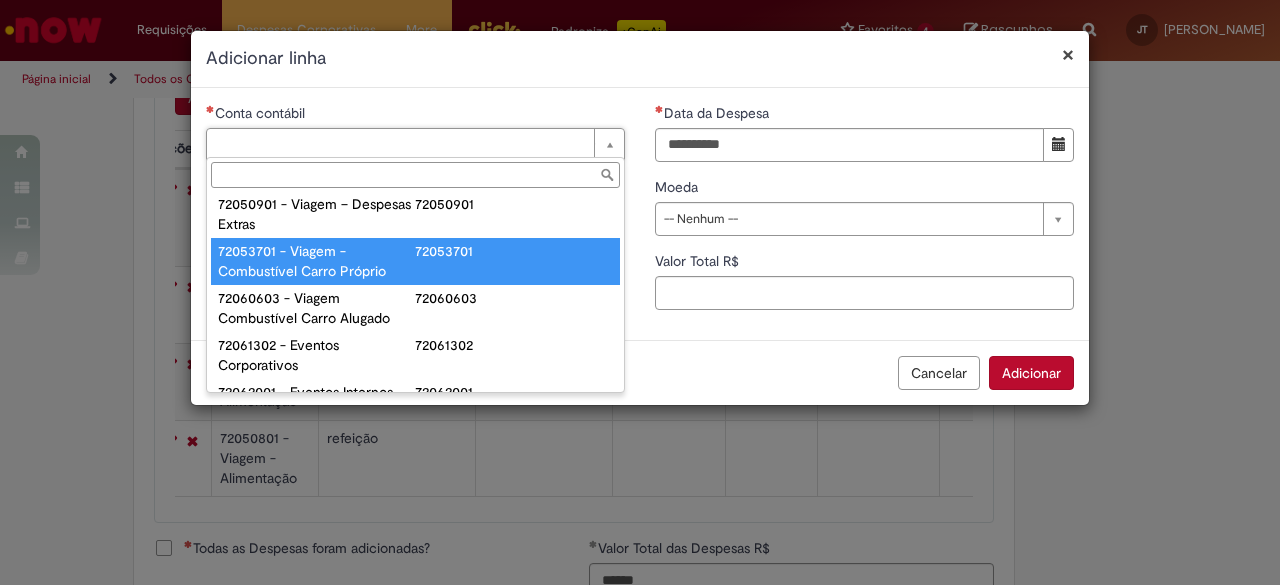 type on "**********" 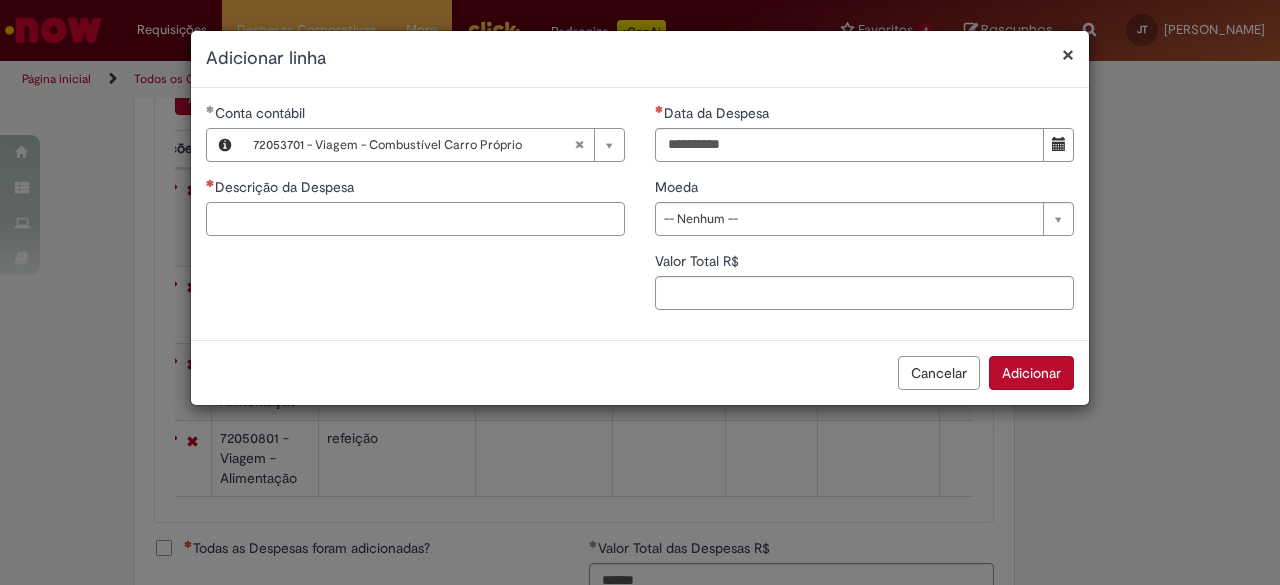 click on "Descrição da Despesa" at bounding box center [415, 219] 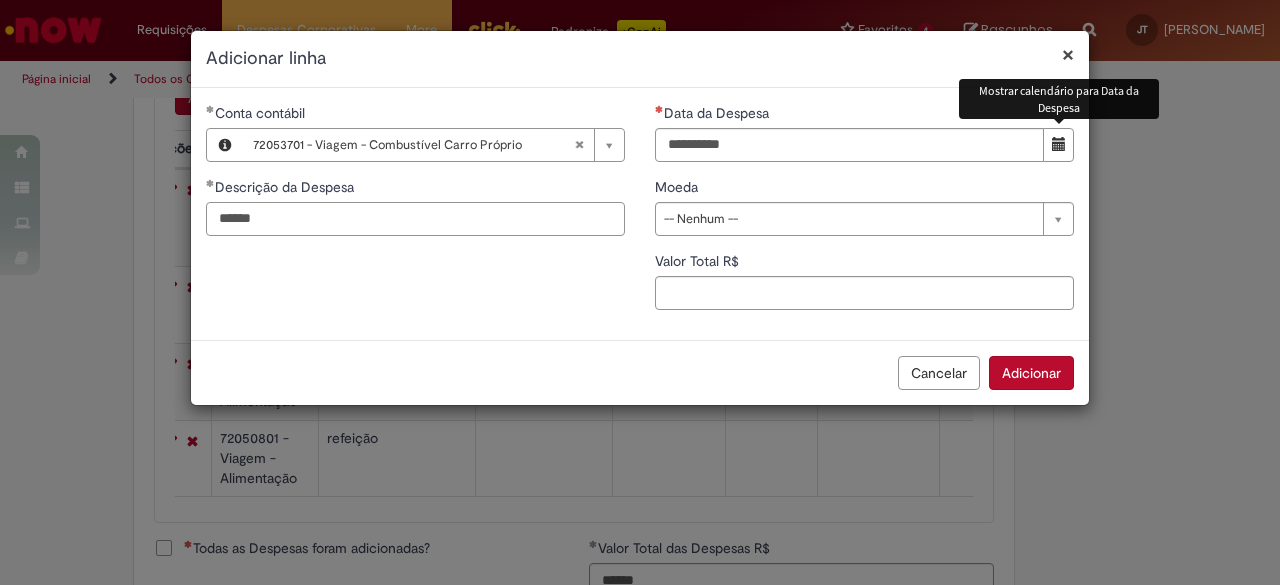 type on "******" 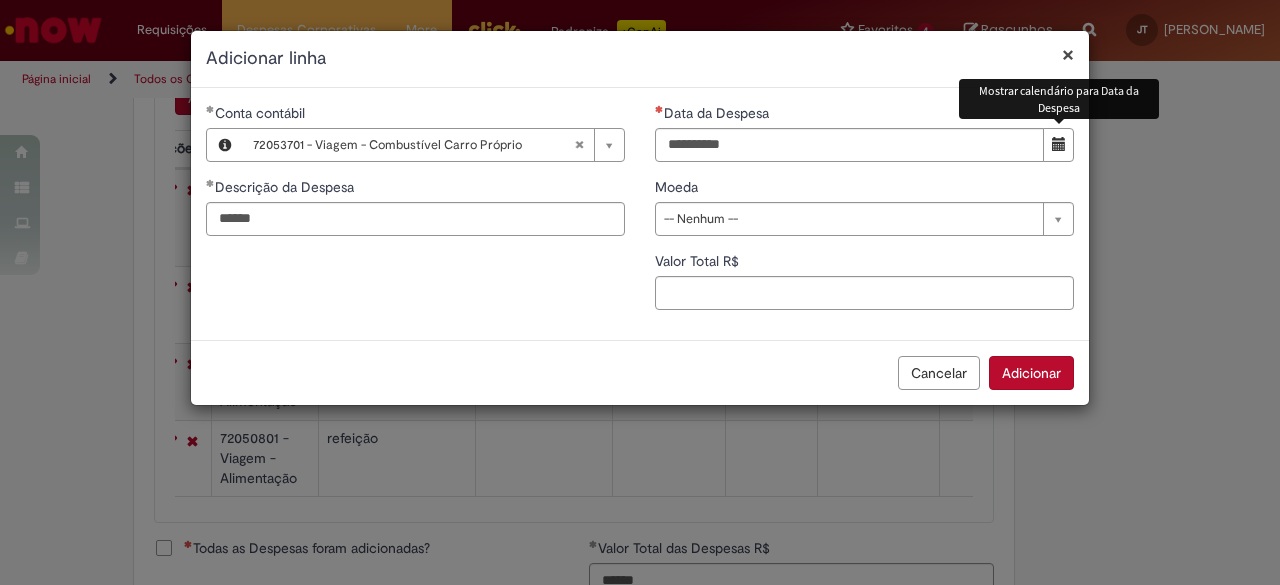 click at bounding box center [1059, 144] 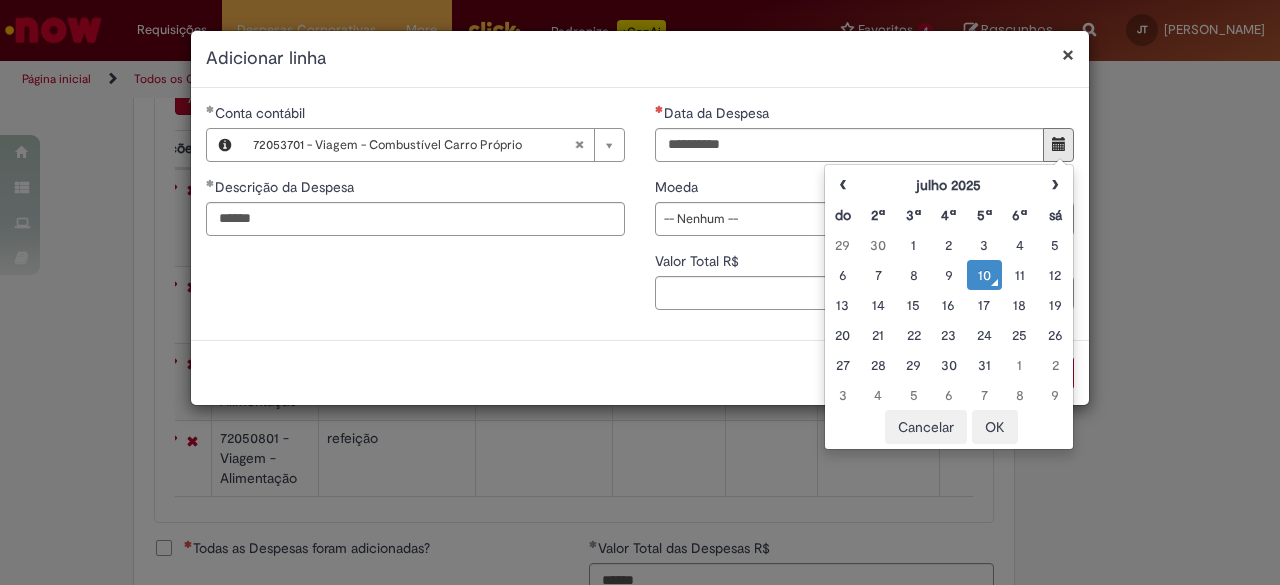 click on "10" at bounding box center [984, 275] 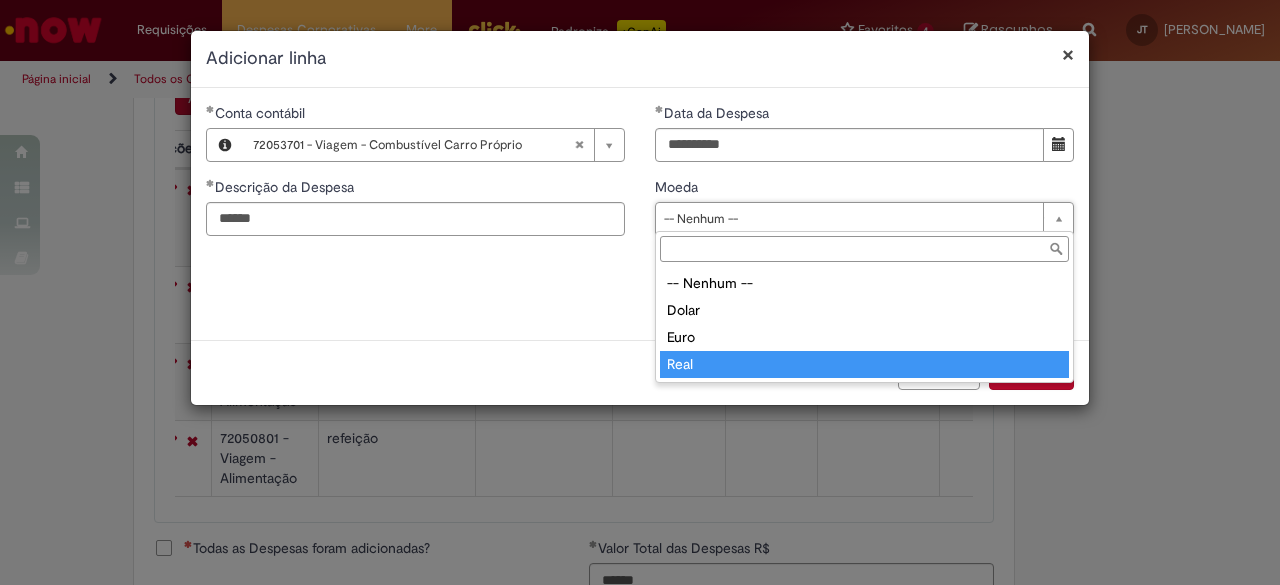 type on "****" 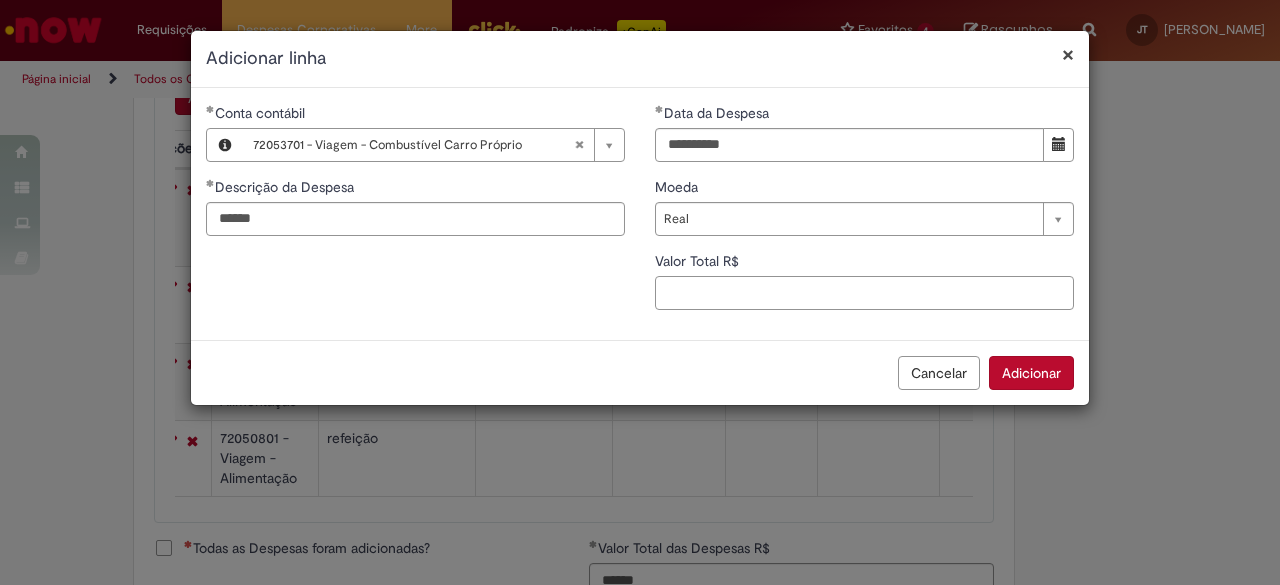 click on "Valor Total R$" at bounding box center [864, 293] 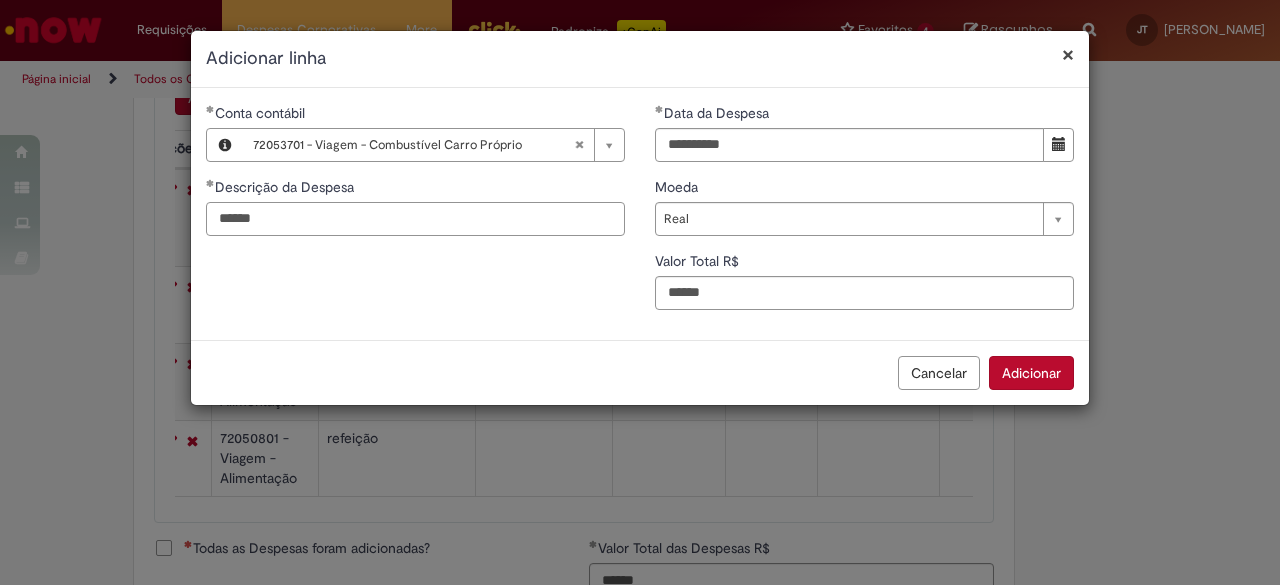 type on "***" 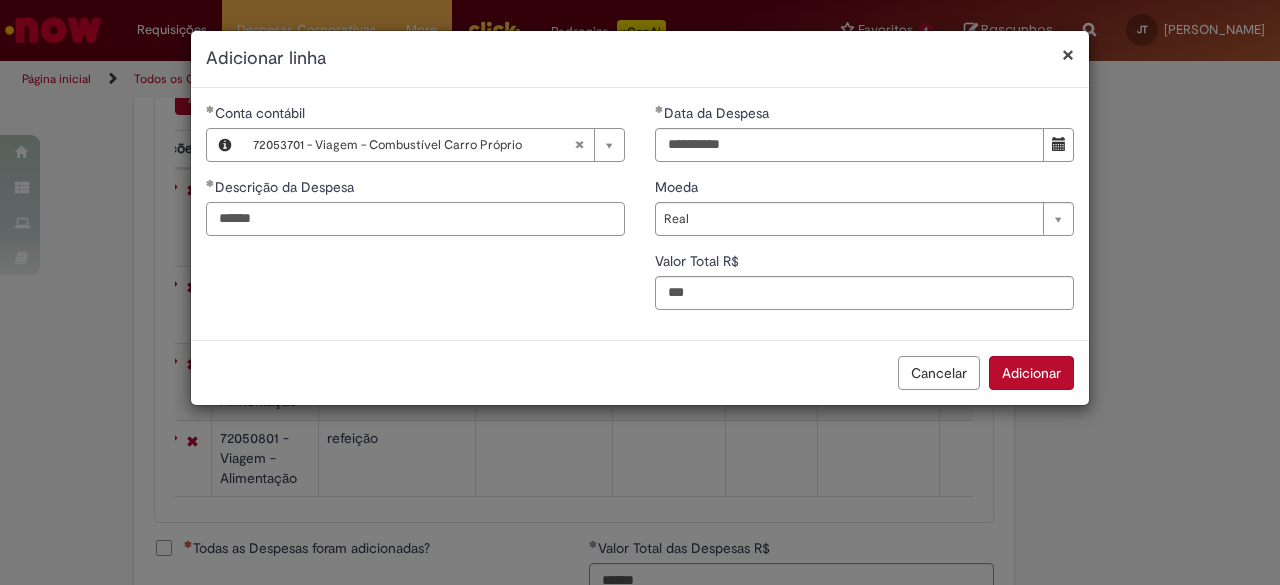 click on "******" at bounding box center [415, 219] 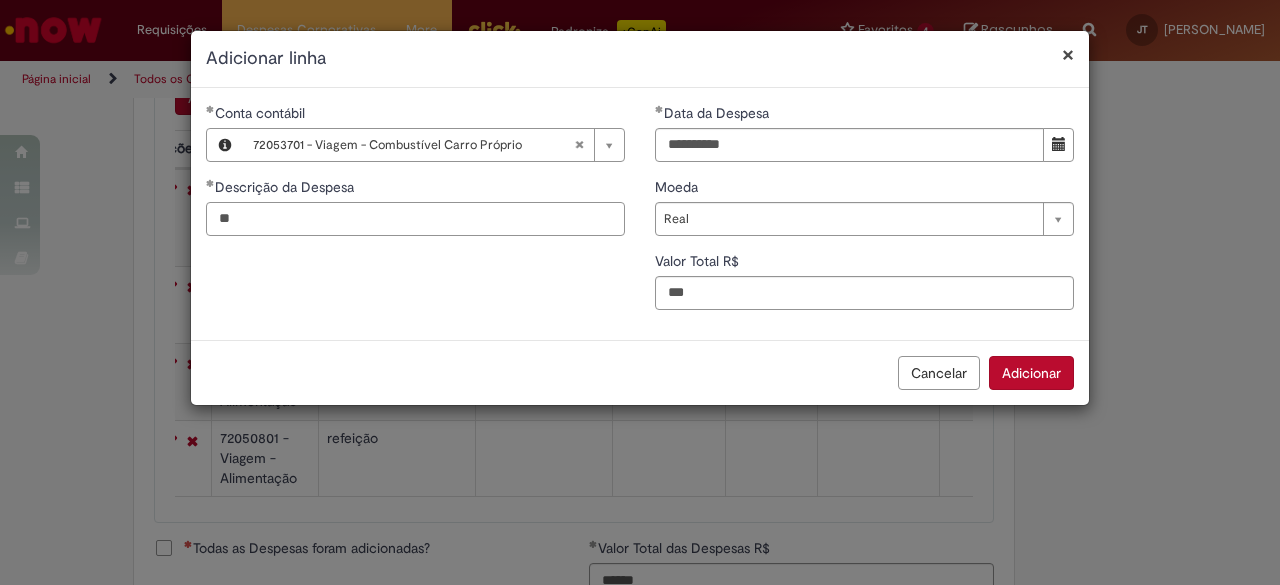 type on "*" 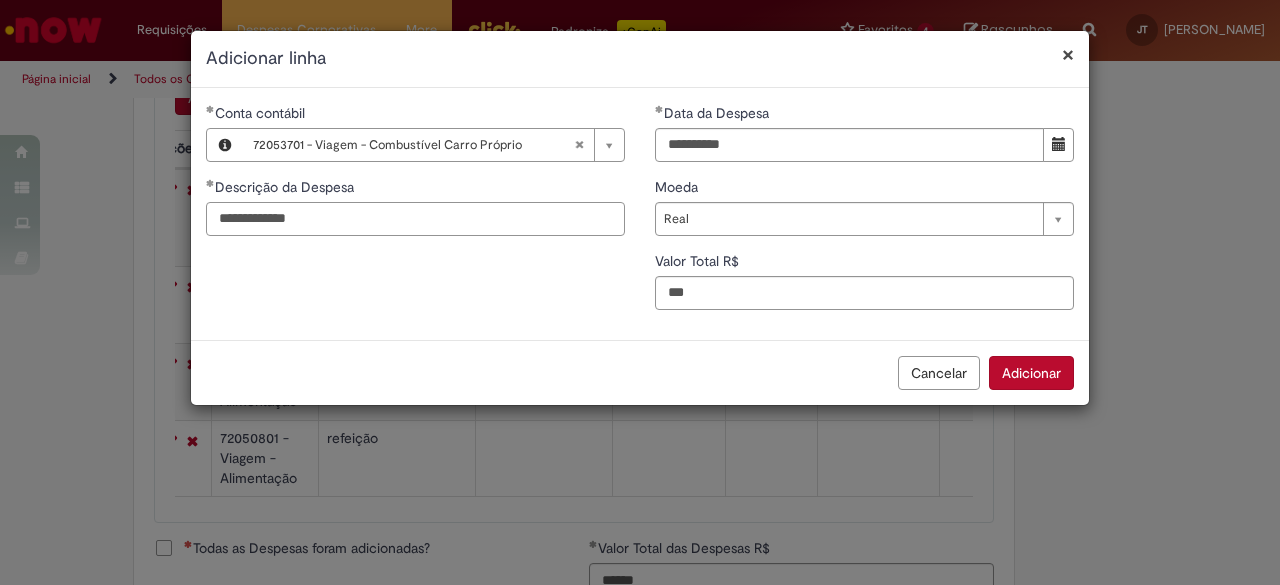 type on "**********" 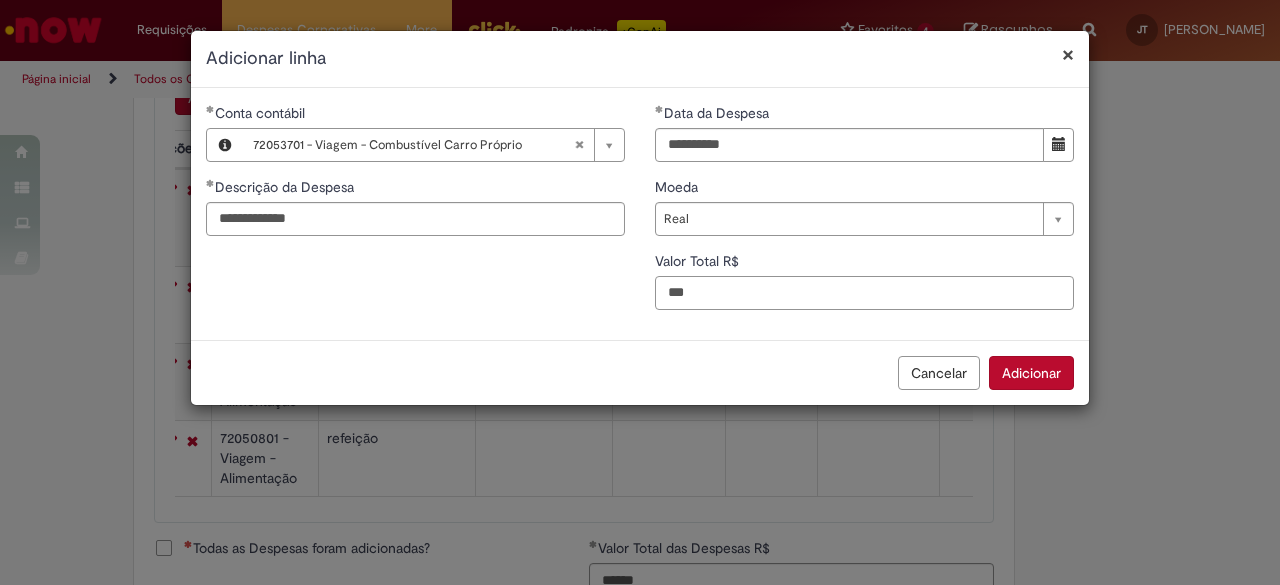 click on "***" at bounding box center [864, 293] 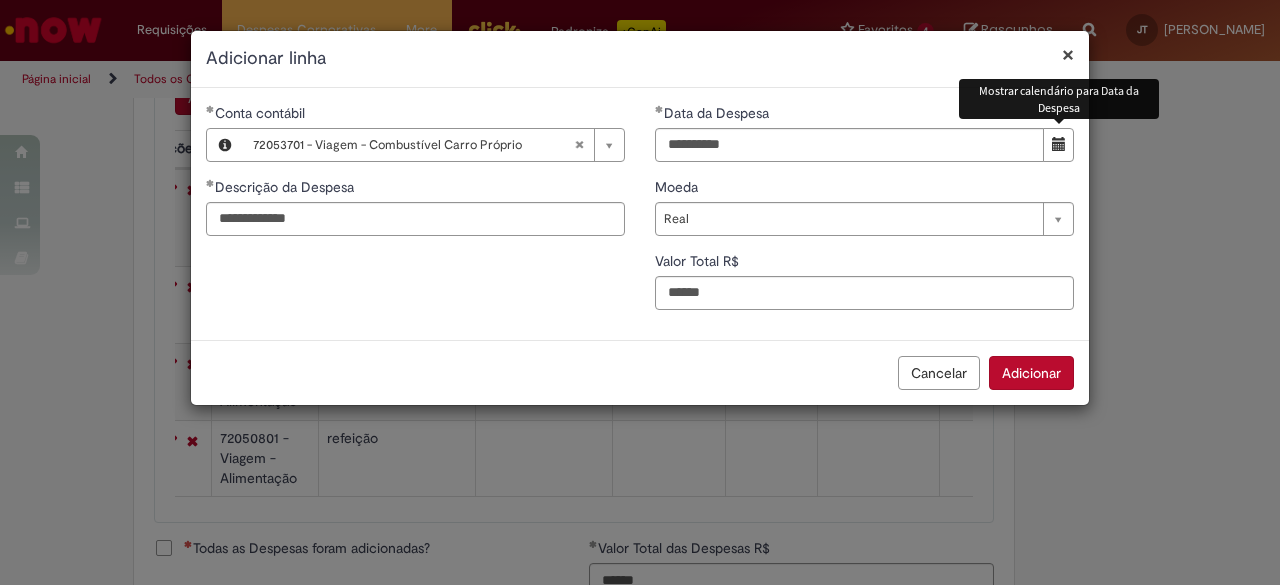 type on "***" 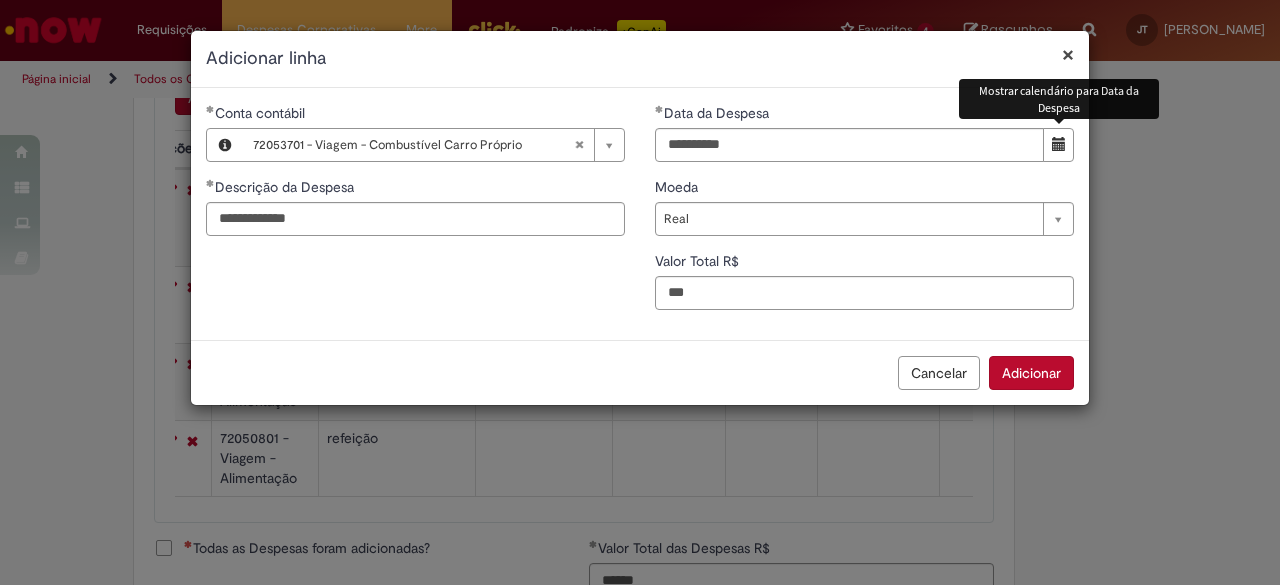 click at bounding box center (1059, 144) 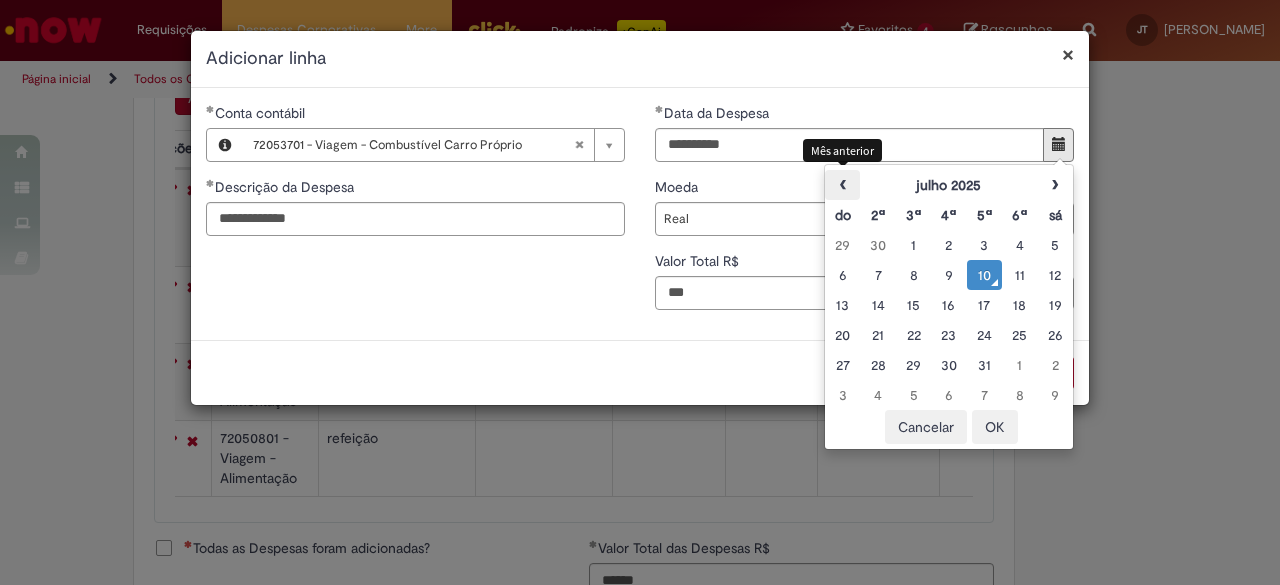 click on "‹" at bounding box center [842, 185] 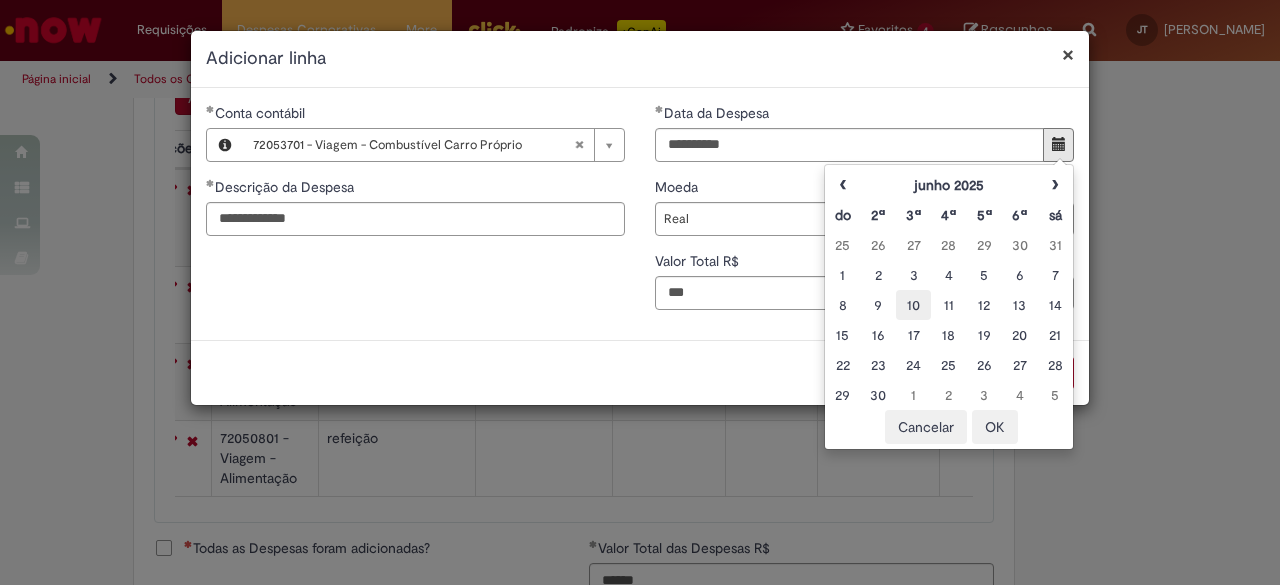 click on "10" at bounding box center [913, 305] 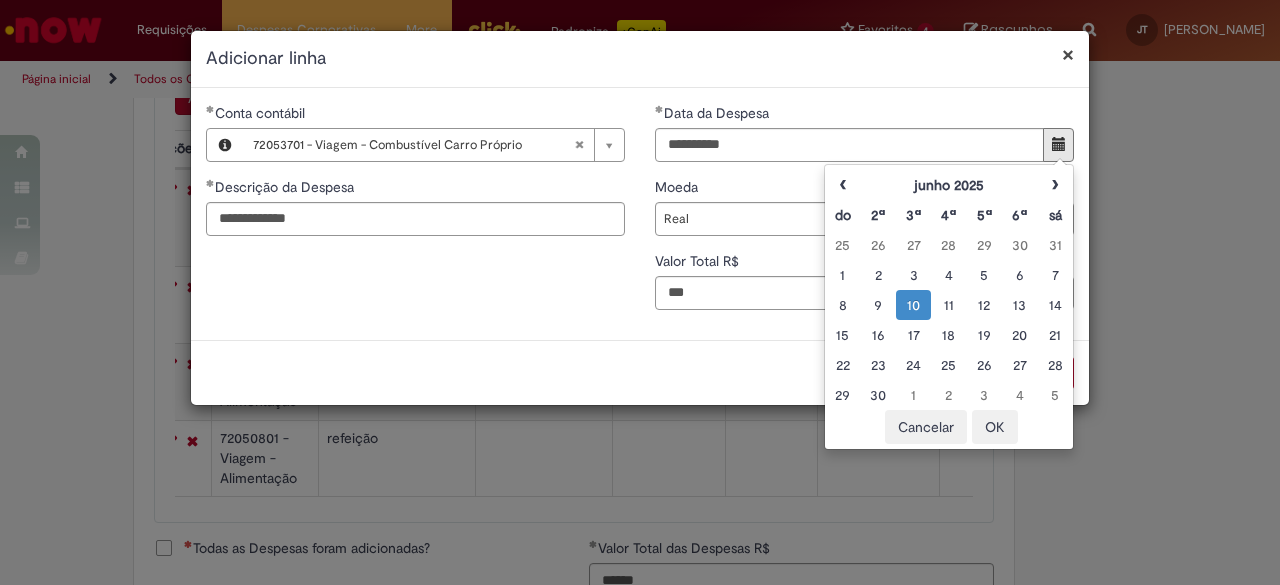 click on "Cancelar   Adicionar" at bounding box center [640, 372] 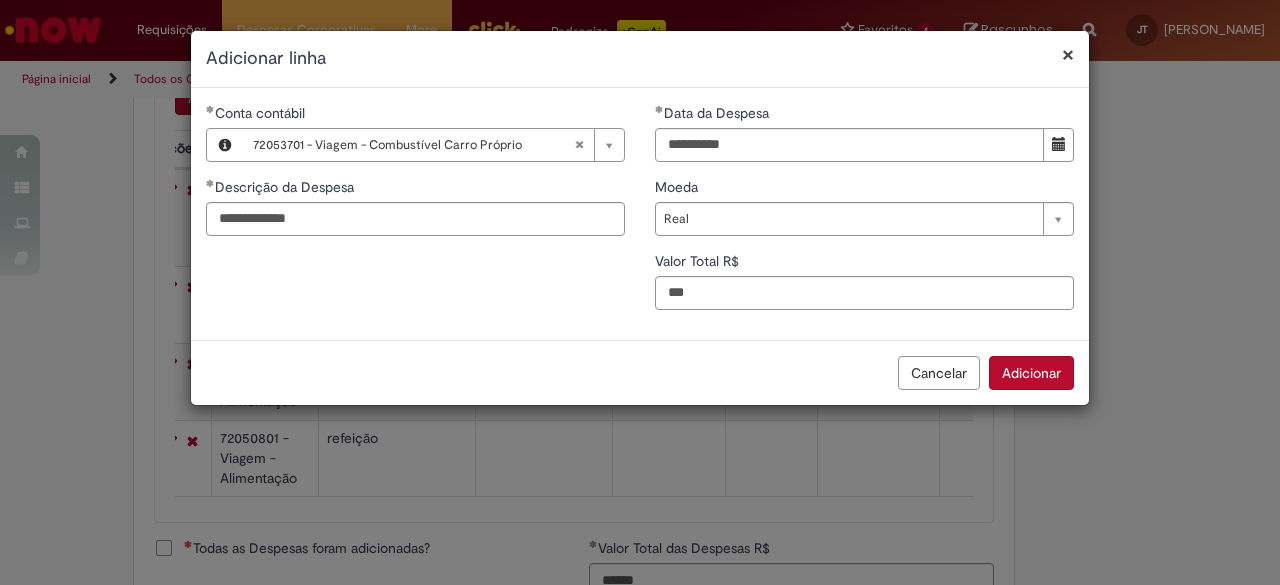 click on "Adicionar" at bounding box center (1031, 373) 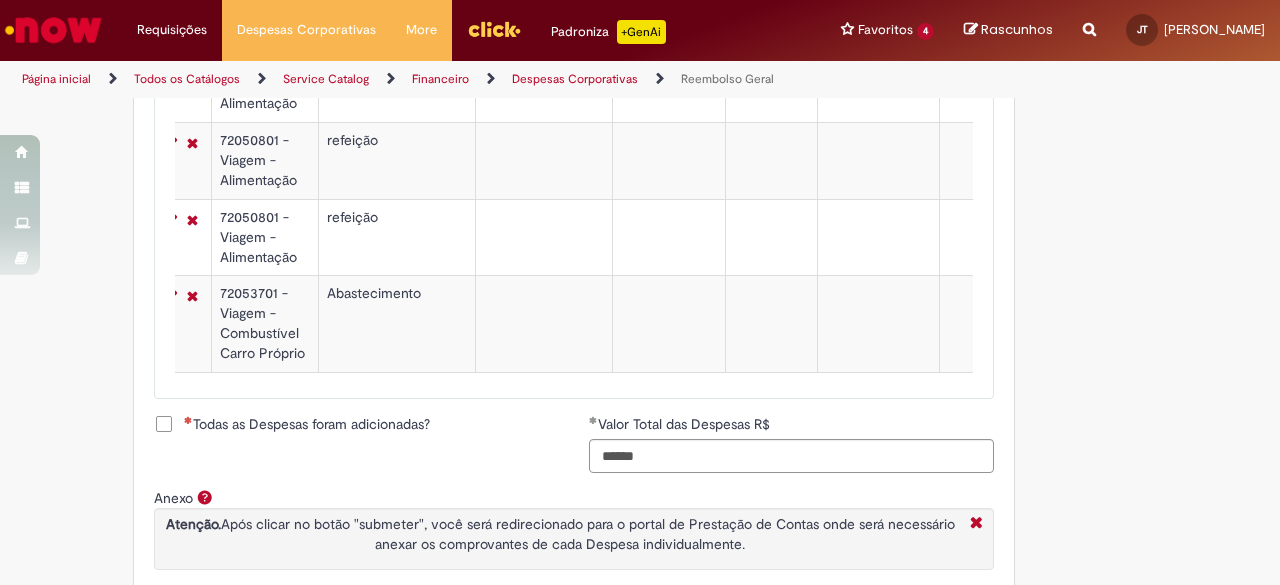 scroll, scrollTop: 1129, scrollLeft: 0, axis: vertical 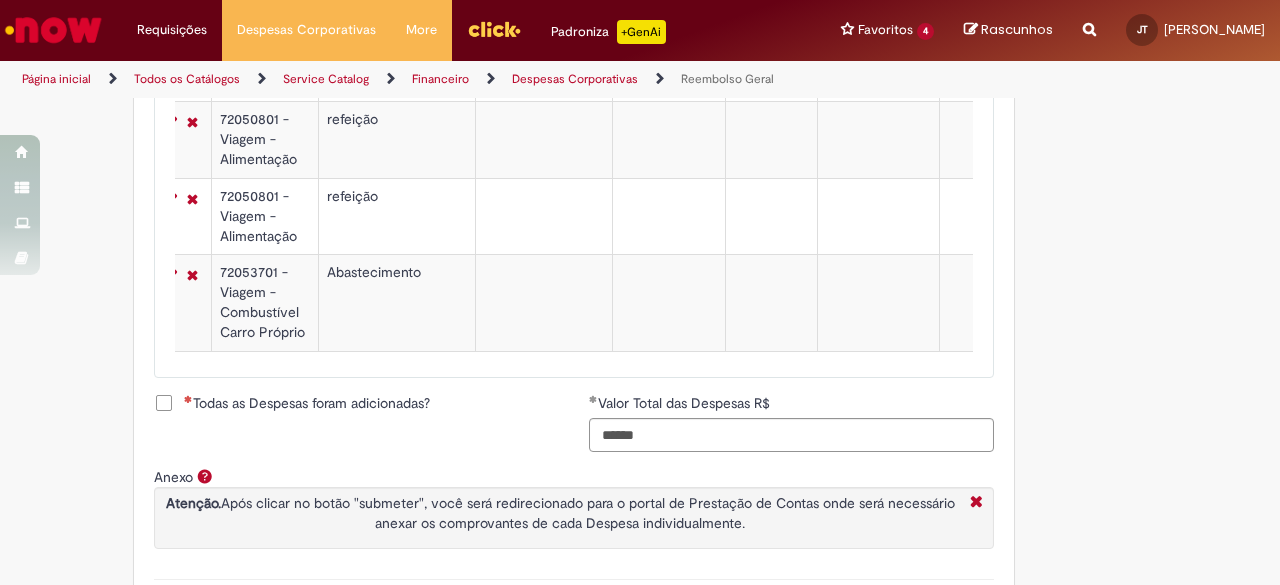 click on "Todas as Despesas foram adicionadas?" at bounding box center (307, 403) 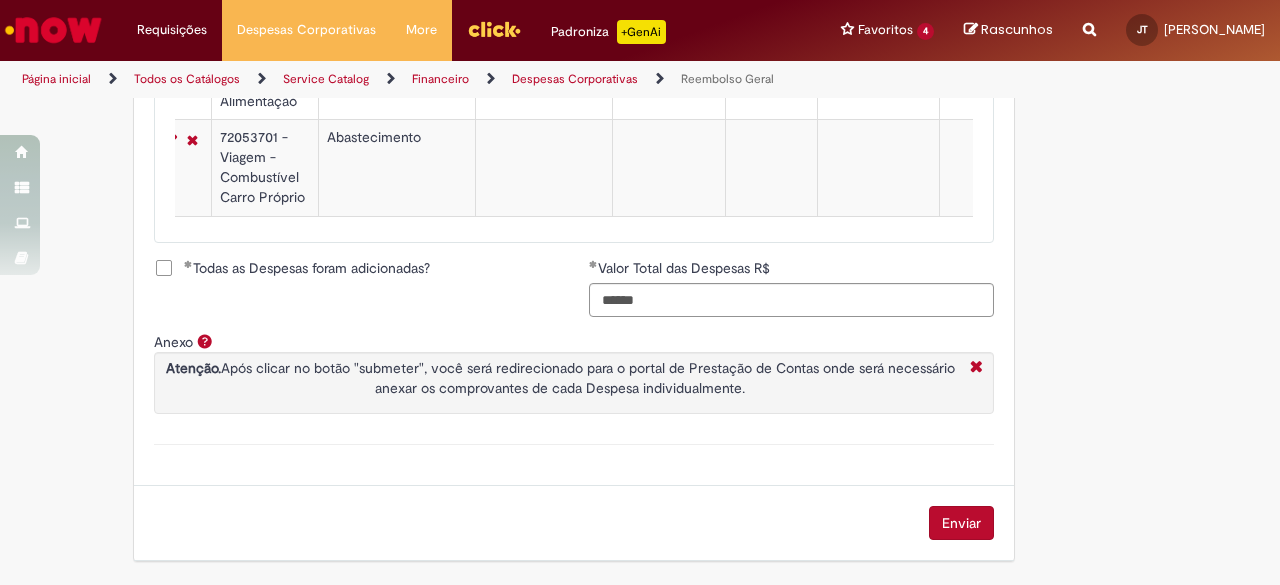 scroll, scrollTop: 1290, scrollLeft: 0, axis: vertical 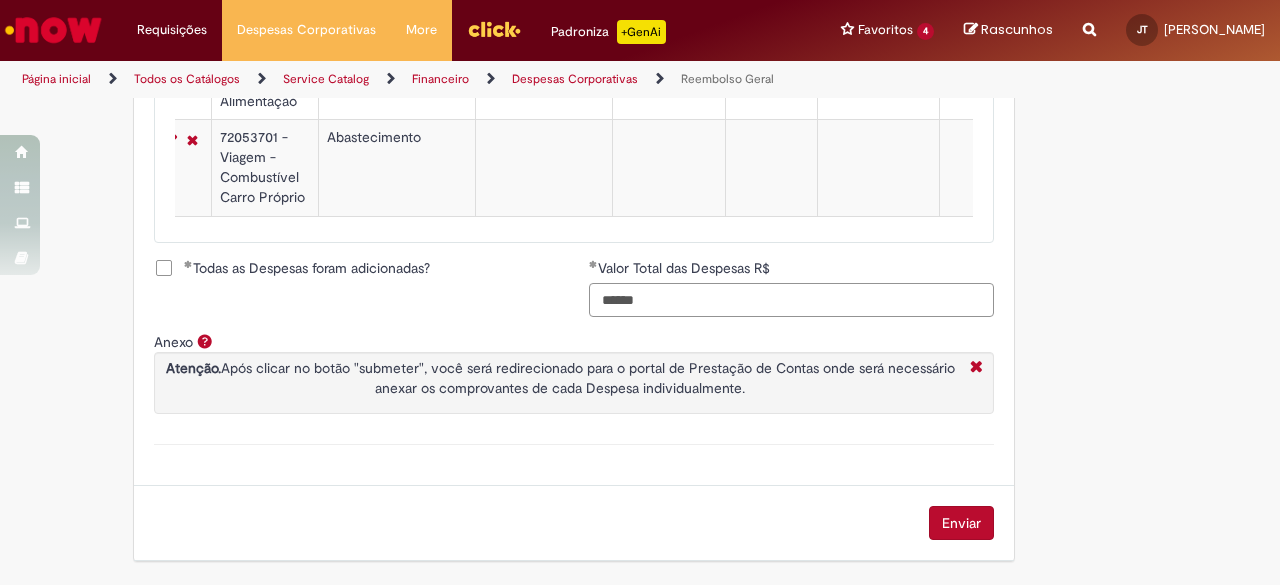 click on "******" at bounding box center [791, 300] 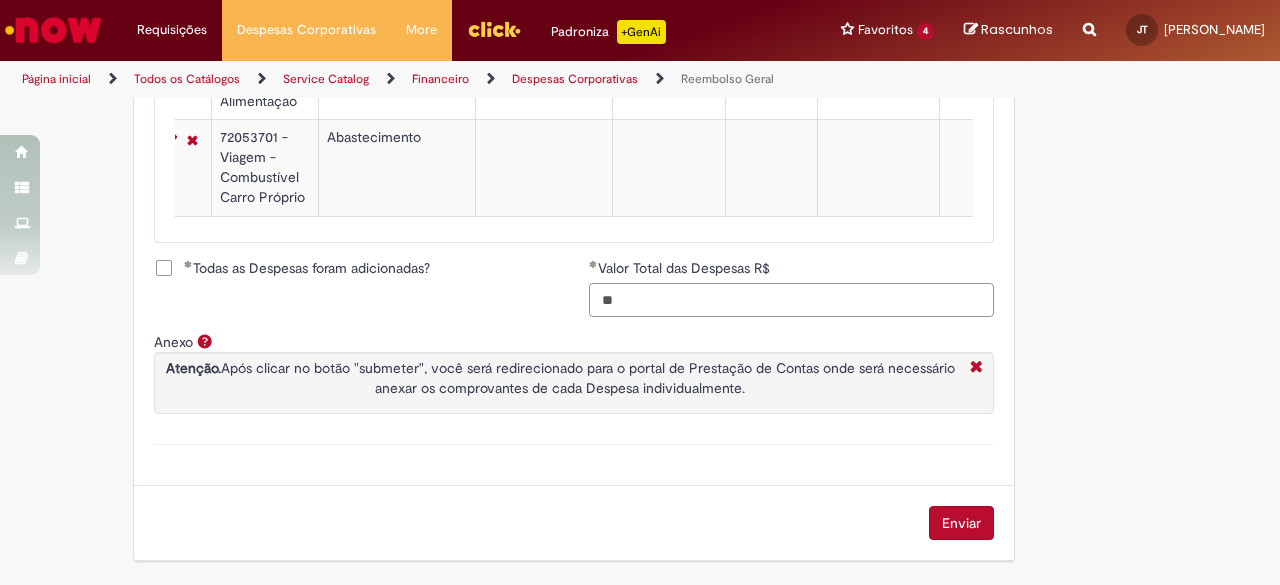 type on "*" 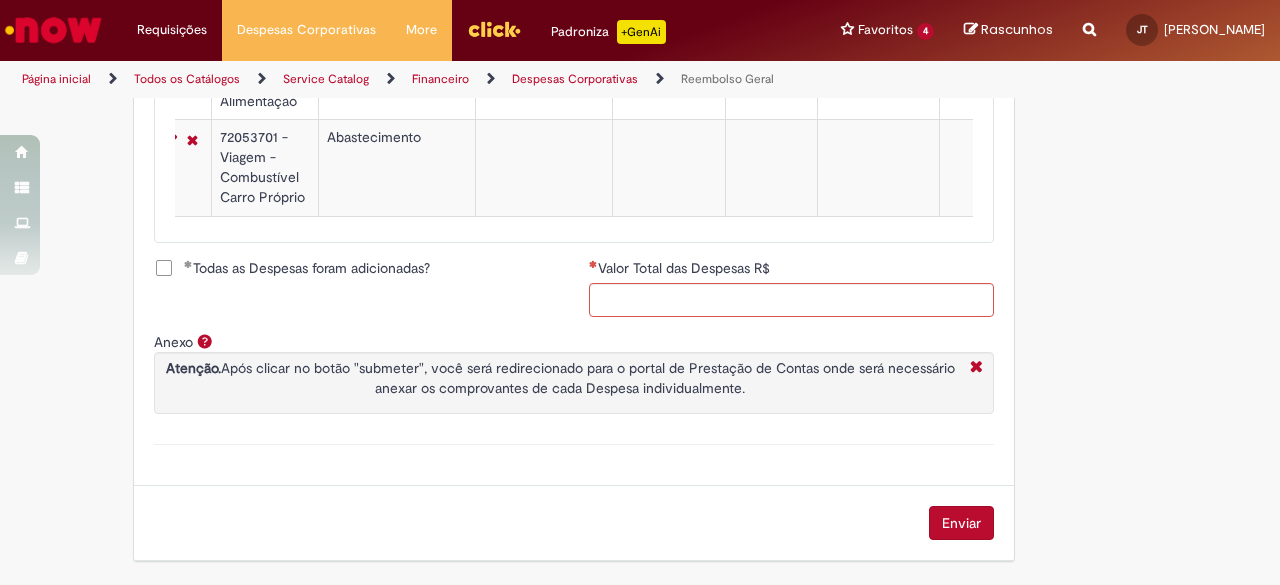 click on "Todas as Despesas foram adicionadas?" at bounding box center [307, 268] 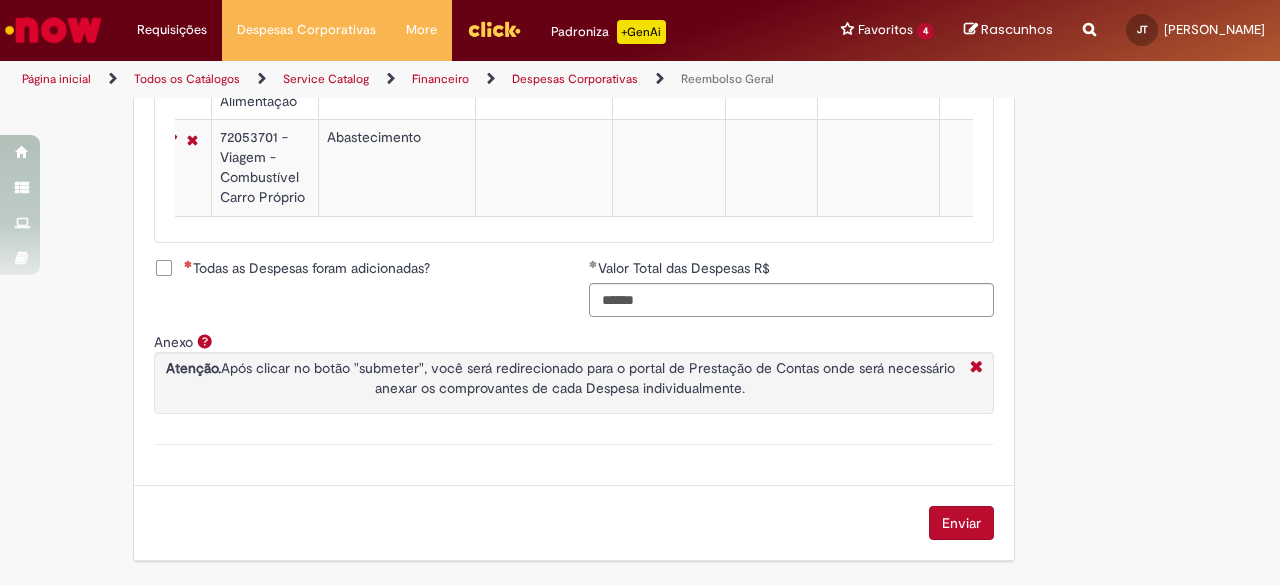 click on "Todas as Despesas foram adicionadas?" at bounding box center [307, 268] 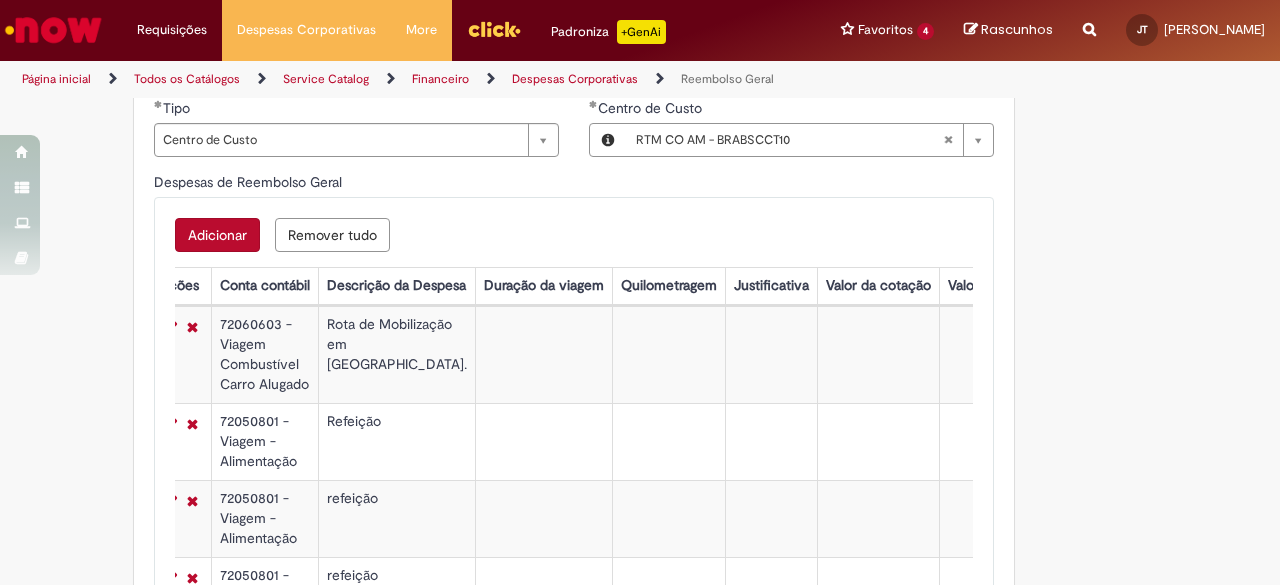 scroll, scrollTop: 1290, scrollLeft: 0, axis: vertical 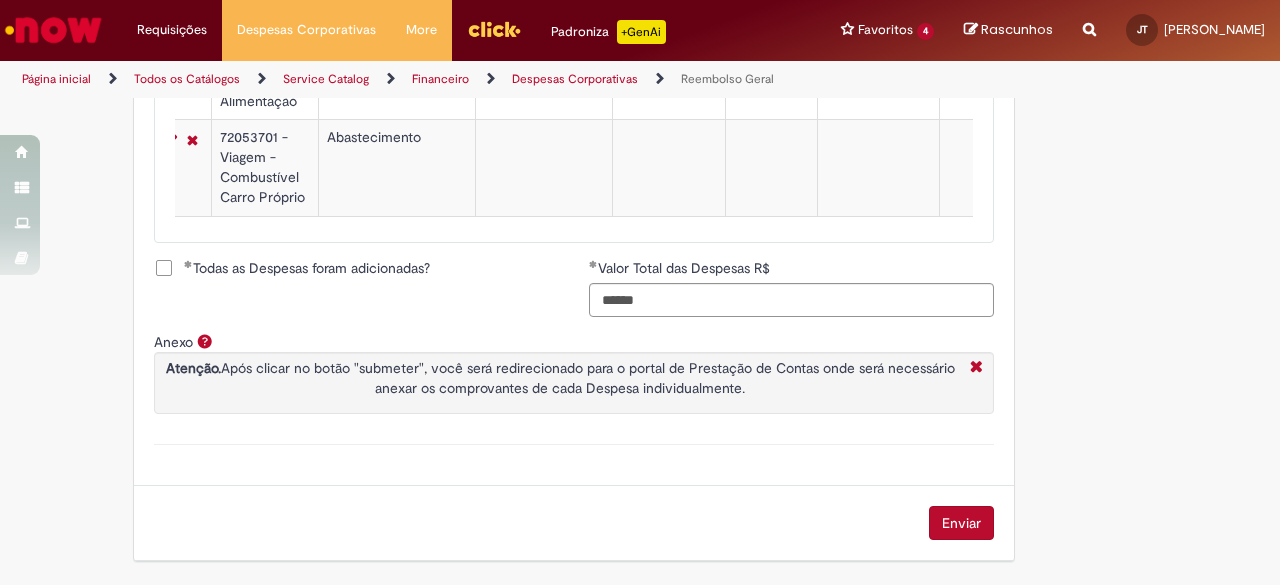 click on "Enviar" at bounding box center [961, 523] 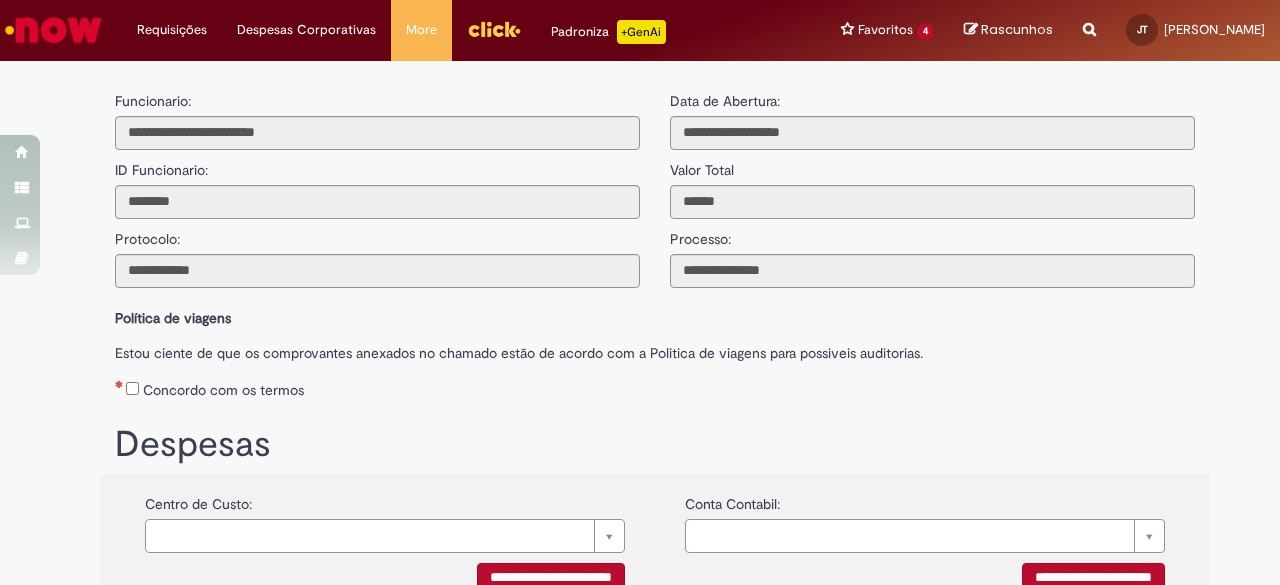 scroll, scrollTop: 0, scrollLeft: 0, axis: both 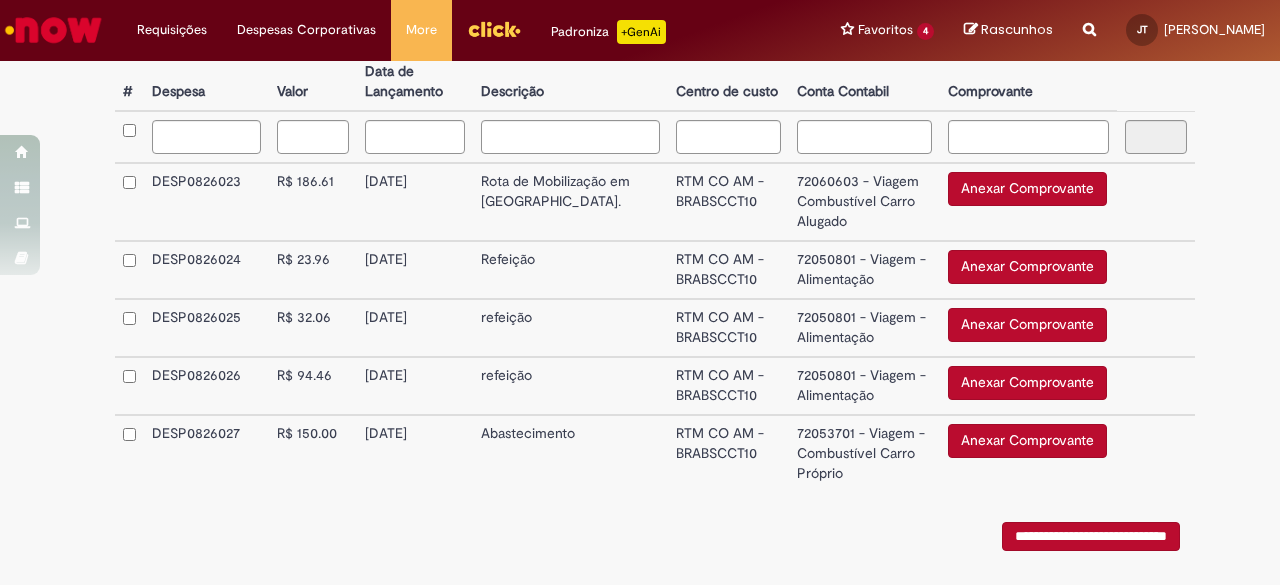 click on "Anexar Comprovante" at bounding box center (1027, 189) 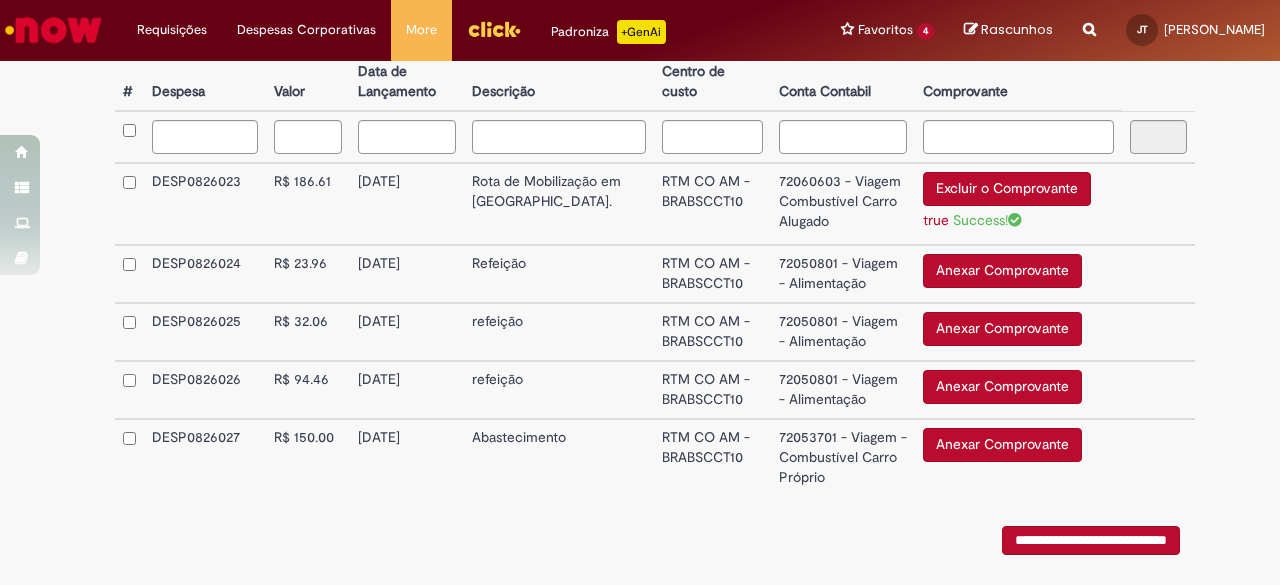 click on "72060603 -  Viagem Combustível Carro Alugado" at bounding box center [843, 204] 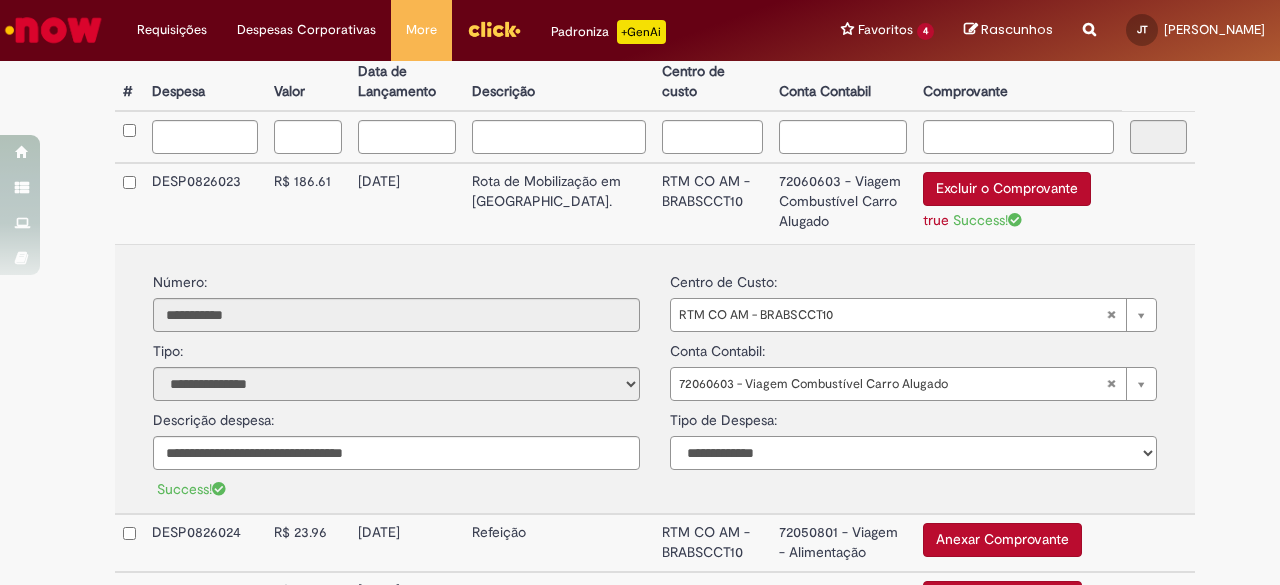 click on "**********" at bounding box center (913, 453) 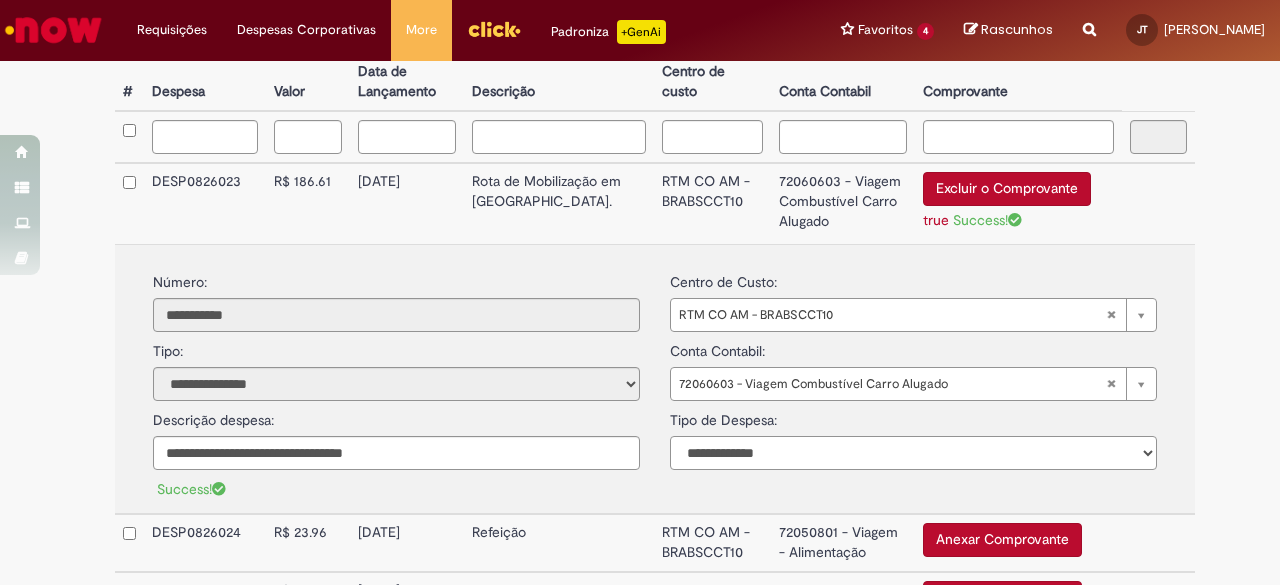 select on "*" 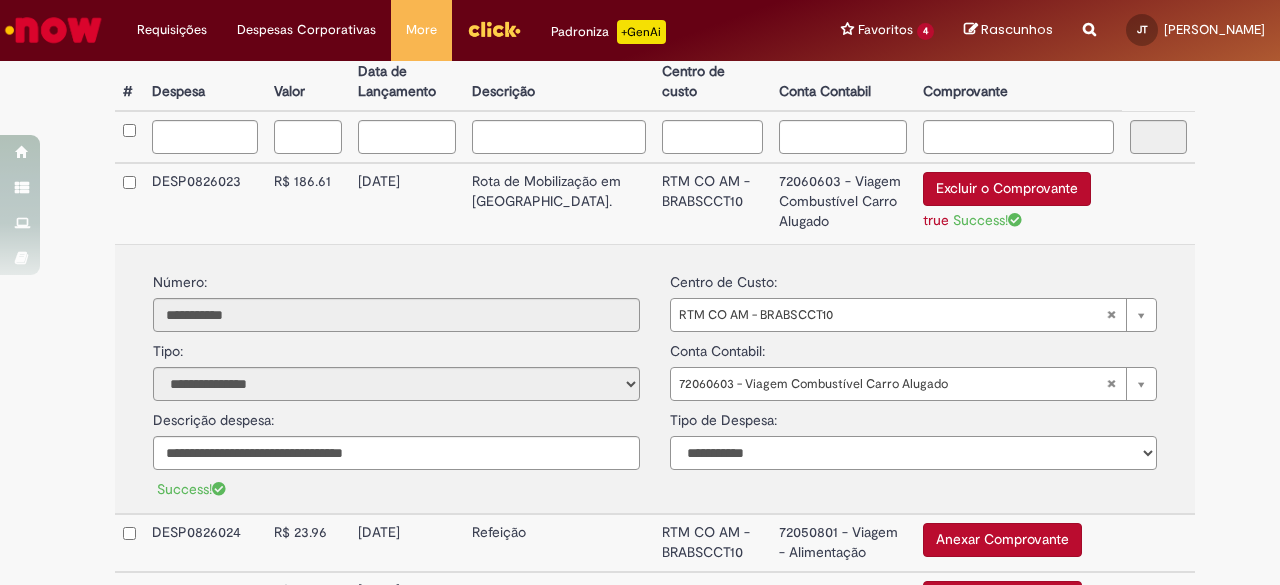click on "**********" at bounding box center (913, 453) 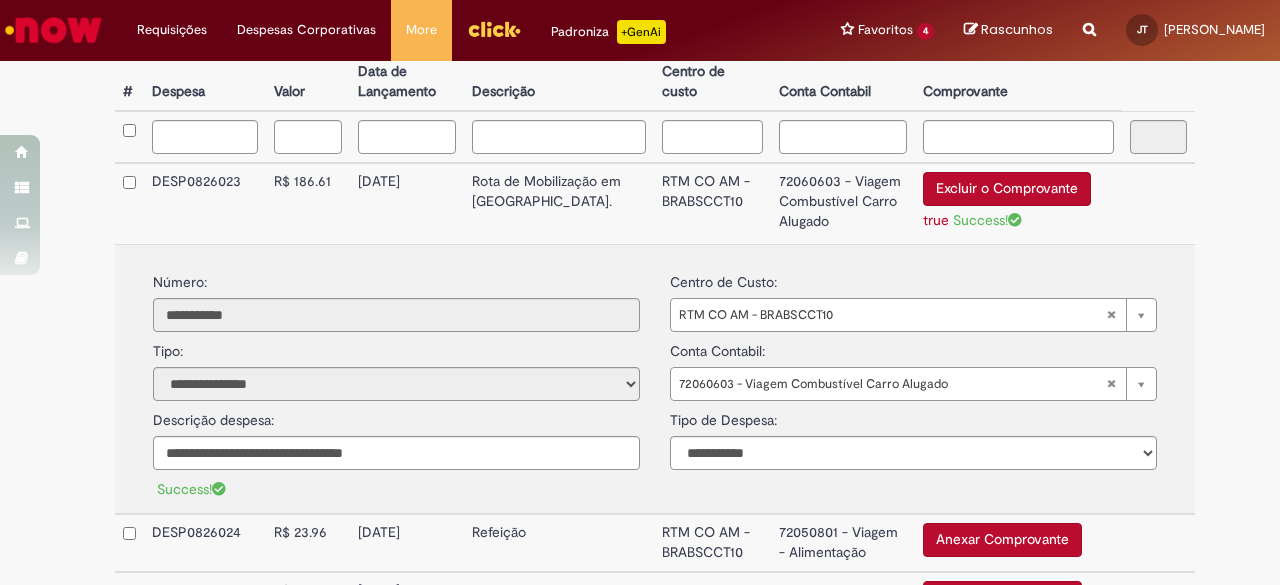 click on "Anexar Comprovante" at bounding box center (1002, 540) 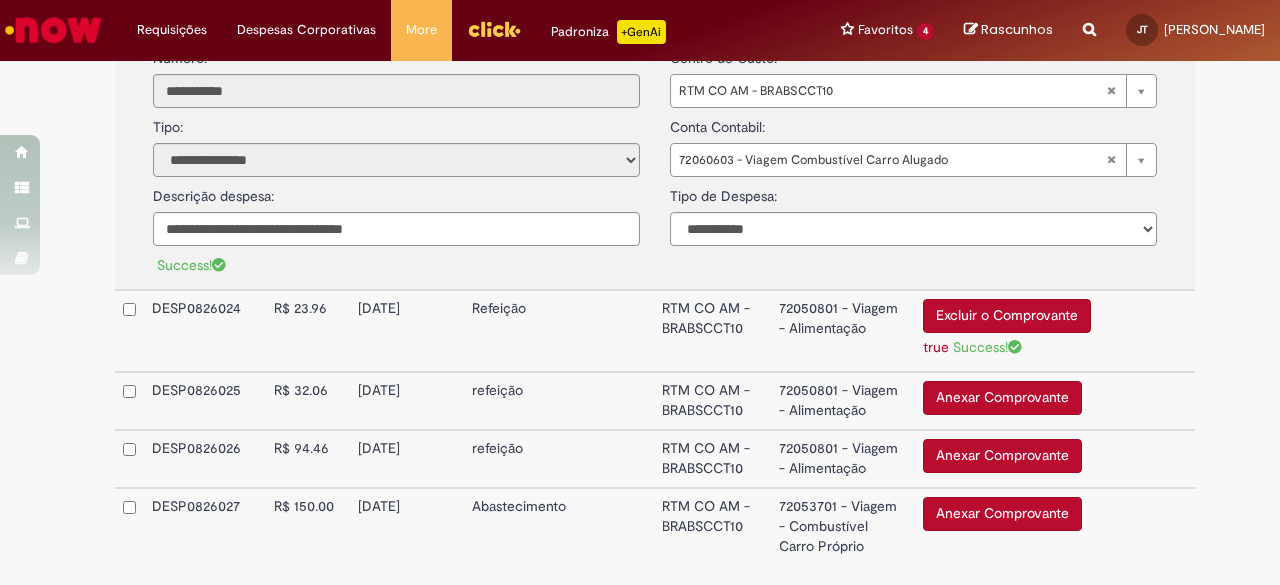 scroll, scrollTop: 778, scrollLeft: 0, axis: vertical 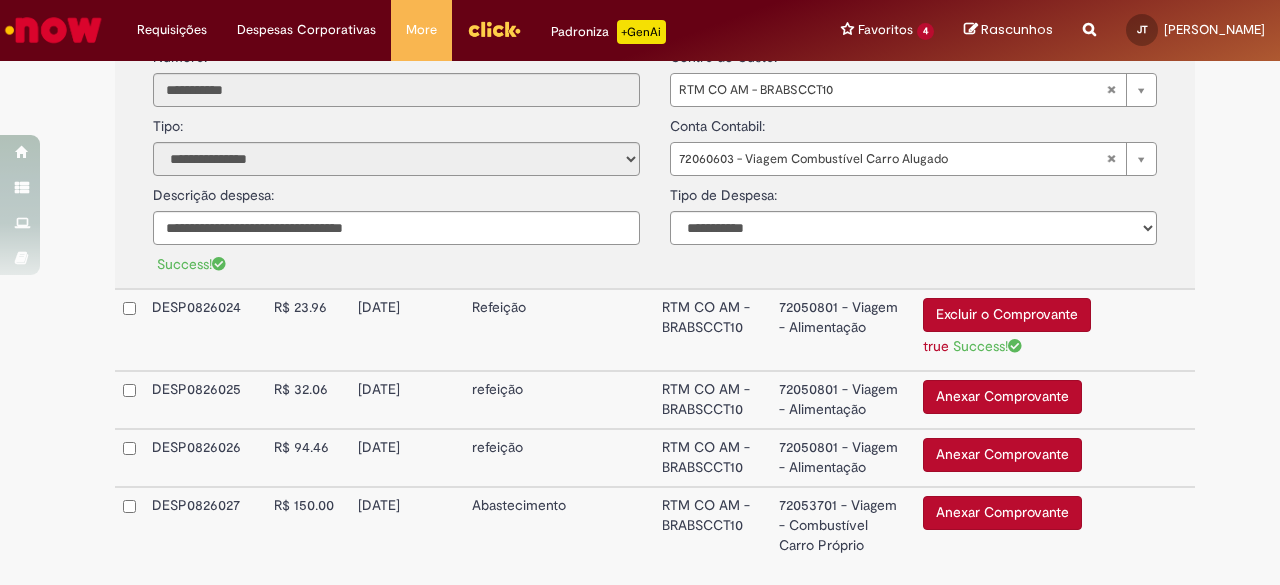 click on "72050801 -  Viagem  -  Alimentação" at bounding box center [843, 330] 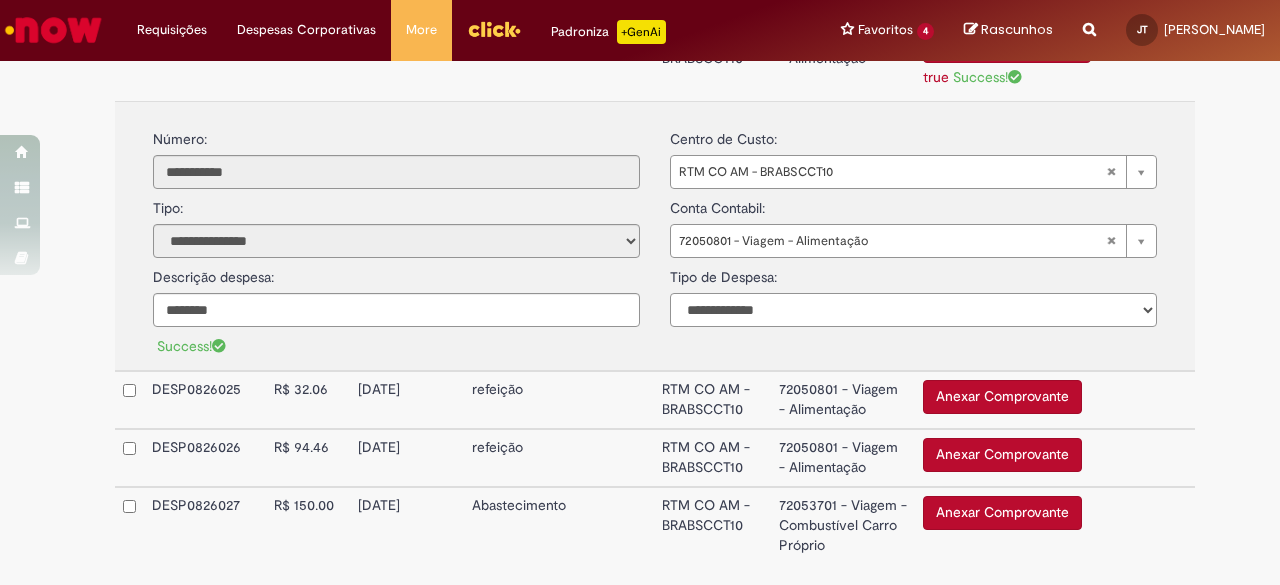 click on "**********" at bounding box center [913, 310] 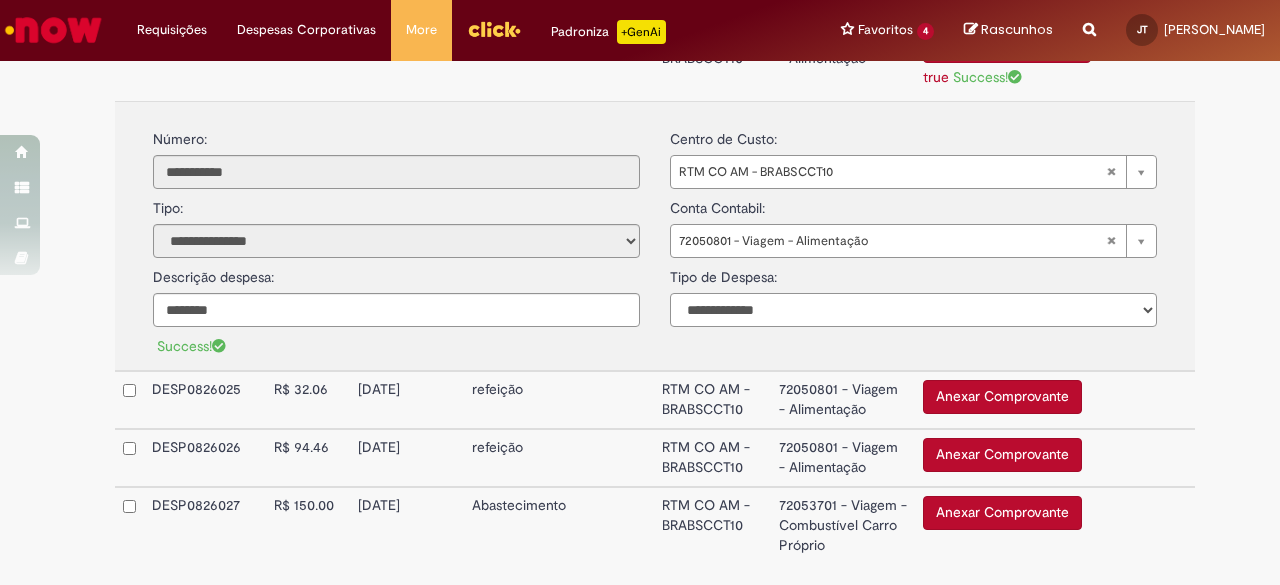 select on "*" 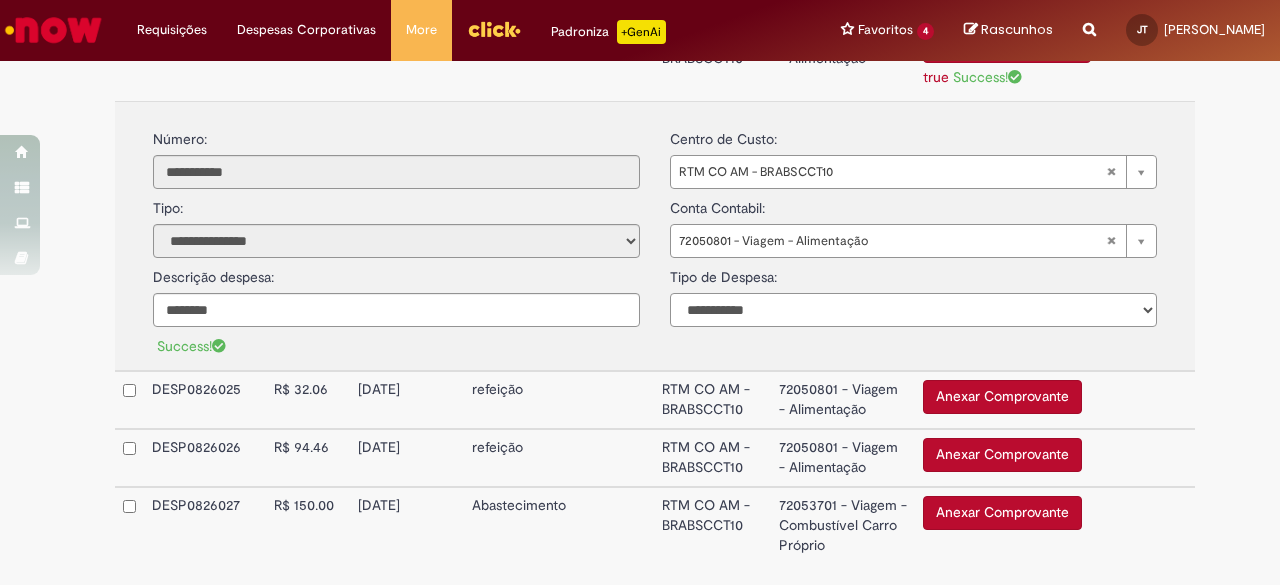 click on "**********" at bounding box center [913, 310] 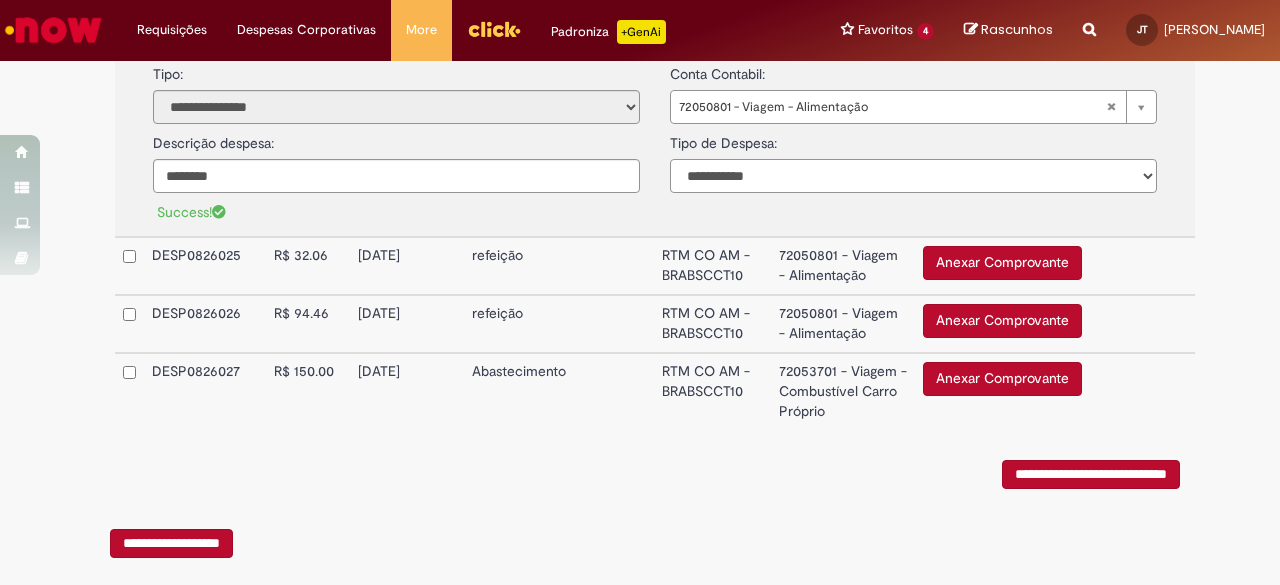 scroll, scrollTop: 940, scrollLeft: 0, axis: vertical 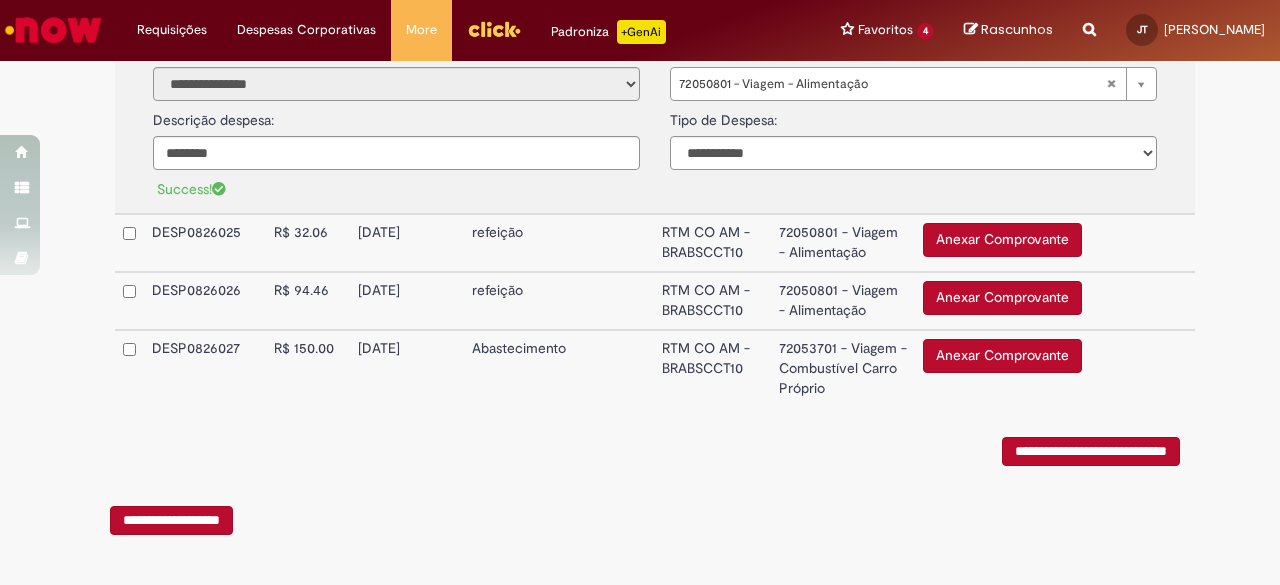 click on "Anexar Comprovante" at bounding box center [1002, 240] 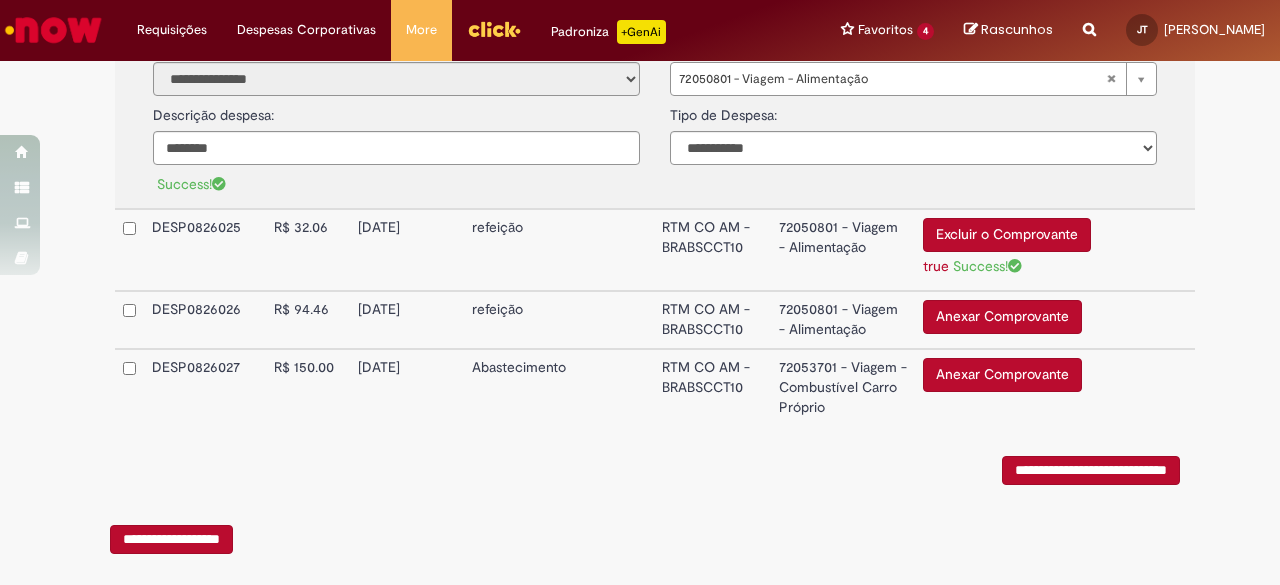click on "Anexar Comprovante" at bounding box center (1002, 317) 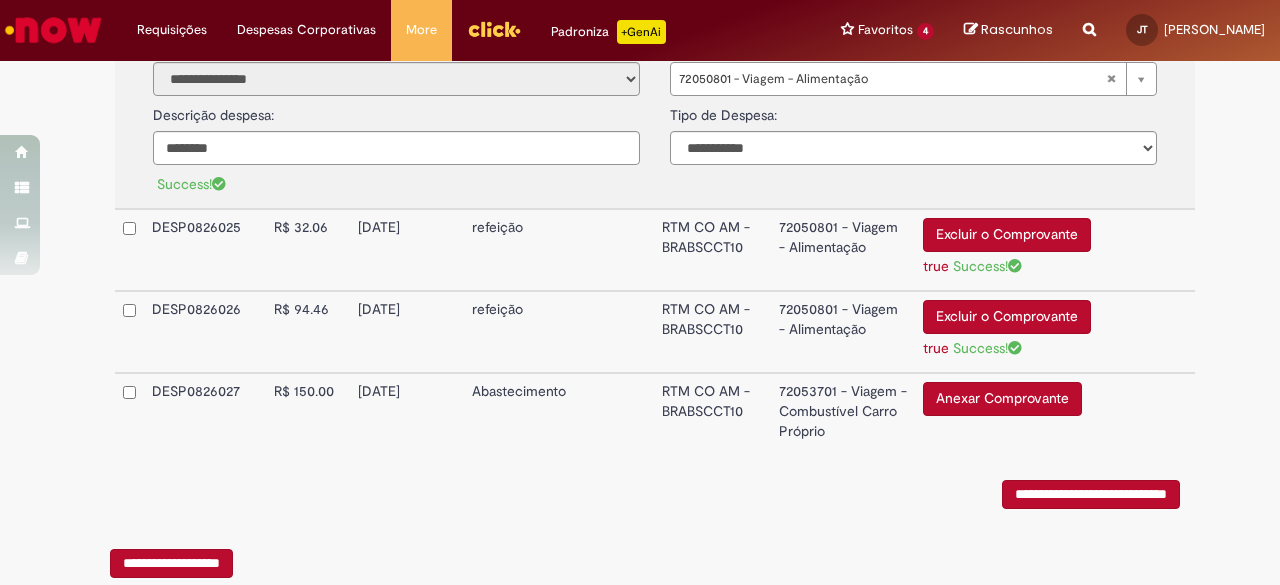 click on "72050801 -  Viagem  -  Alimentação" at bounding box center [843, 332] 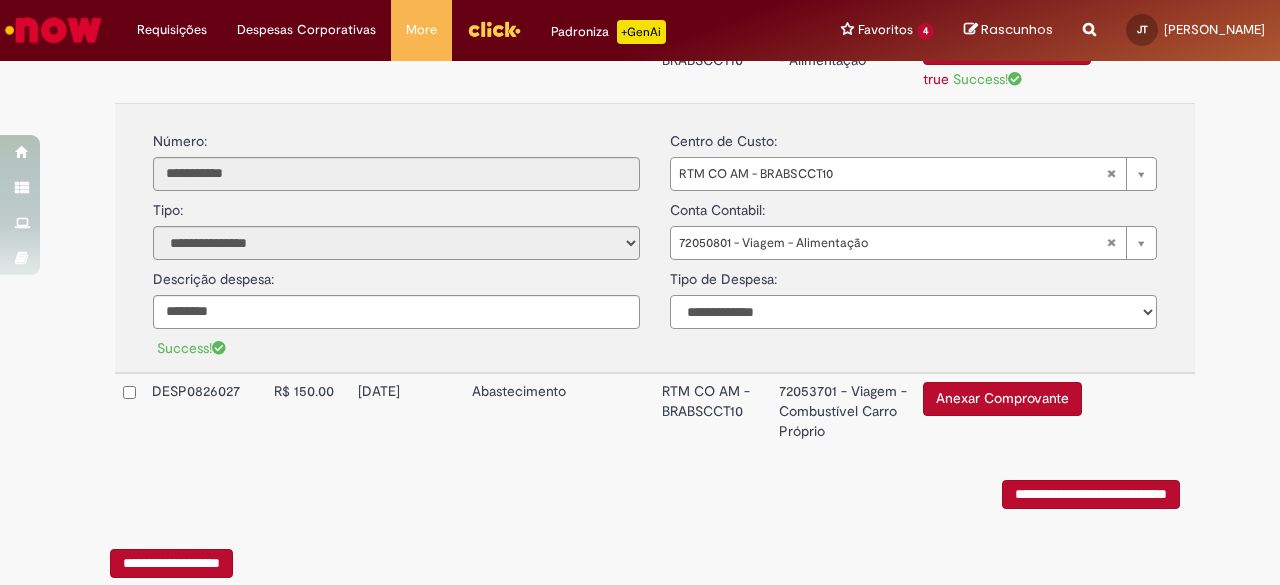click on "**********" at bounding box center [913, 312] 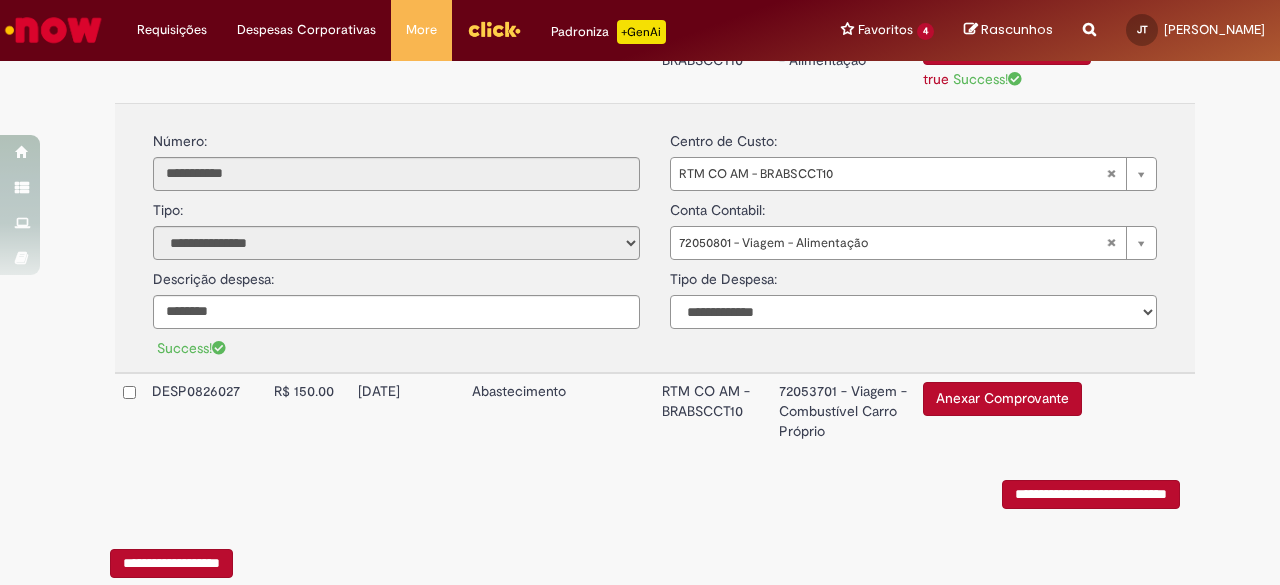 select on "*" 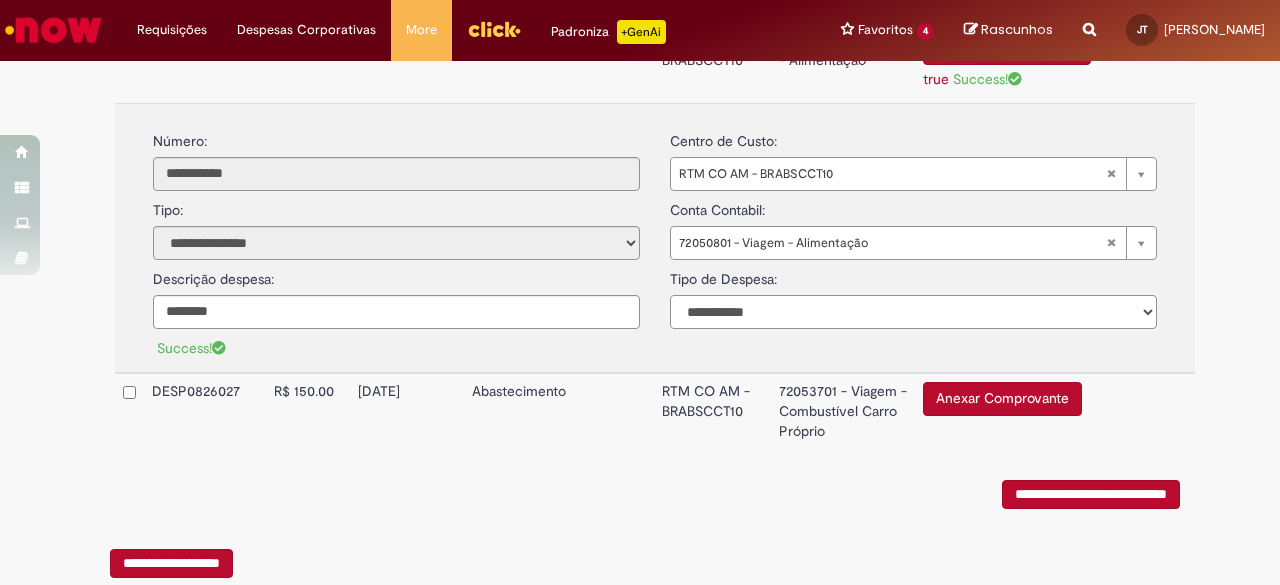 click on "**********" at bounding box center (913, 312) 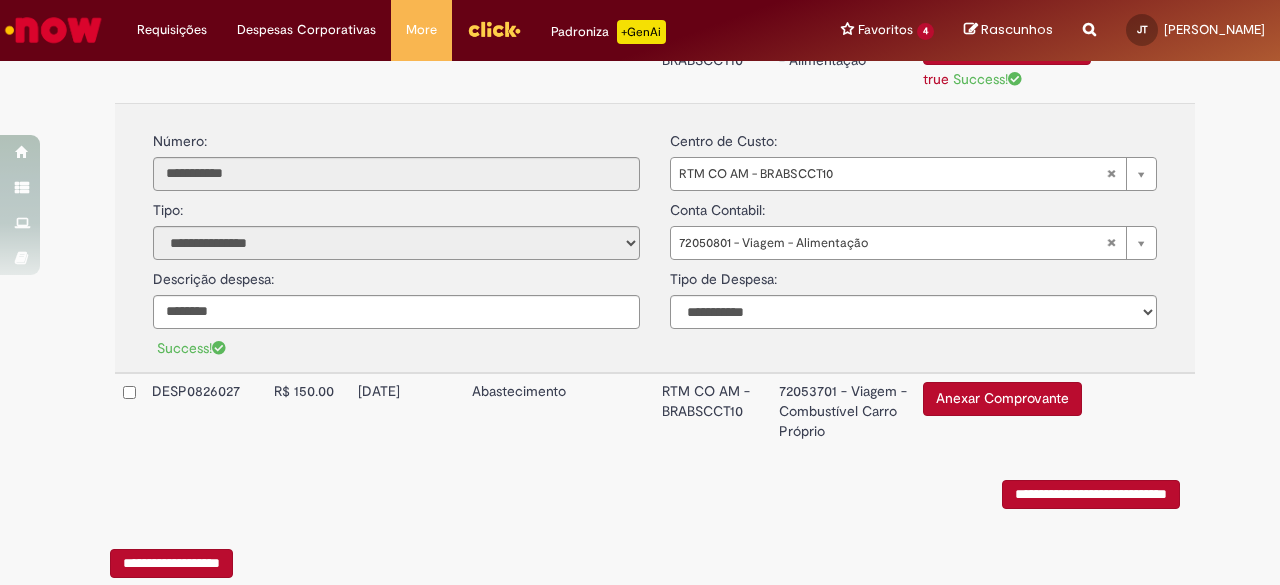 drag, startPoint x: 960, startPoint y: 397, endPoint x: 546, endPoint y: 87, distance: 517.20013 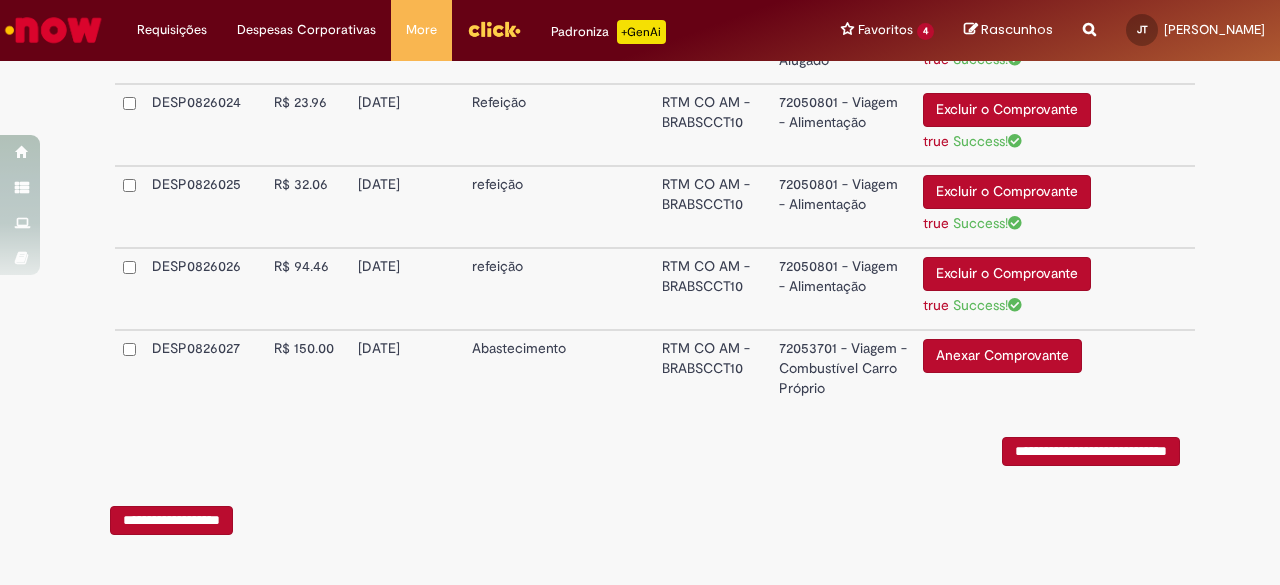 click on "72050801 -  Viagem  -  Alimentação" at bounding box center [843, 289] 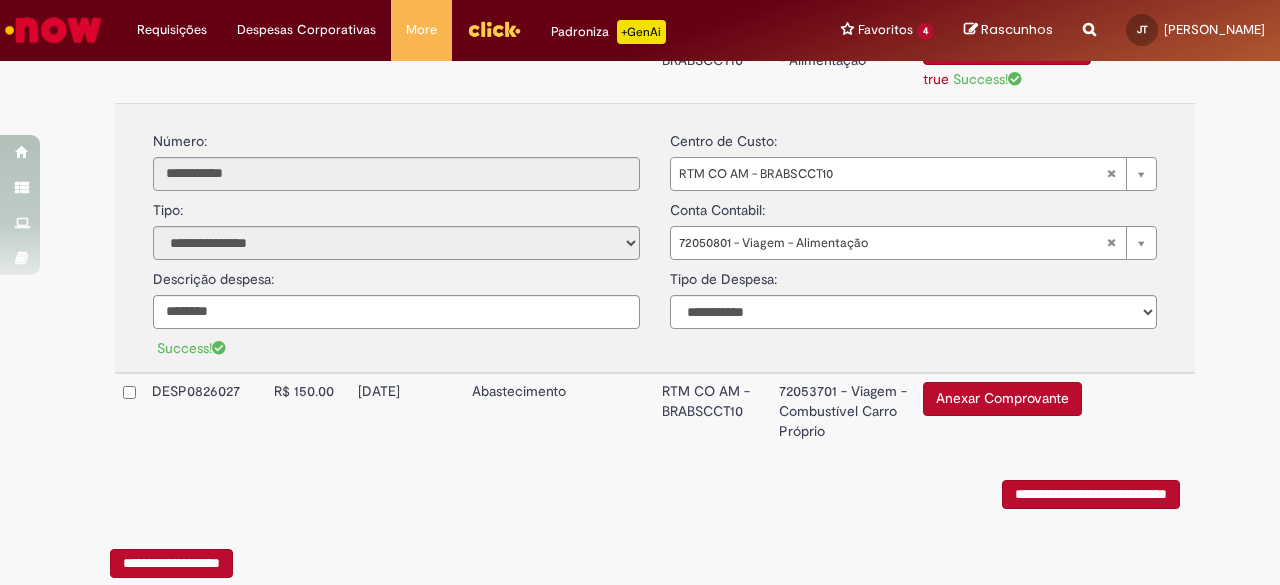 click on "Anexar Comprovante" at bounding box center [1002, 399] 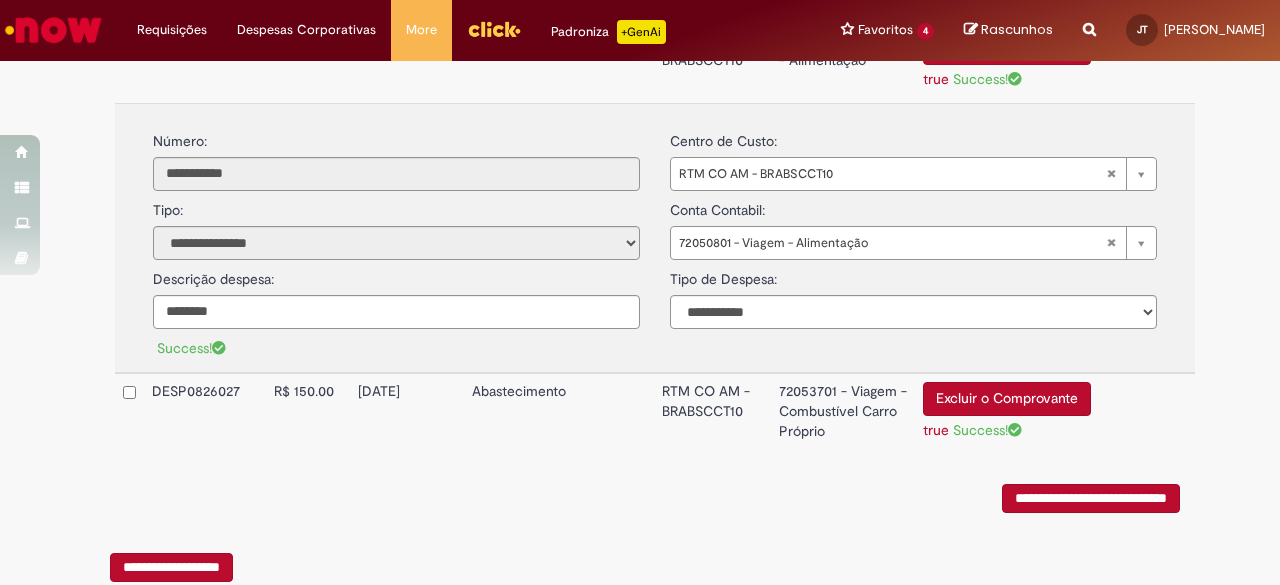 click on "72053701 -  Viagem  -  Combustível Carro Próprio" at bounding box center (843, 413) 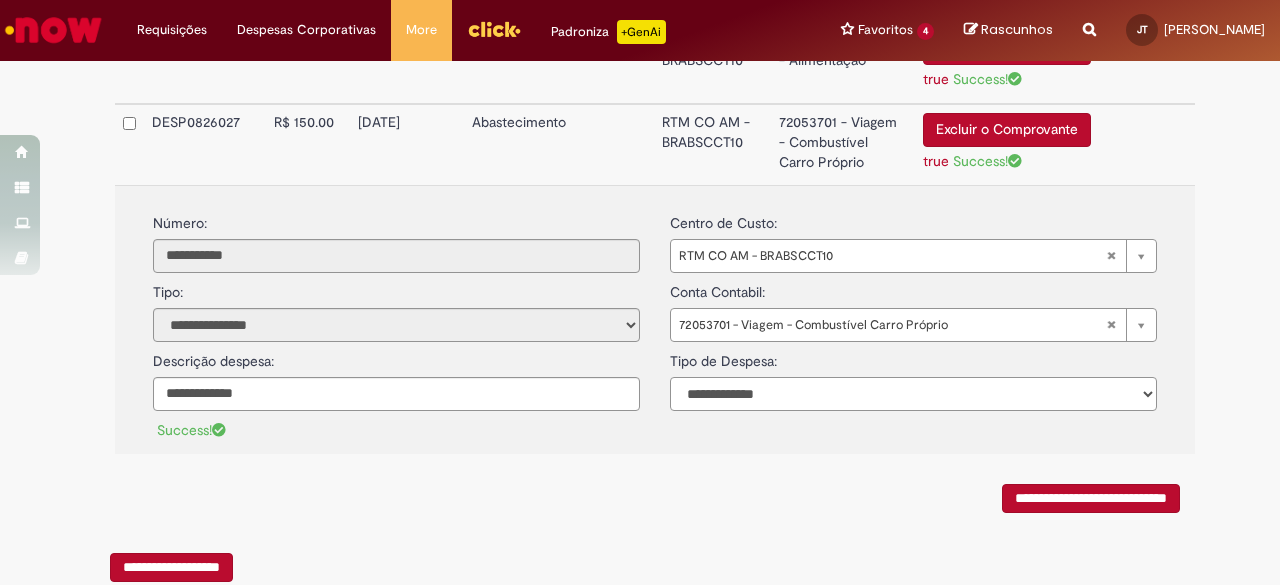 click on "**********" at bounding box center (913, 394) 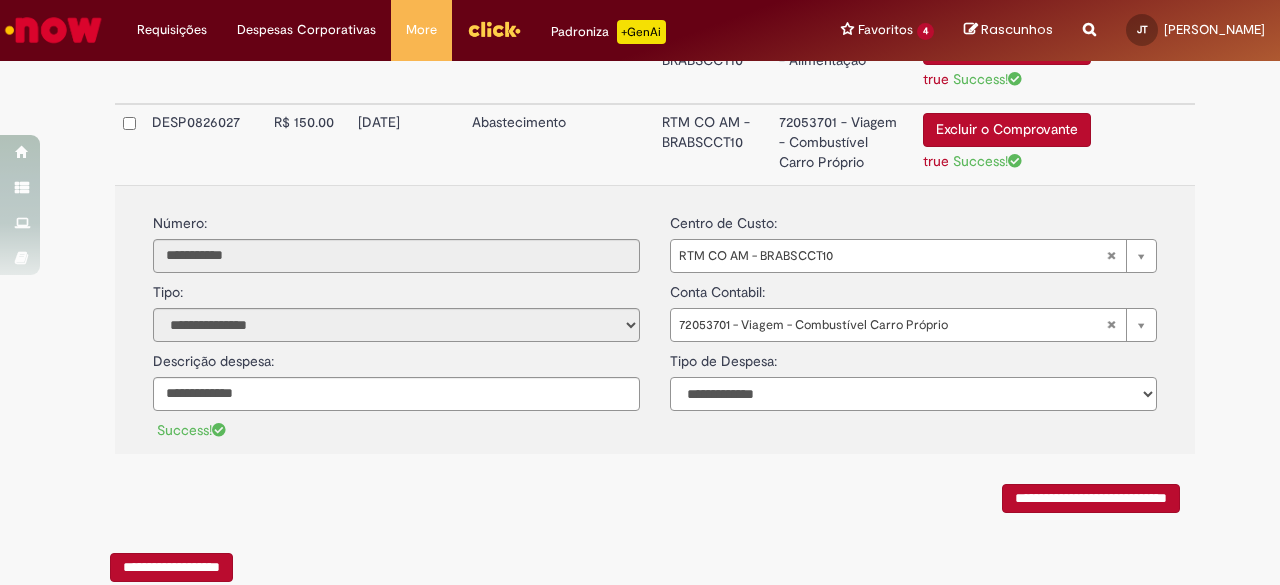 select on "*" 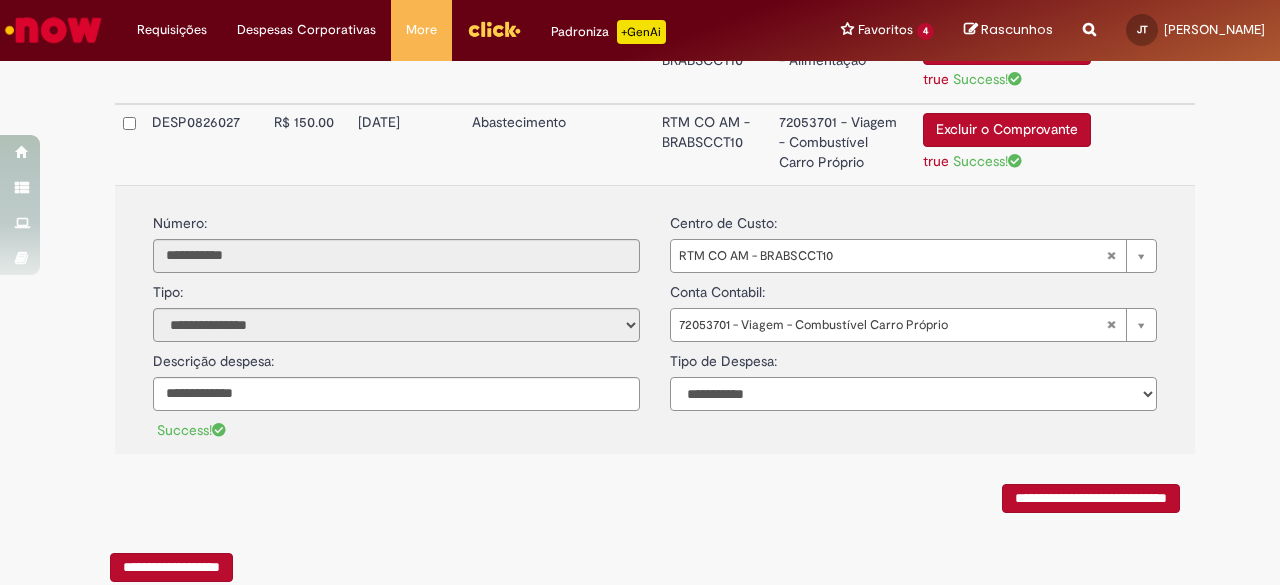 click on "**********" at bounding box center [913, 394] 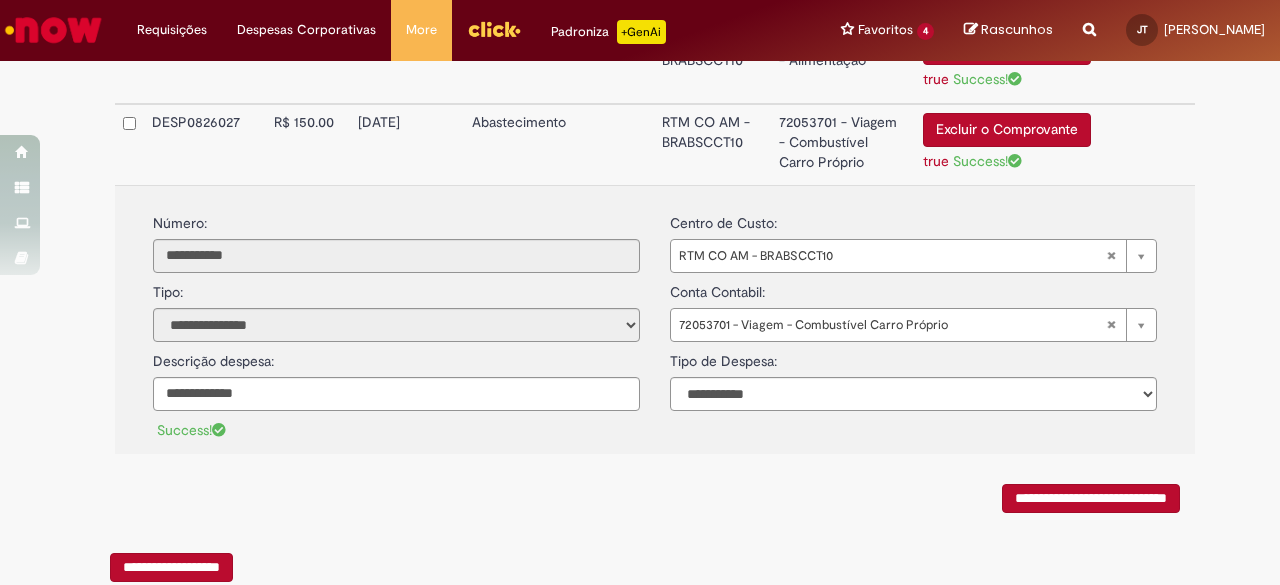 click on "**********" at bounding box center (655, 60) 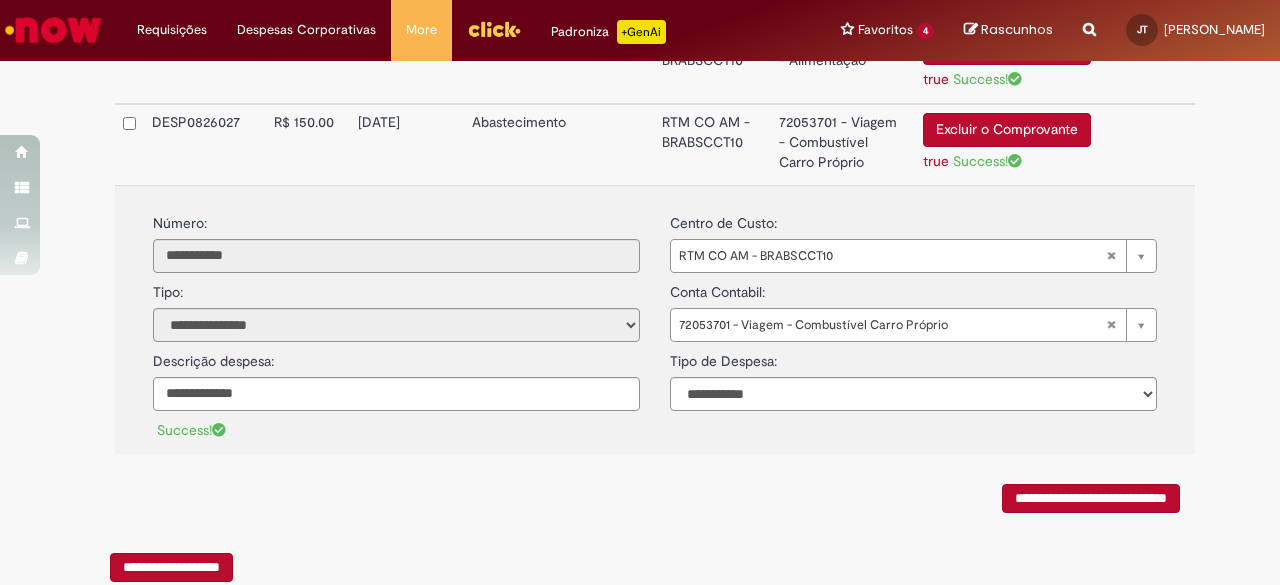 click on "**********" at bounding box center [655, 105] 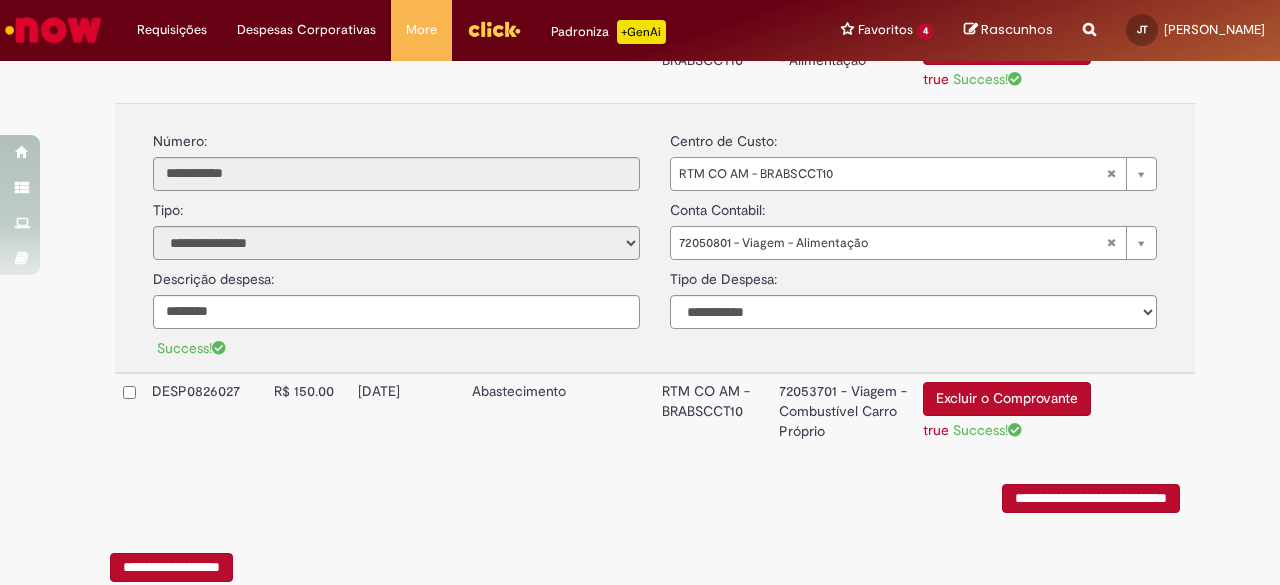 click on "72053701 -  Viagem  -  Combustível Carro Próprio" at bounding box center [843, 413] 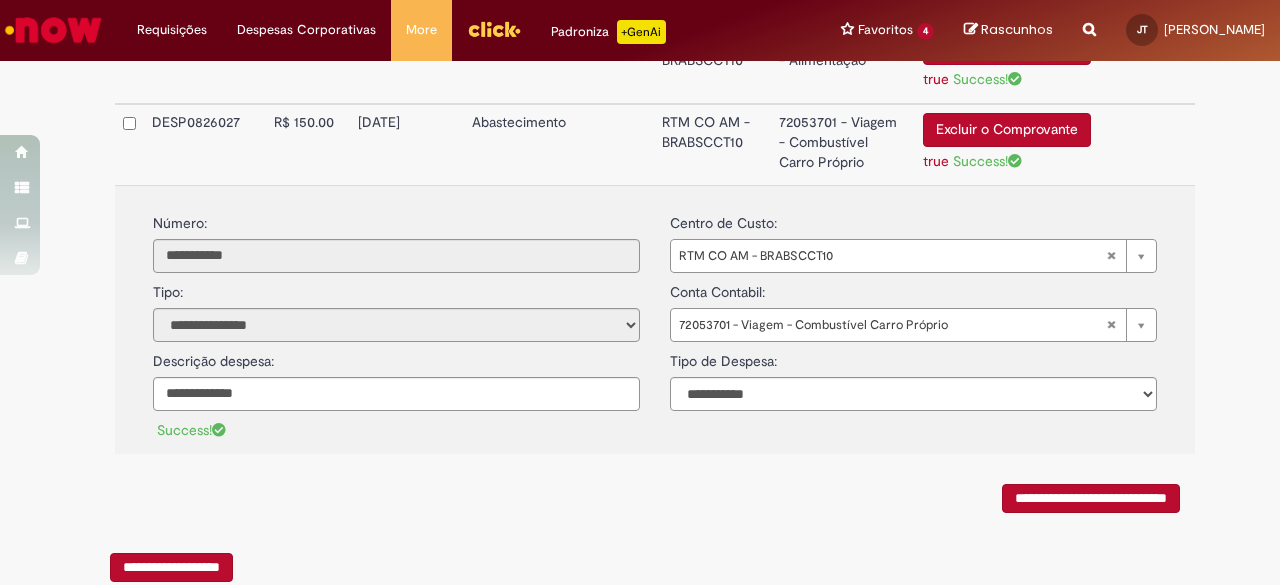 click on "**********" at bounding box center [1091, 498] 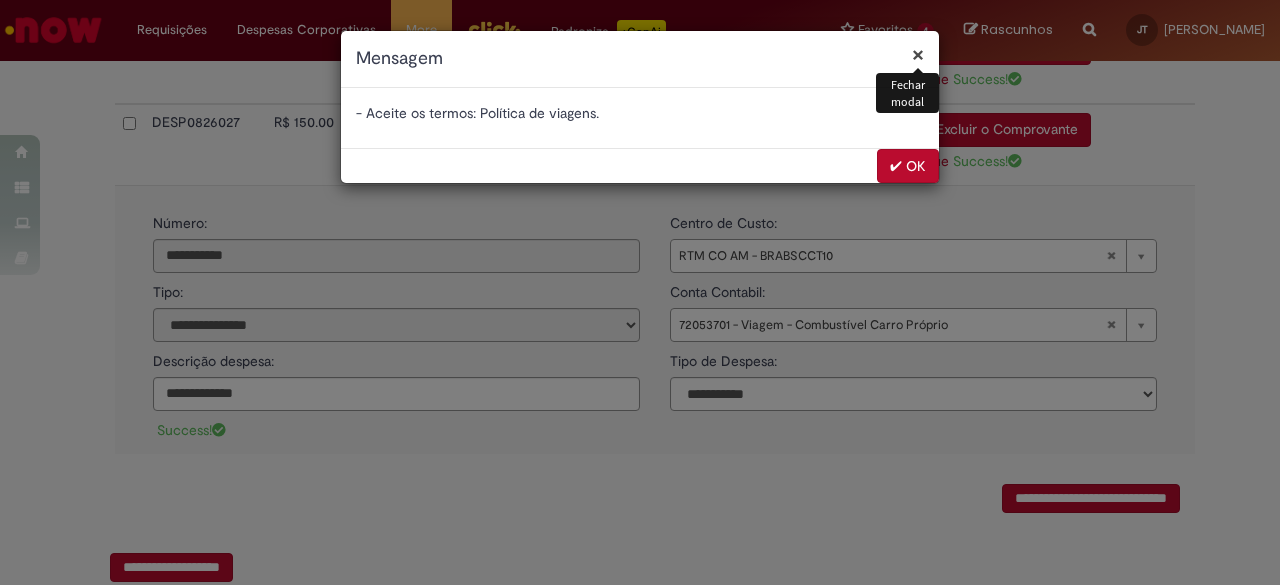 click on "✔ OK" at bounding box center [908, 166] 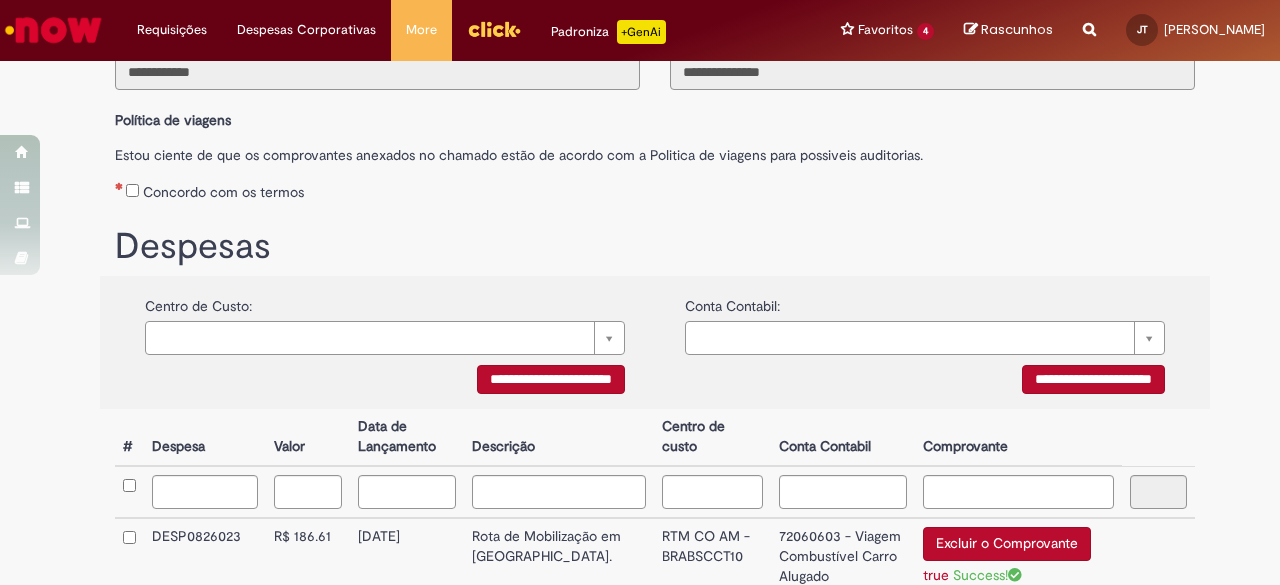 scroll, scrollTop: 156, scrollLeft: 0, axis: vertical 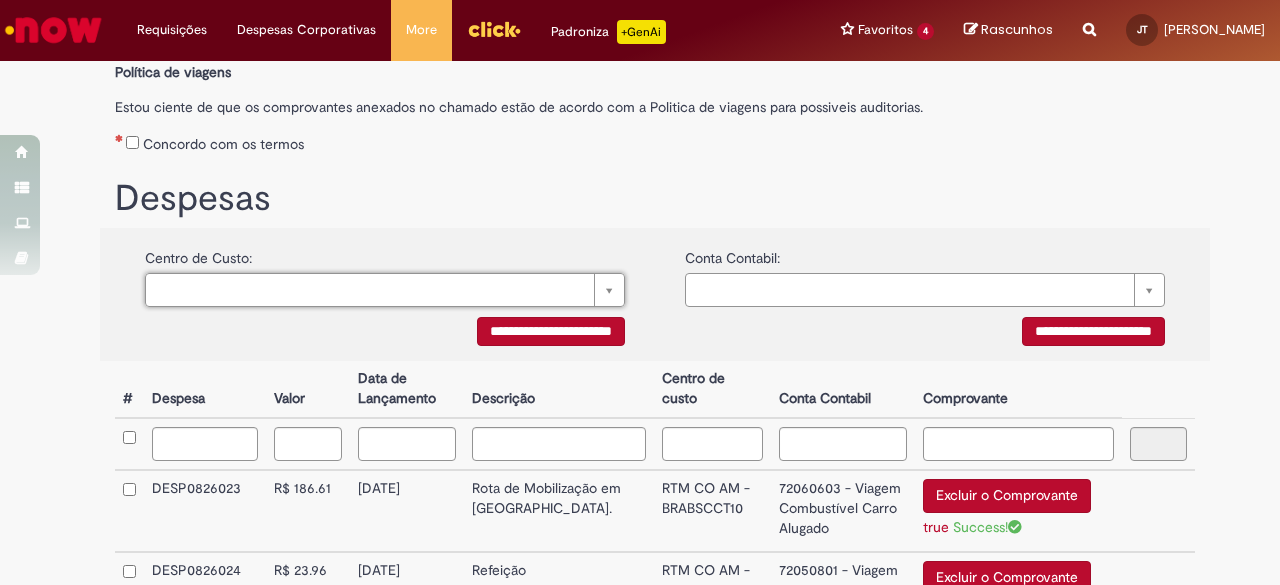 paste on "**********" 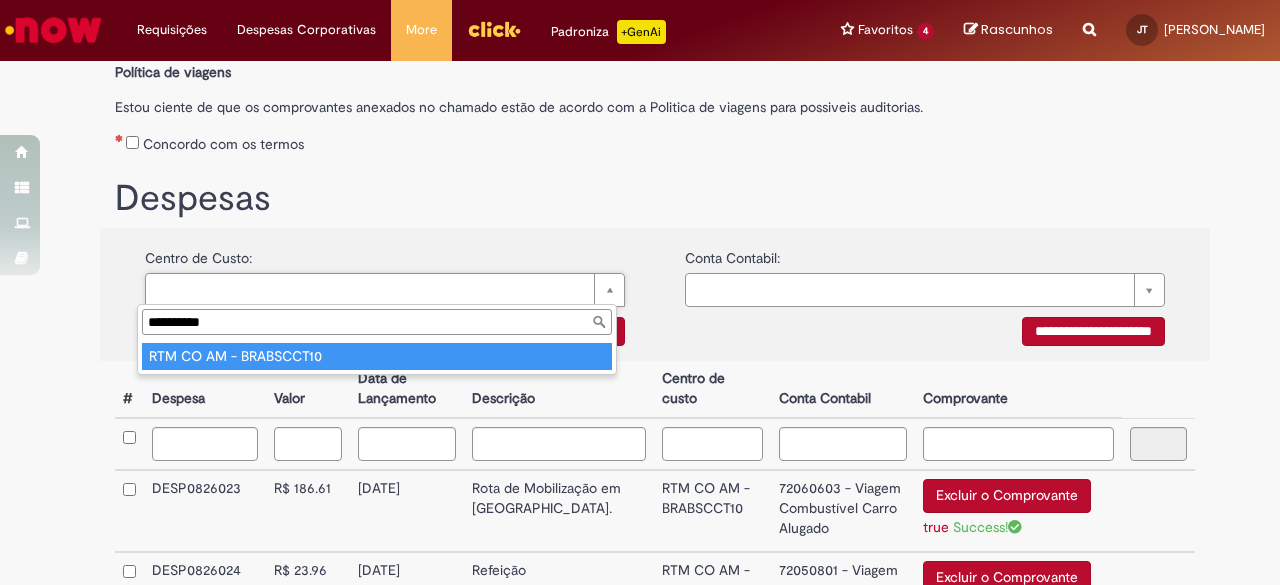 type on "**********" 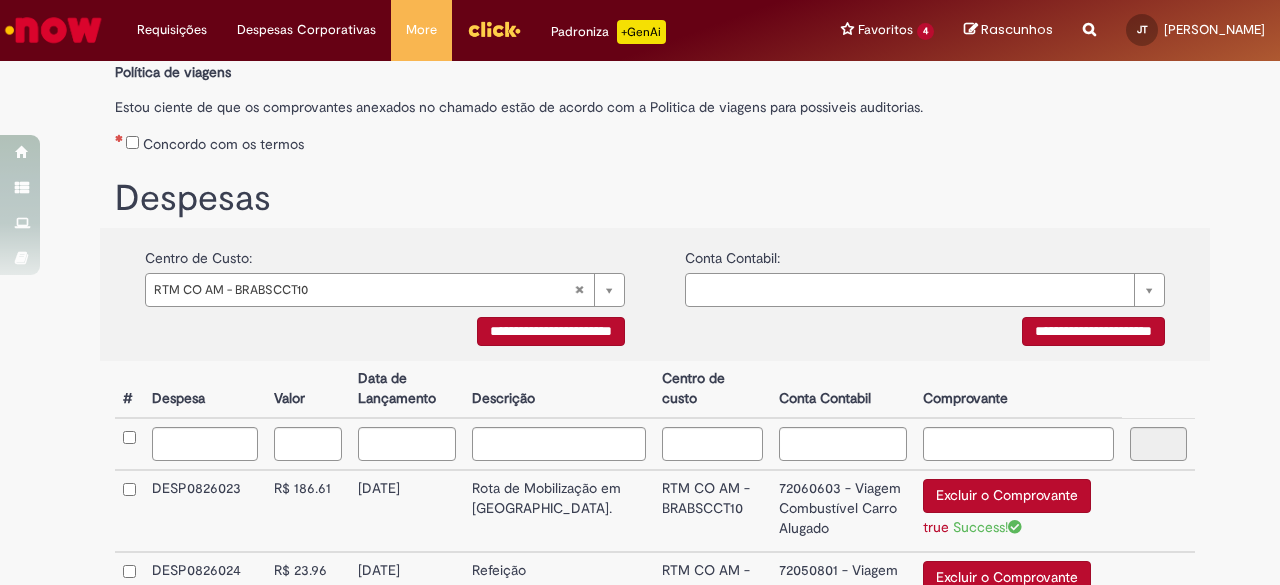 click on "Despesas" at bounding box center [655, 199] 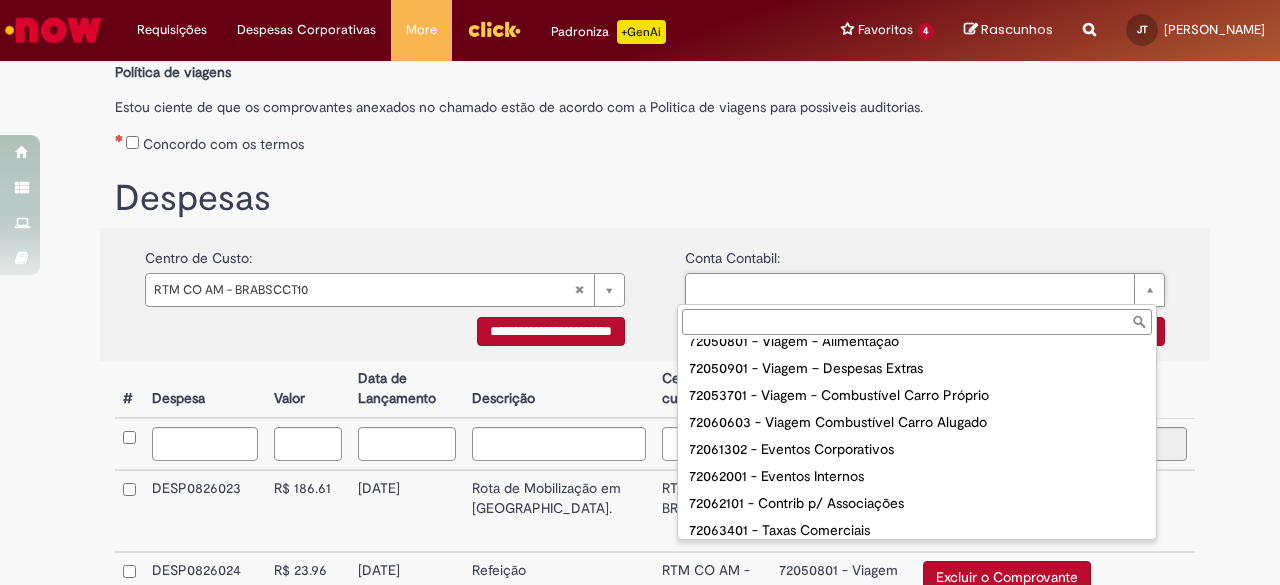 scroll, scrollTop: 834, scrollLeft: 0, axis: vertical 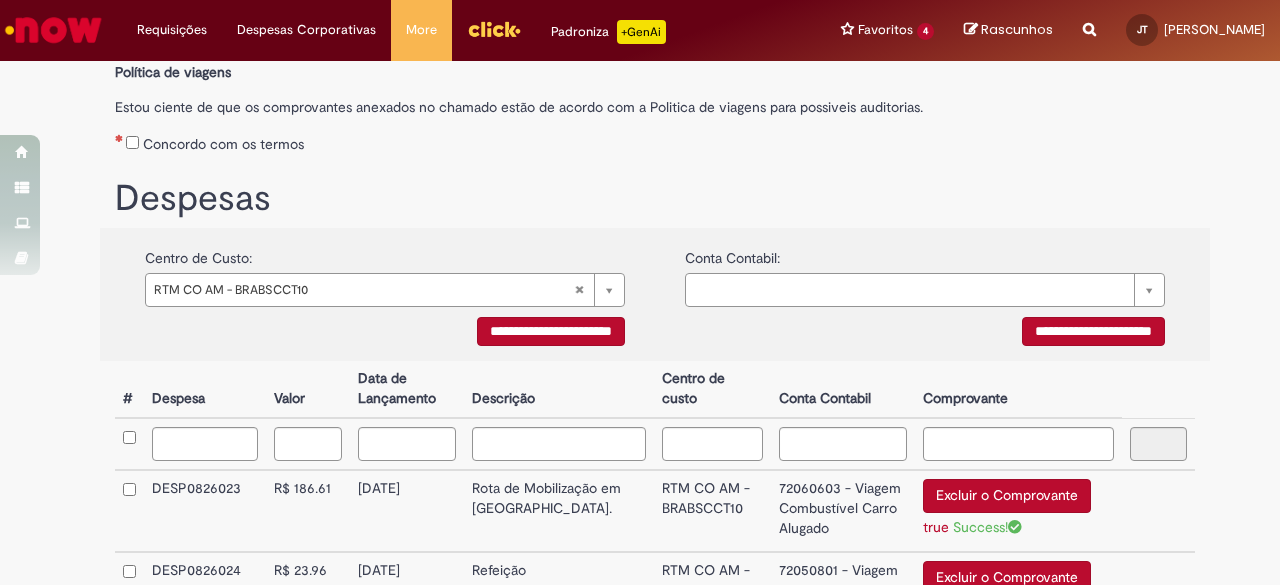 click on "**********" at bounding box center [1093, 331] 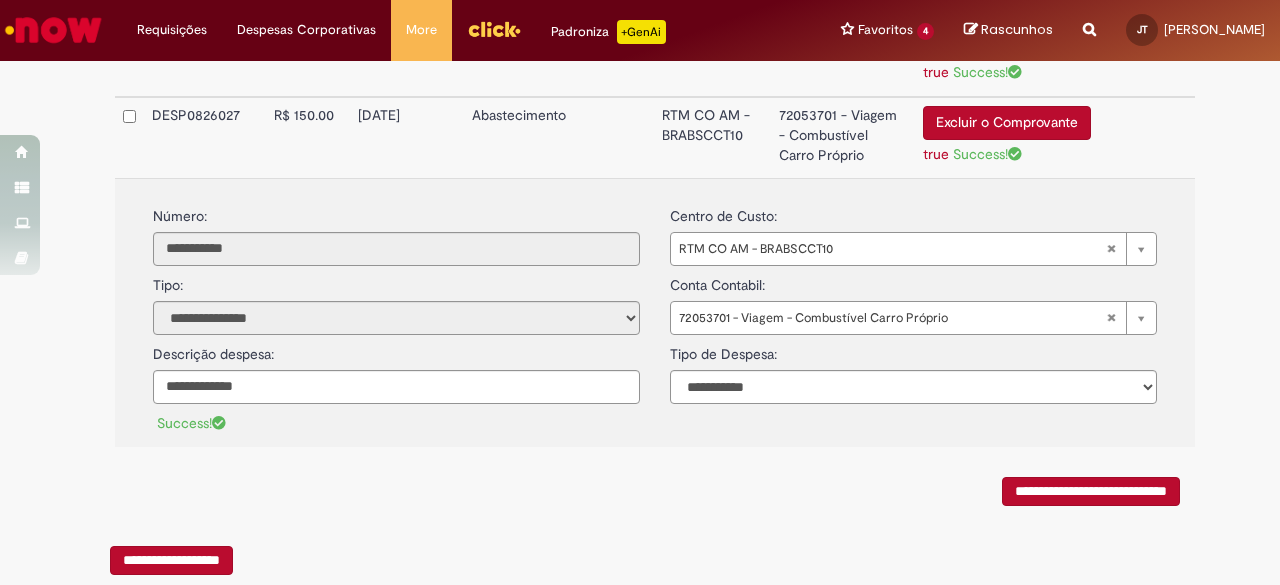 scroll, scrollTop: 990, scrollLeft: 0, axis: vertical 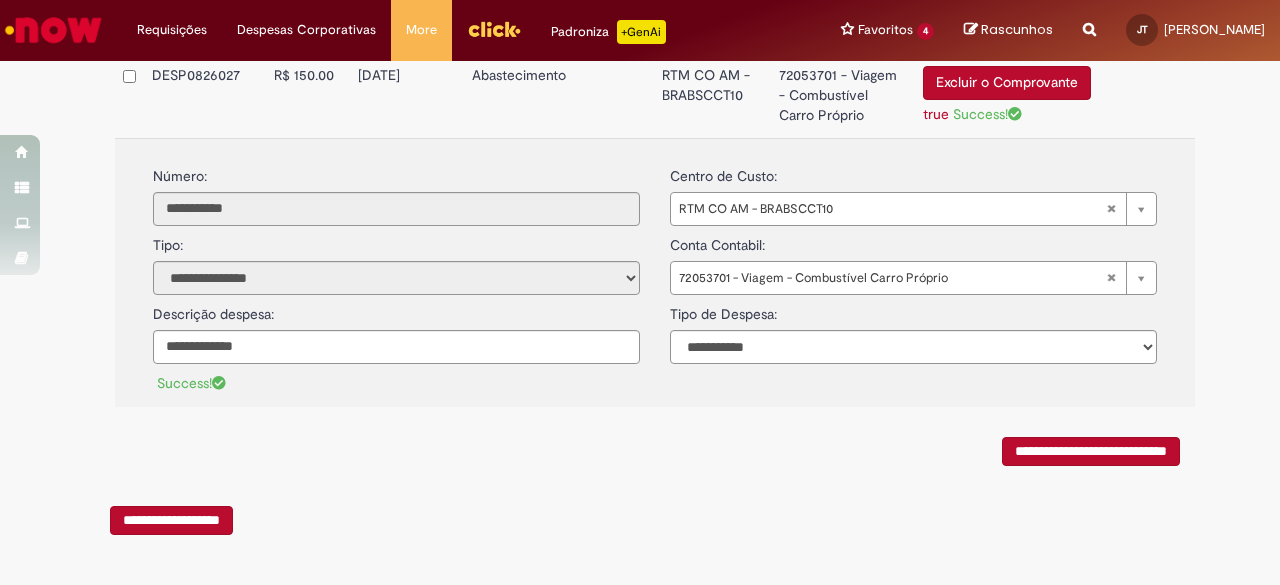 click on "**********" at bounding box center [1091, 451] 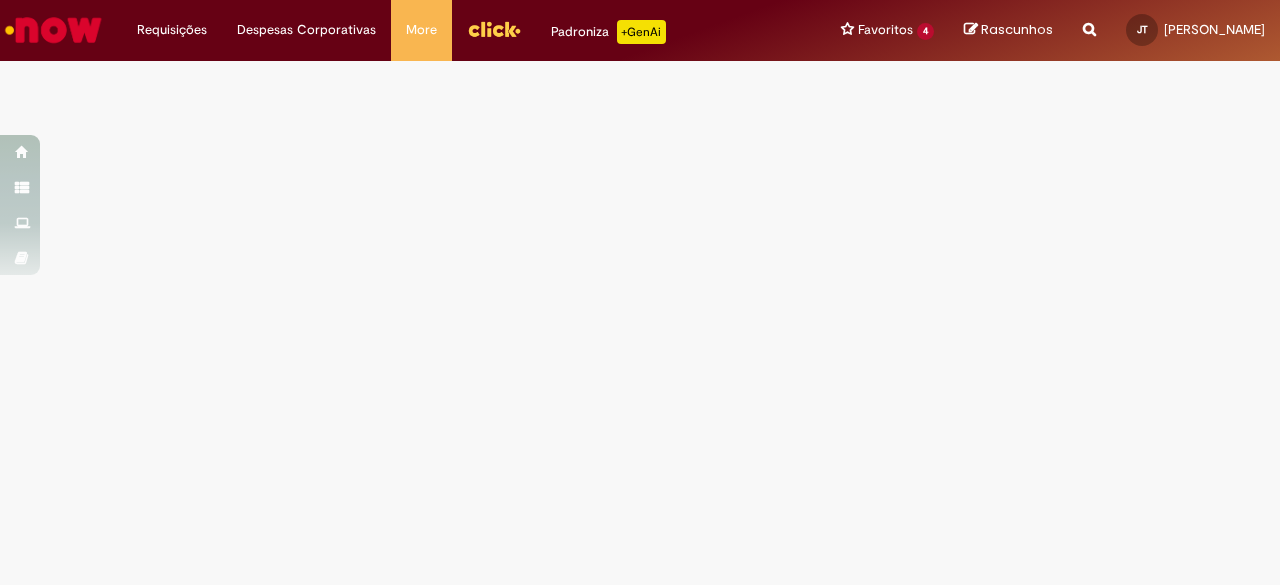 scroll, scrollTop: 0, scrollLeft: 0, axis: both 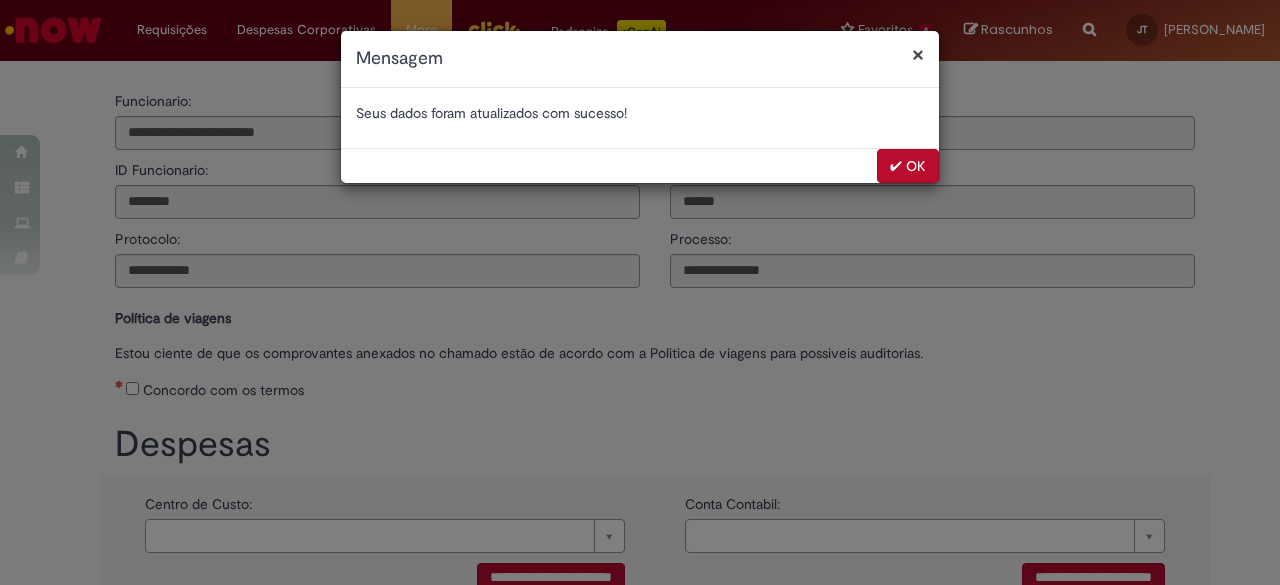 select on "*" 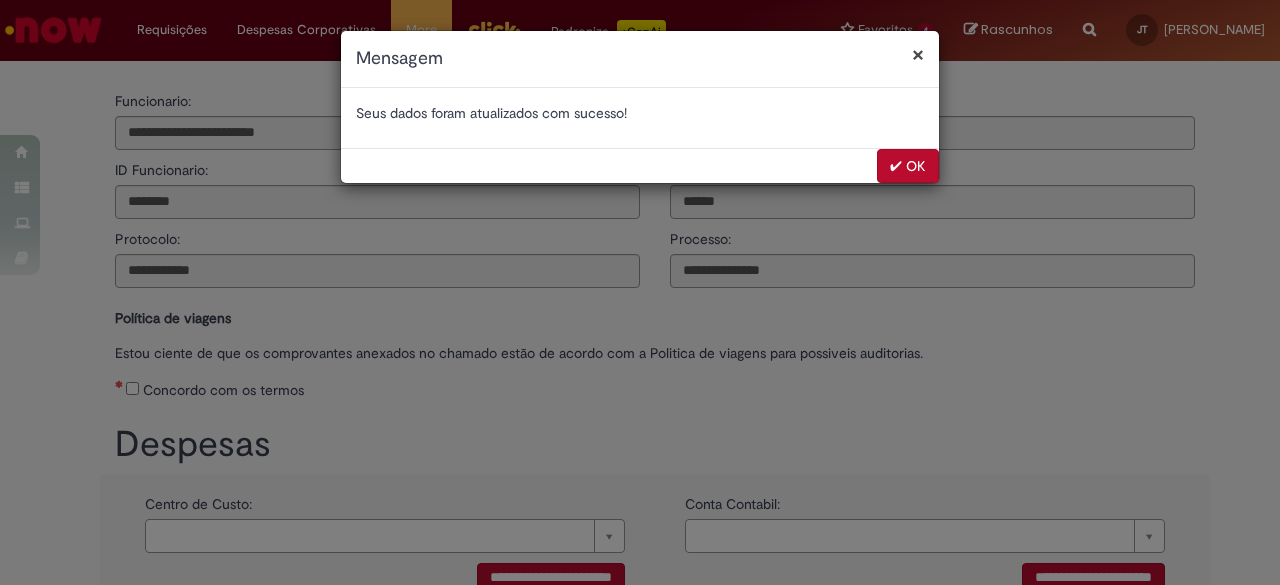 click on "✔ OK" at bounding box center (908, 166) 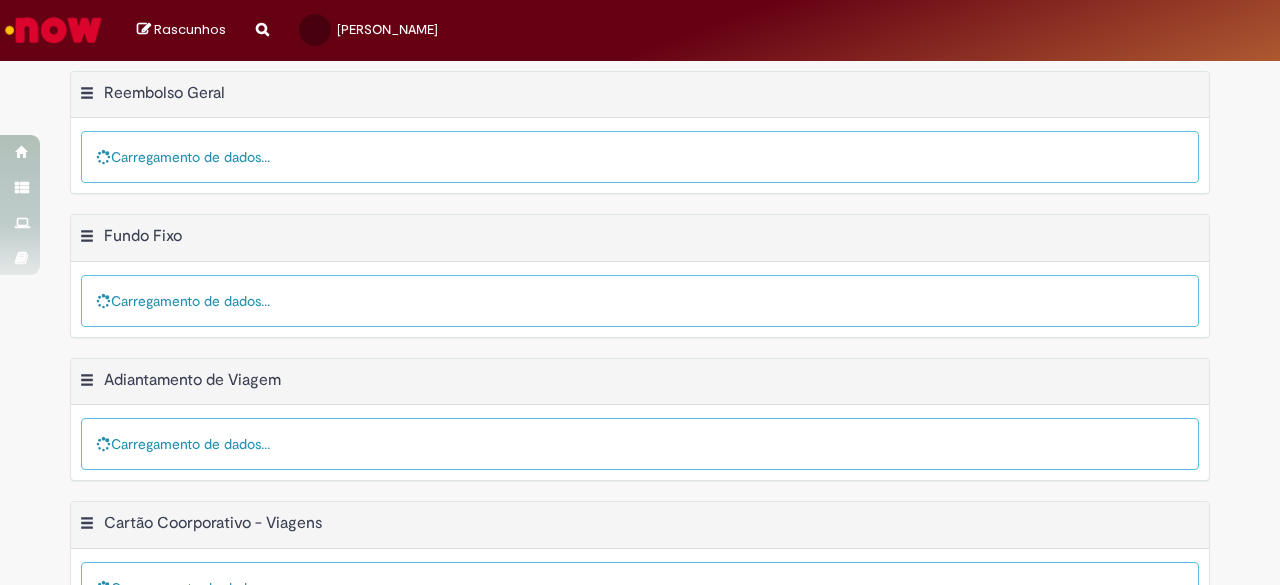 scroll, scrollTop: 0, scrollLeft: 0, axis: both 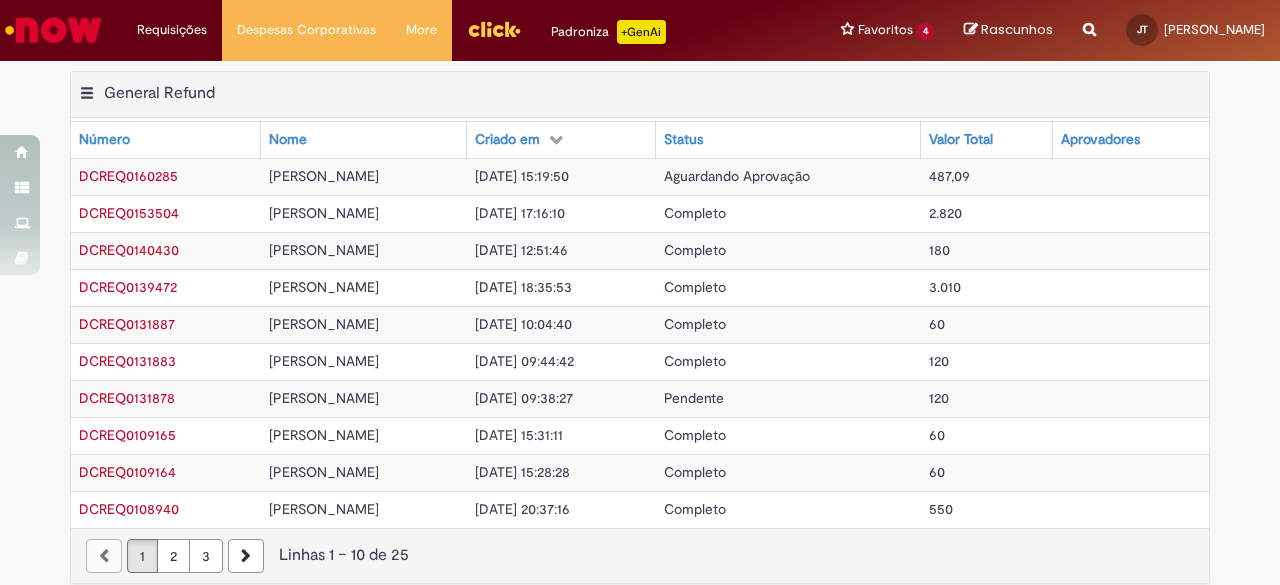 click on "Aguardando Aprovação" at bounding box center (788, 176) 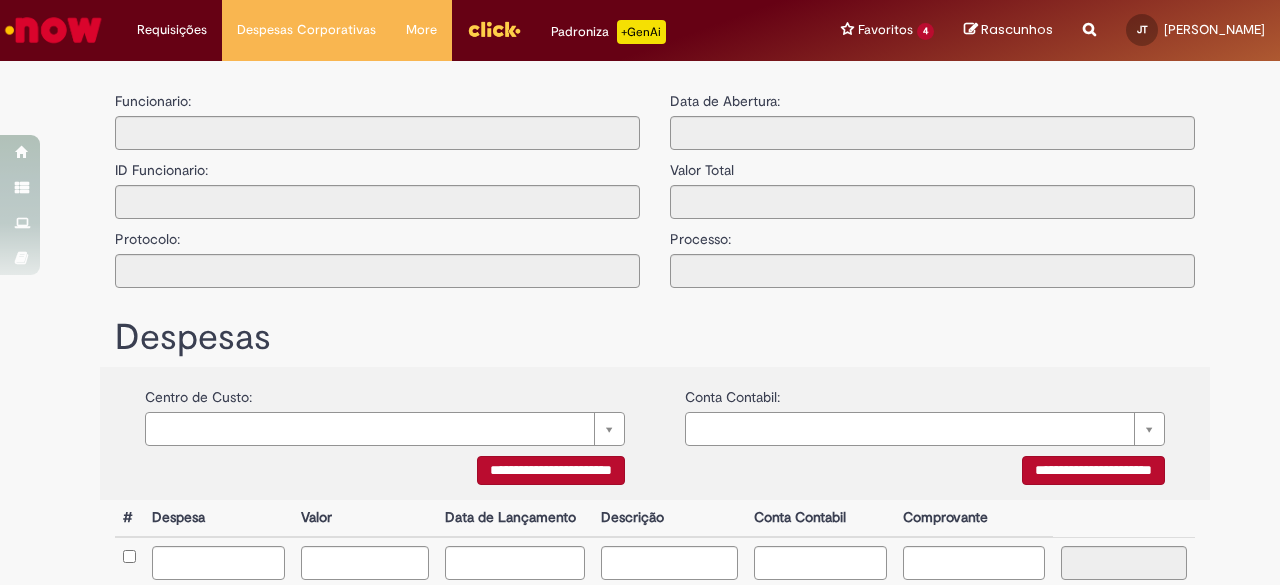 type on "**********" 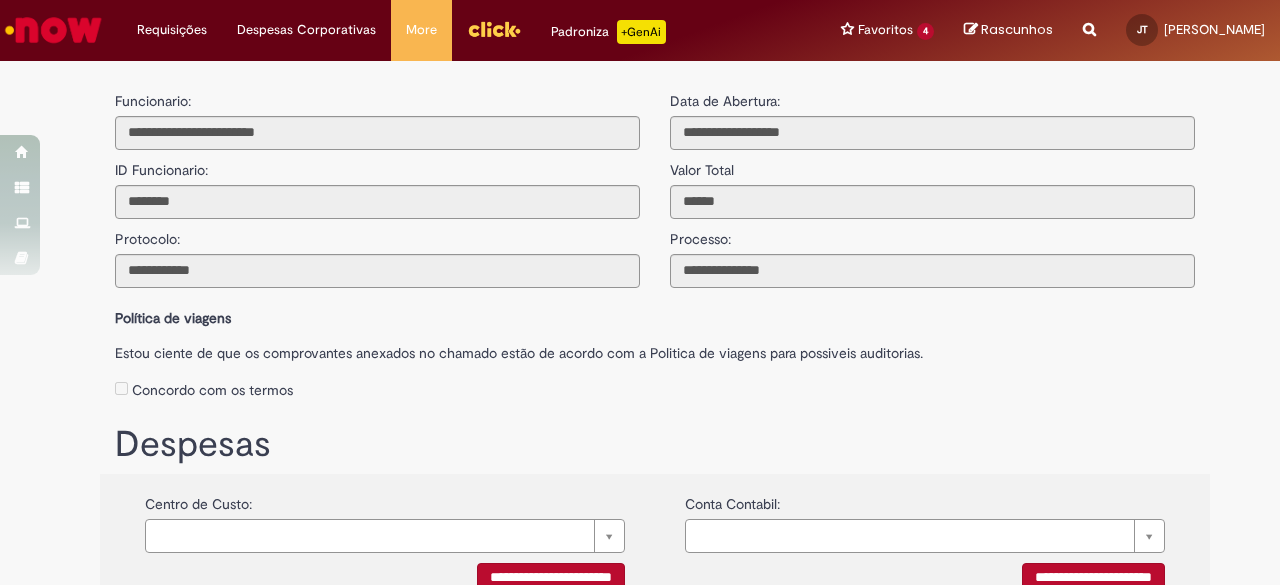 click on "Estou ciente de que os comprovantes anexados no chamado estão de acordo com a Politica de viagens para possiveis auditorias." at bounding box center [655, 348] 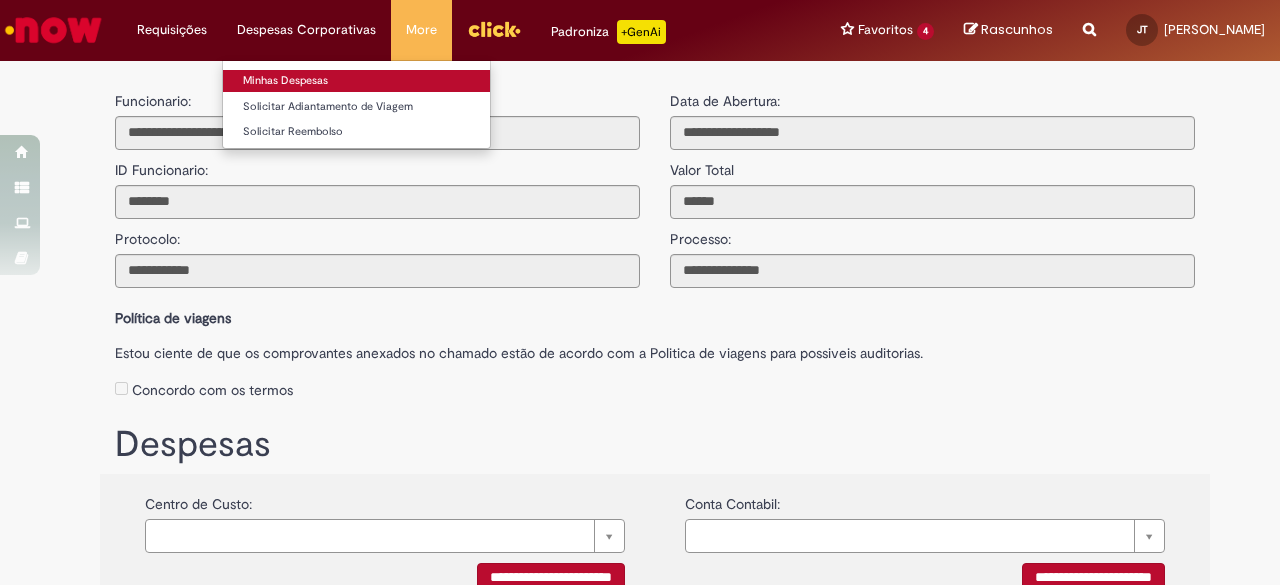 click on "Minhas Despesas" at bounding box center [356, 81] 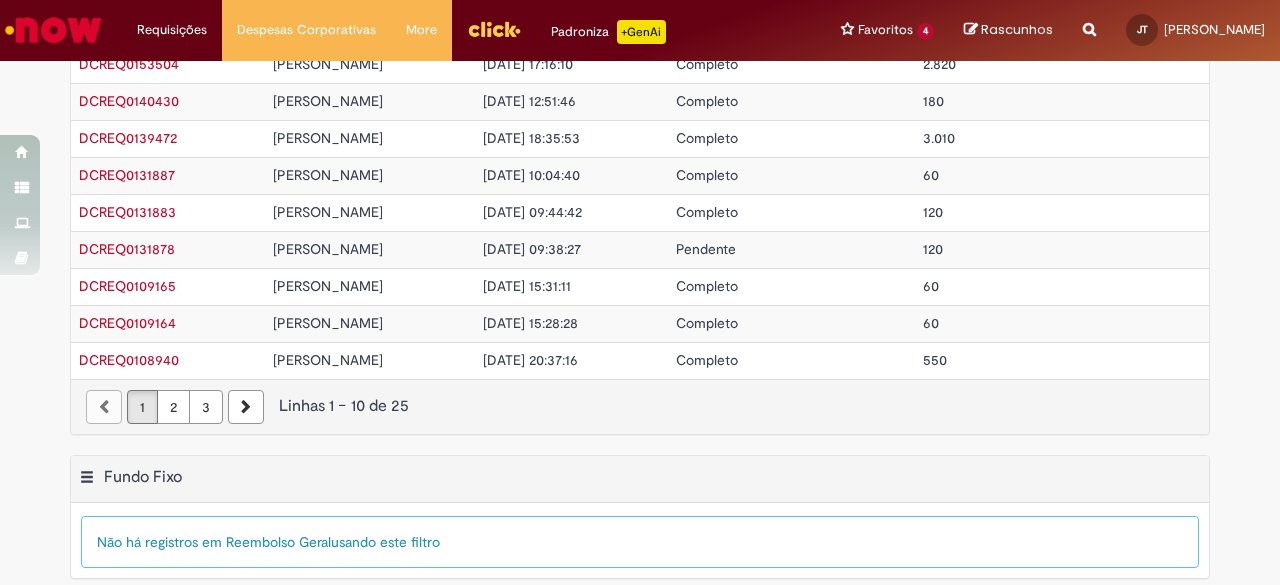 scroll, scrollTop: 0, scrollLeft: 0, axis: both 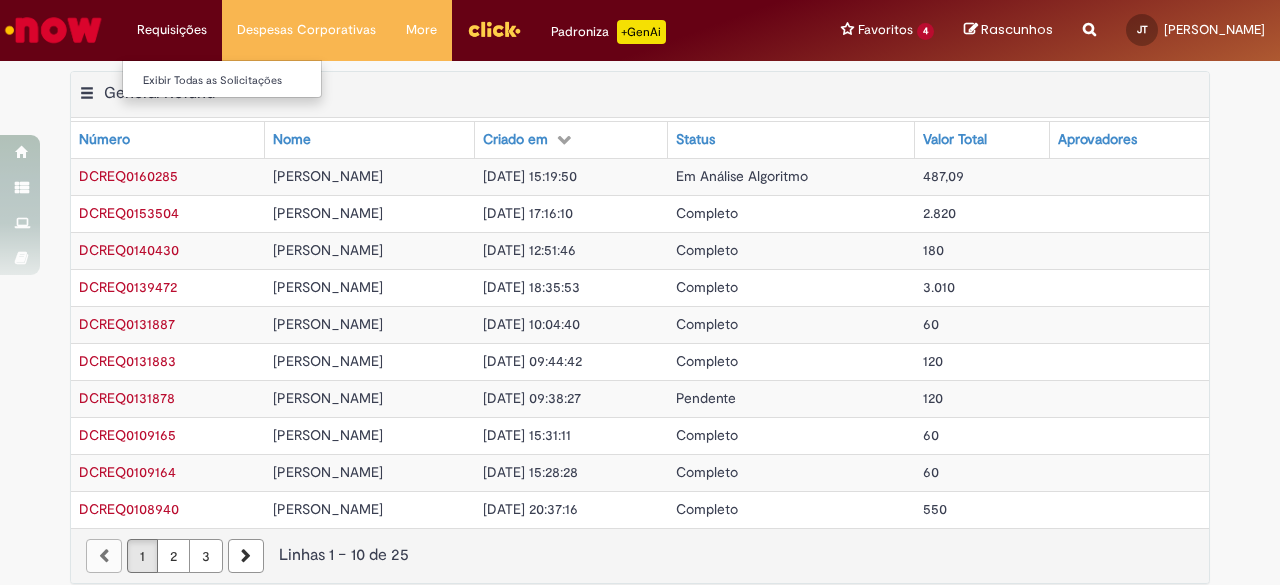 click on "Requisições
Exibir Todas as Solicitações" at bounding box center (172, 30) 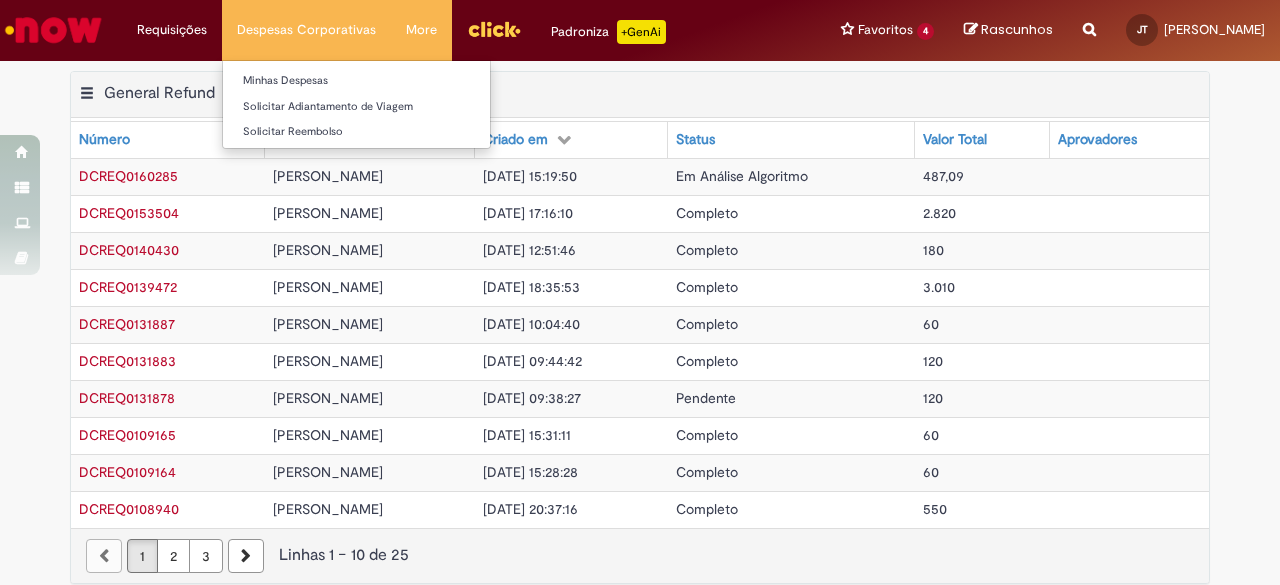 drag, startPoint x: 172, startPoint y: 41, endPoint x: 337, endPoint y: 17, distance: 166.73631 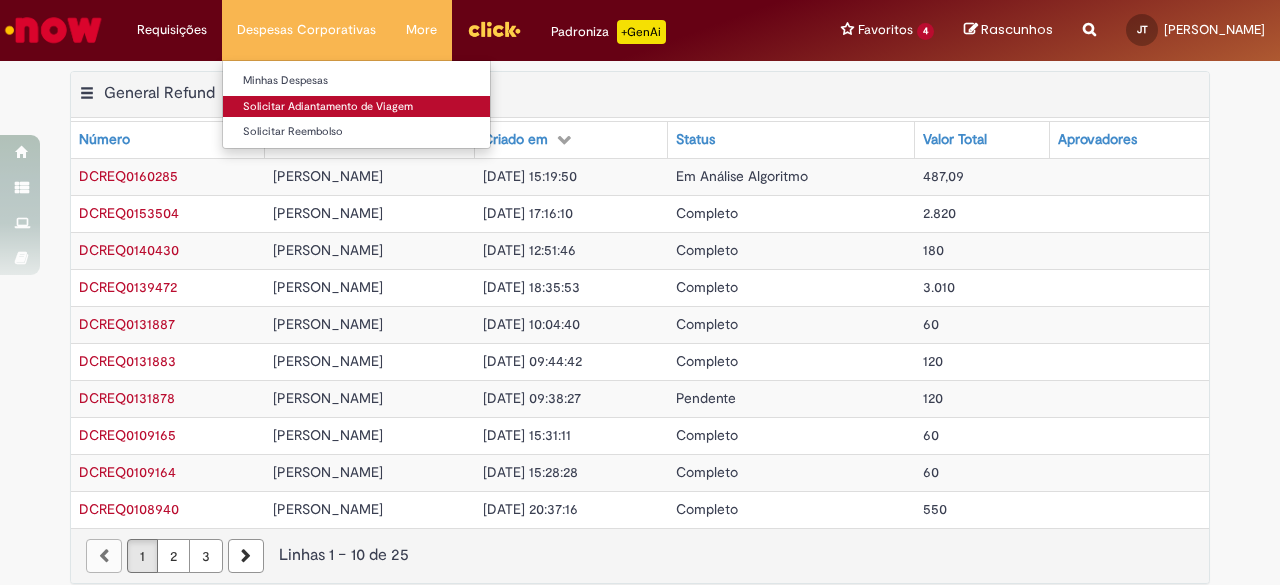 click on "Solicitar Adiantamento de Viagem" at bounding box center [356, 107] 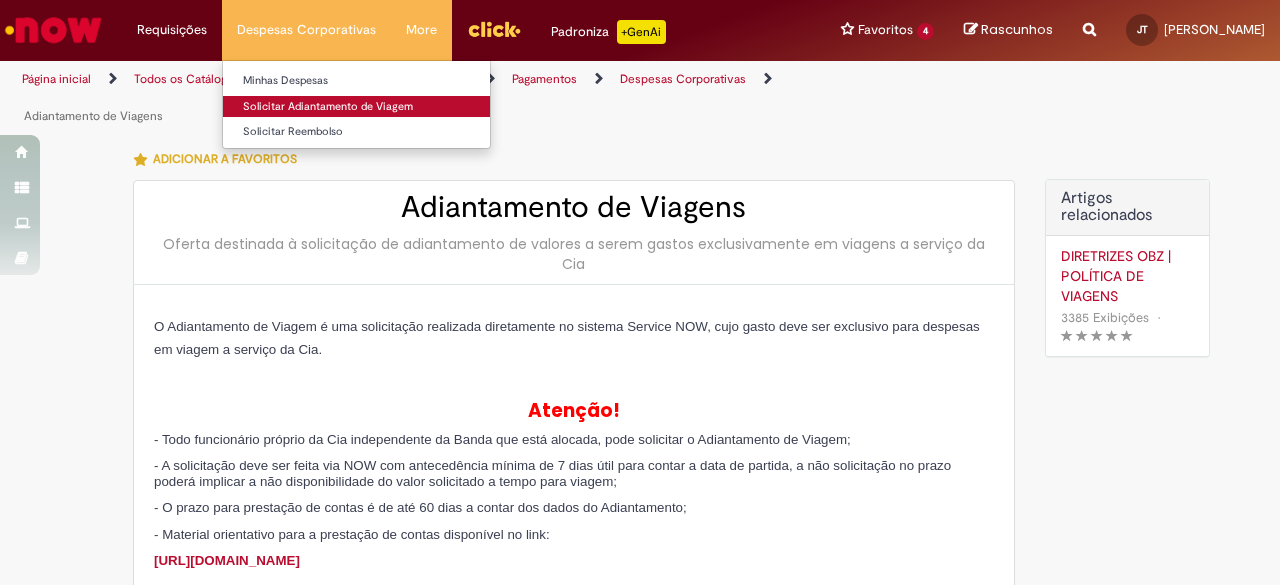 type on "********" 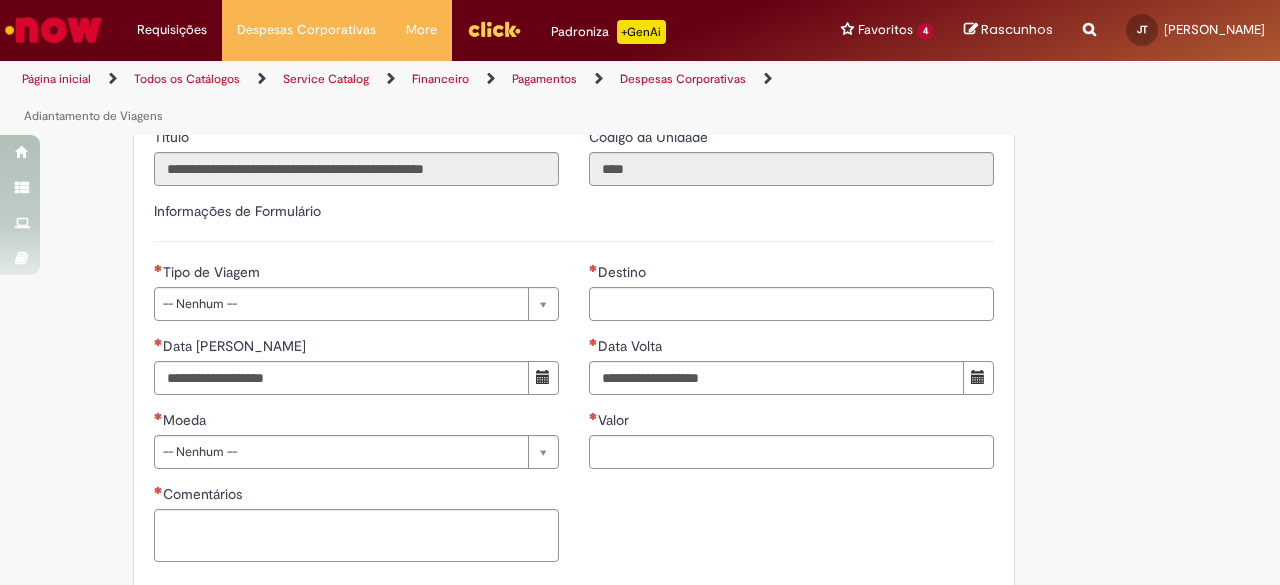 scroll, scrollTop: 983, scrollLeft: 0, axis: vertical 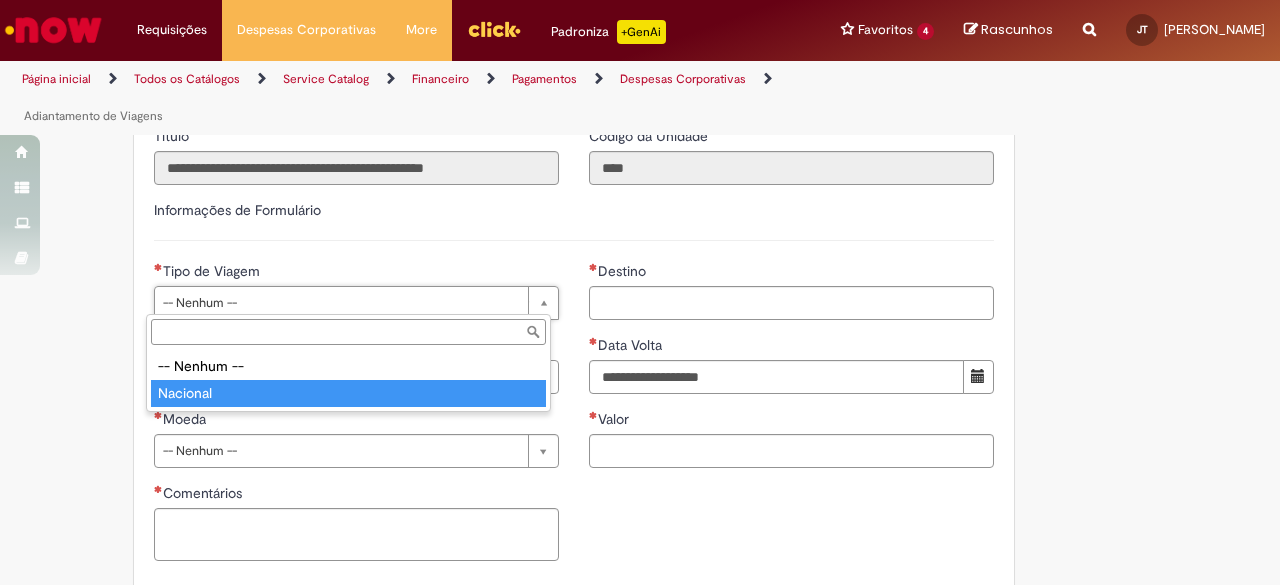 type on "********" 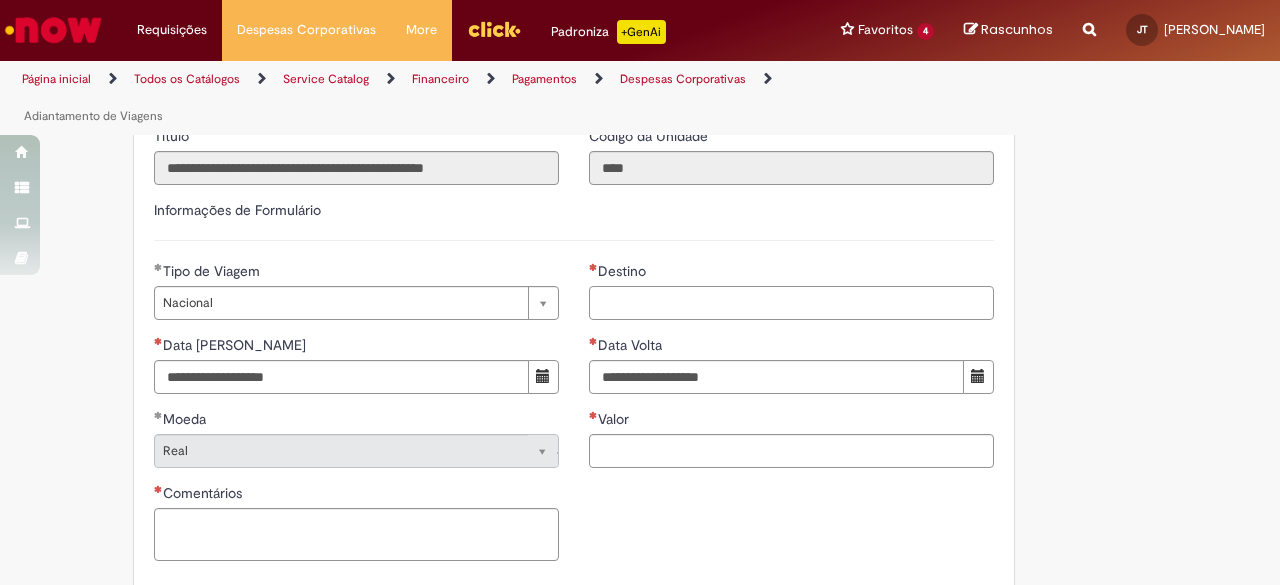 click on "Destino" at bounding box center [791, 303] 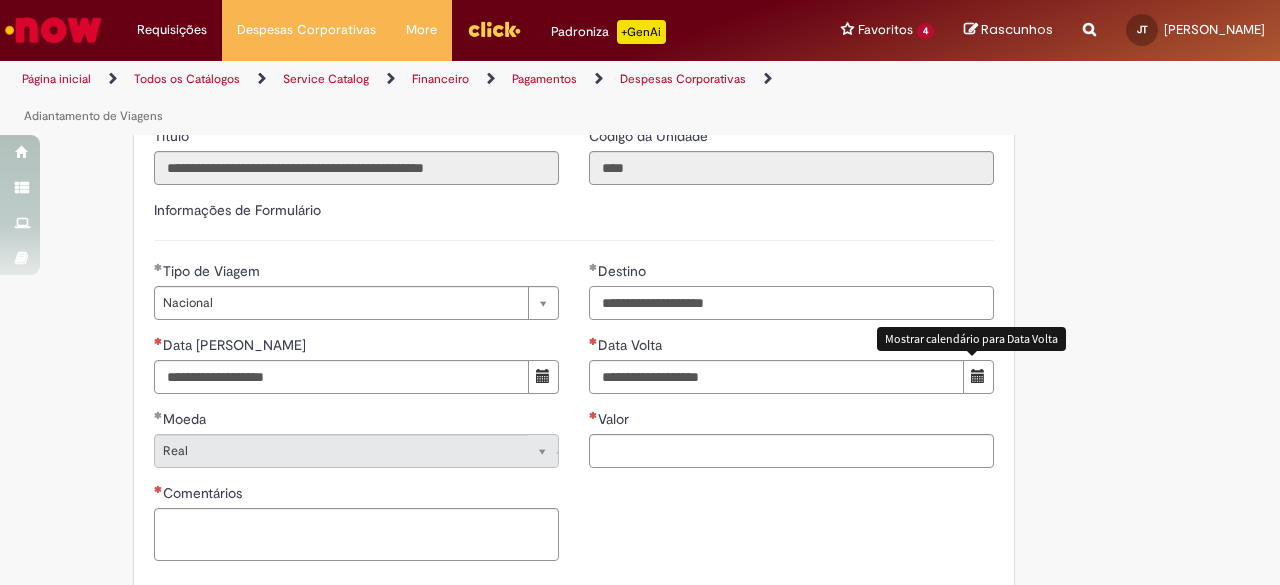 type on "**********" 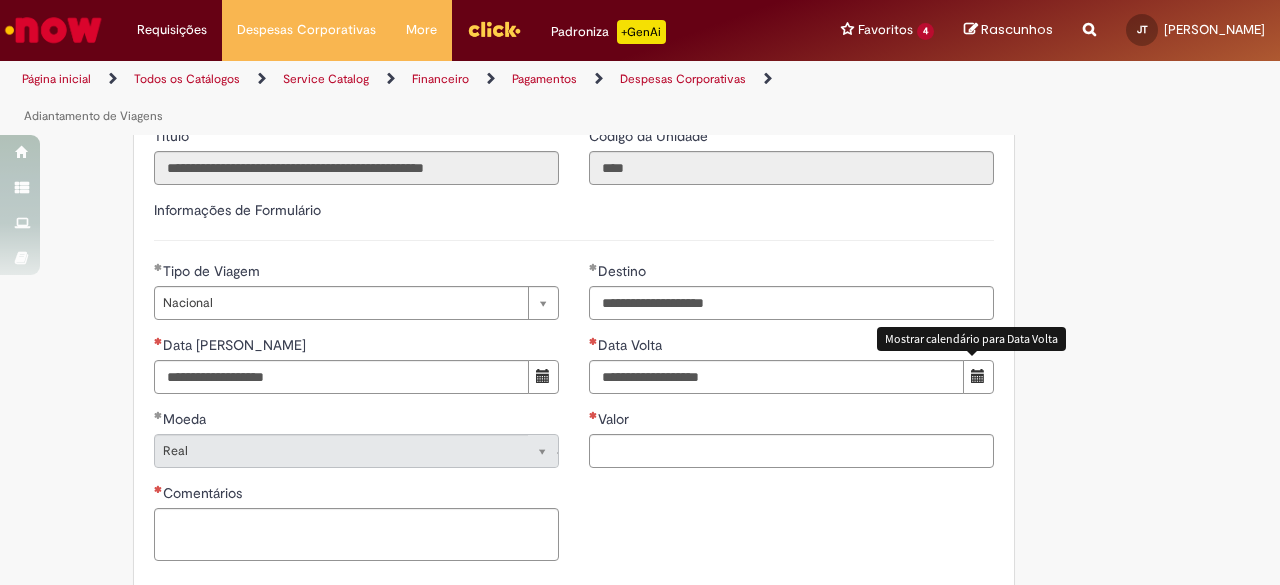click at bounding box center (978, 377) 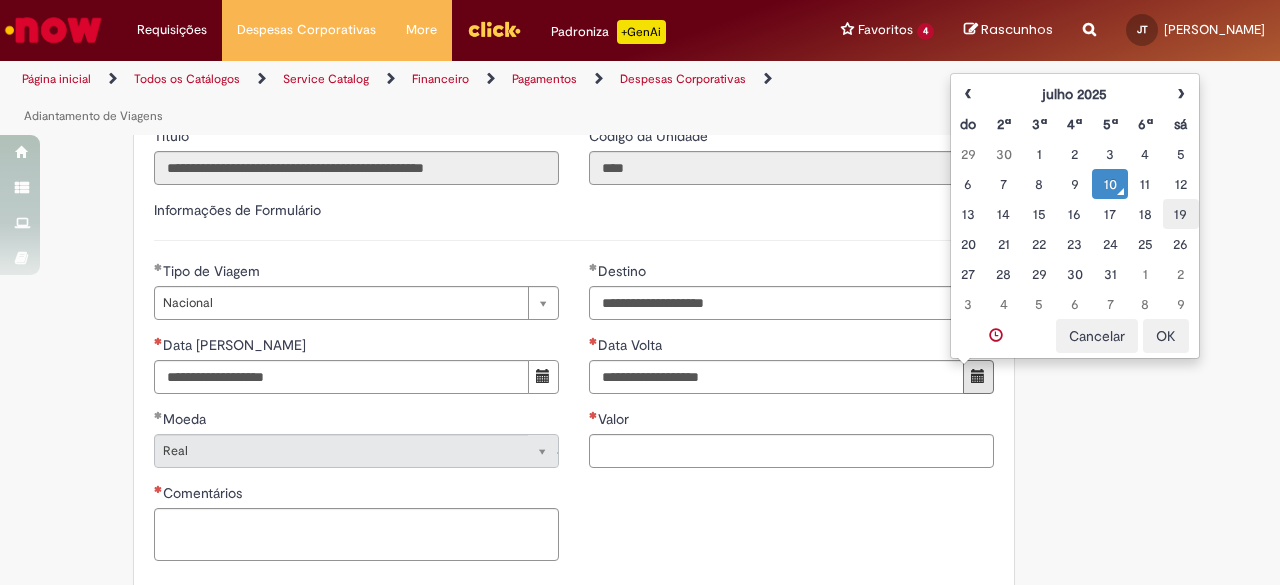 click on "19" at bounding box center (1180, 214) 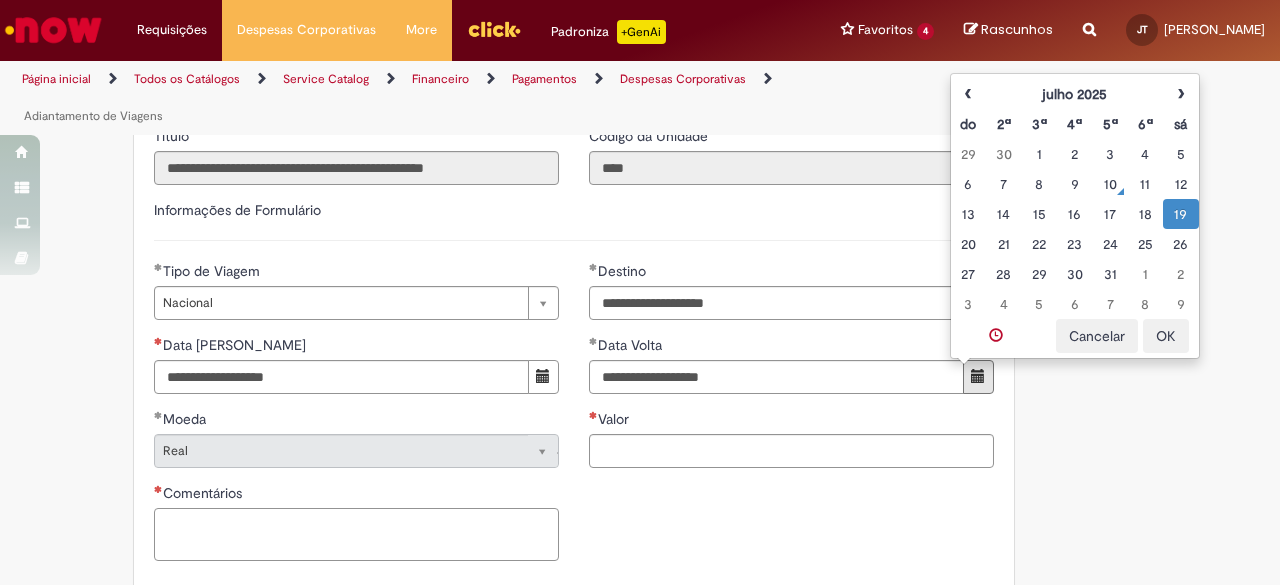 type 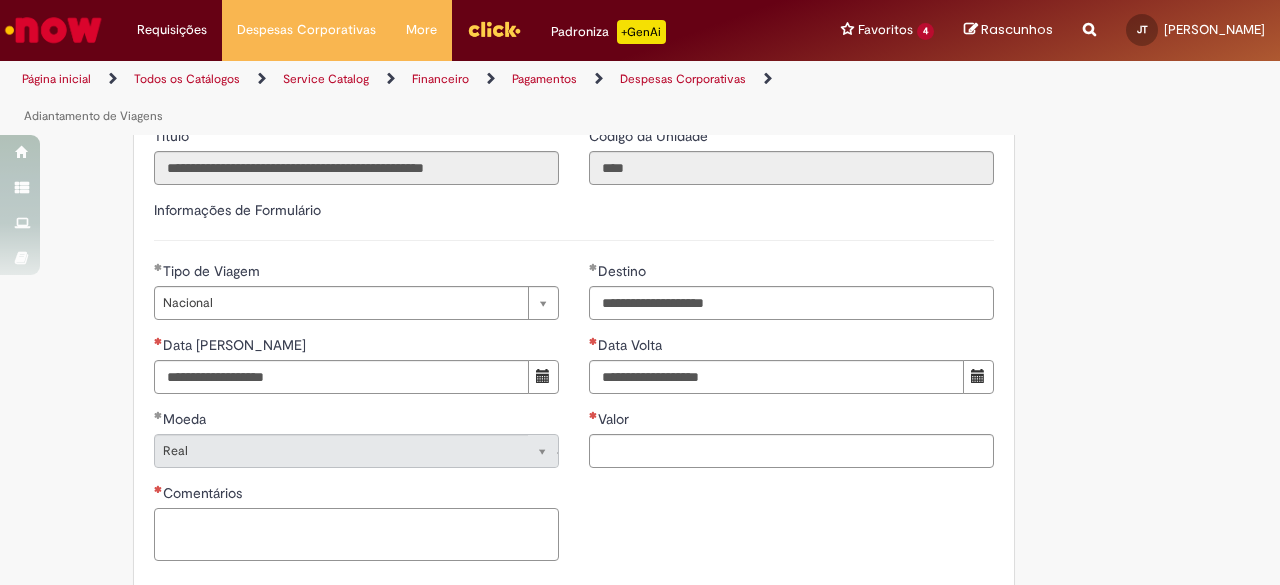 click on "Comentários" at bounding box center [356, 534] 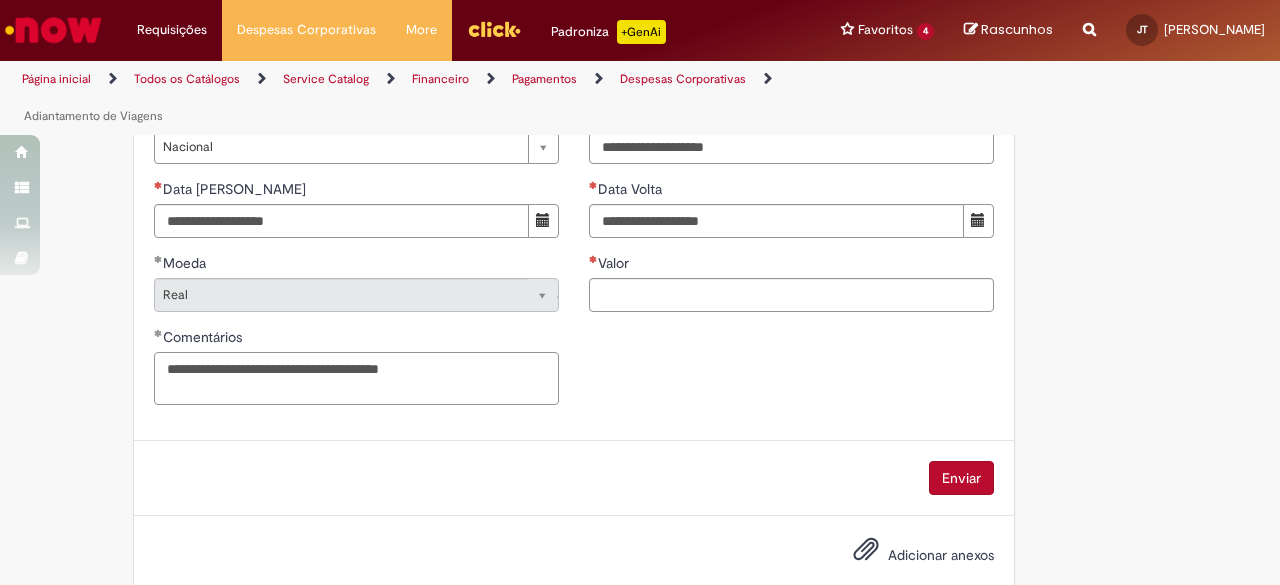 scroll, scrollTop: 1140, scrollLeft: 0, axis: vertical 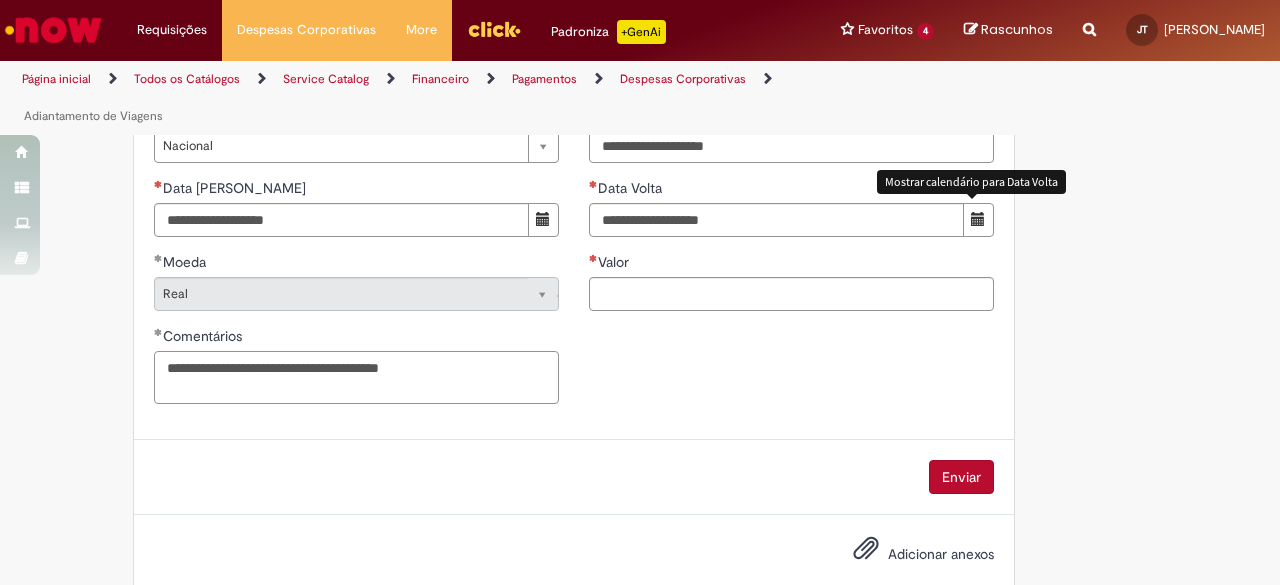 type on "**********" 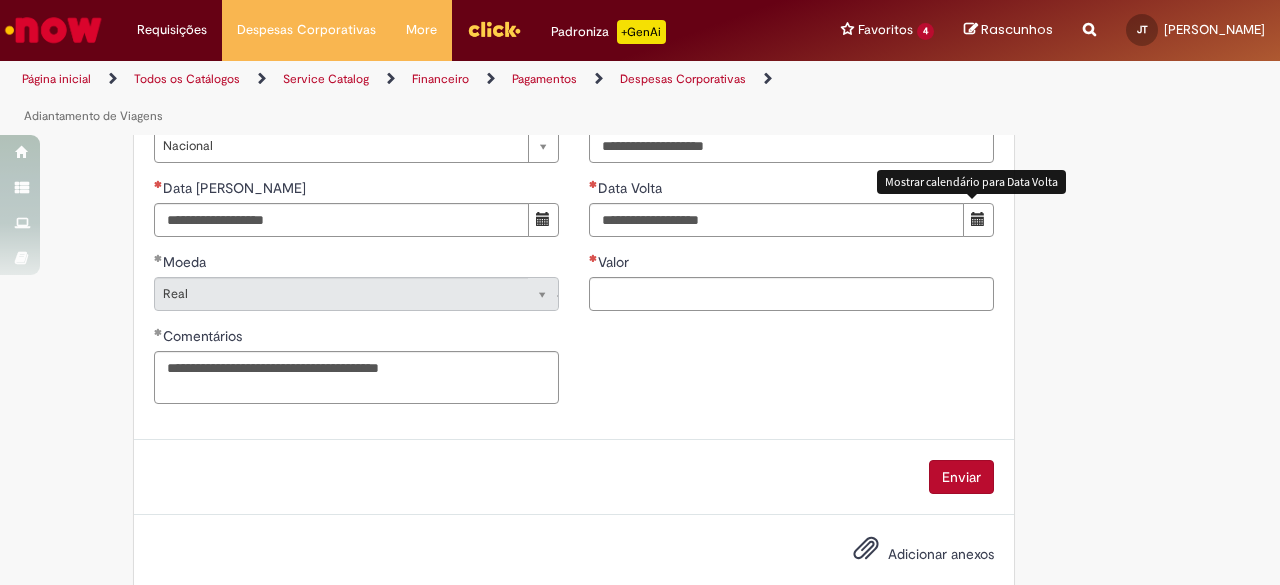 click at bounding box center (978, 220) 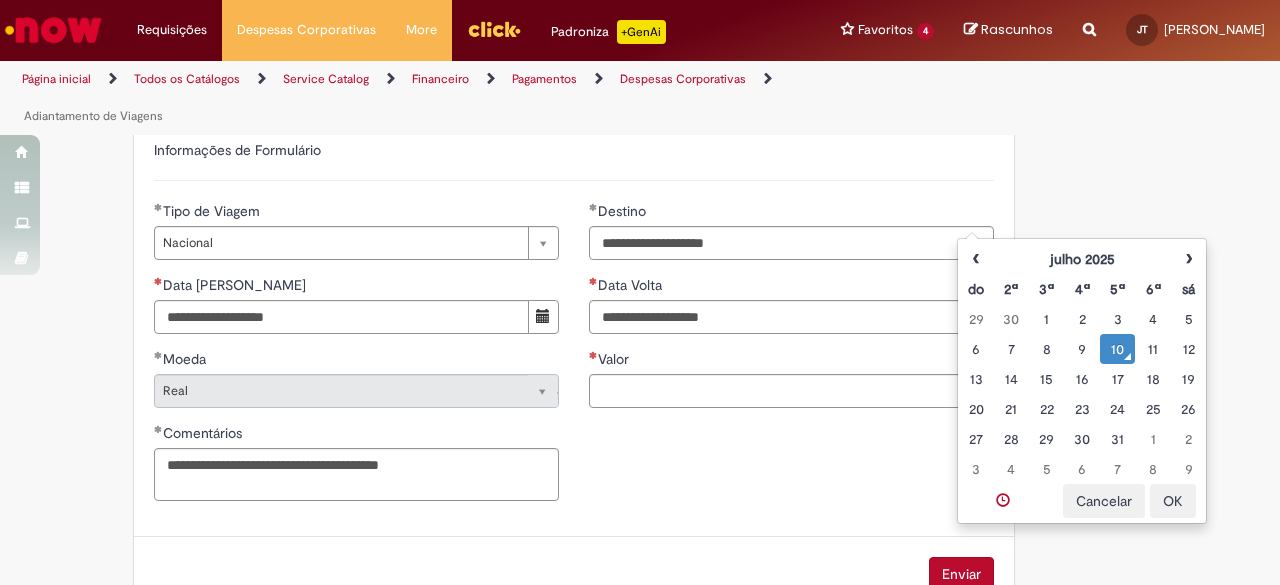 scroll, scrollTop: 1041, scrollLeft: 0, axis: vertical 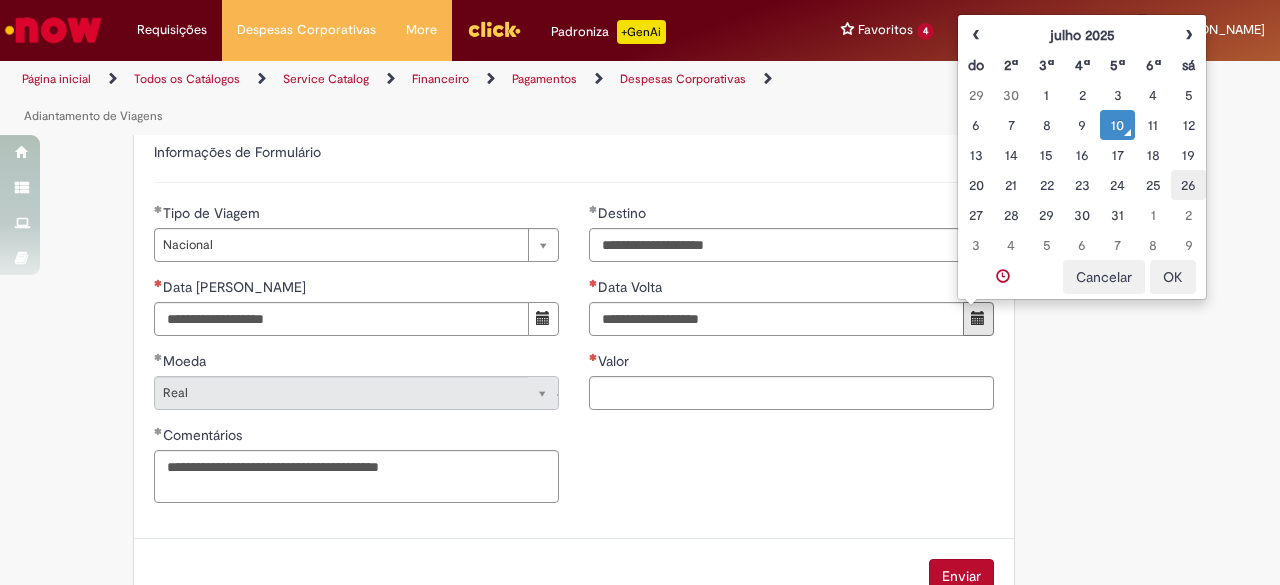 click on "26" at bounding box center [1188, 185] 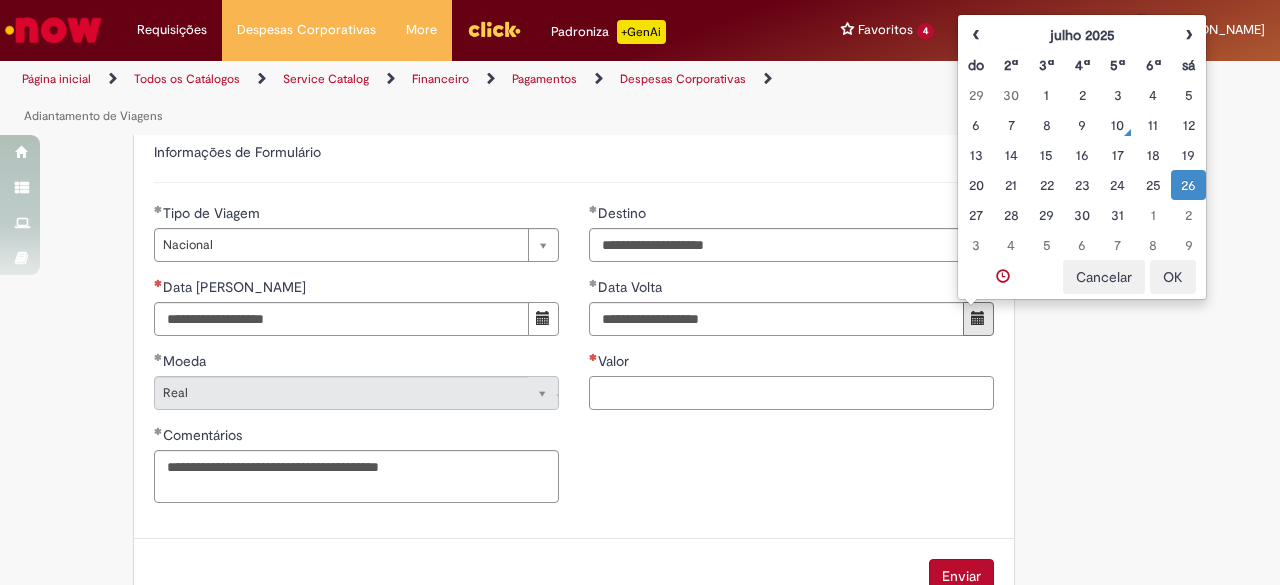 type 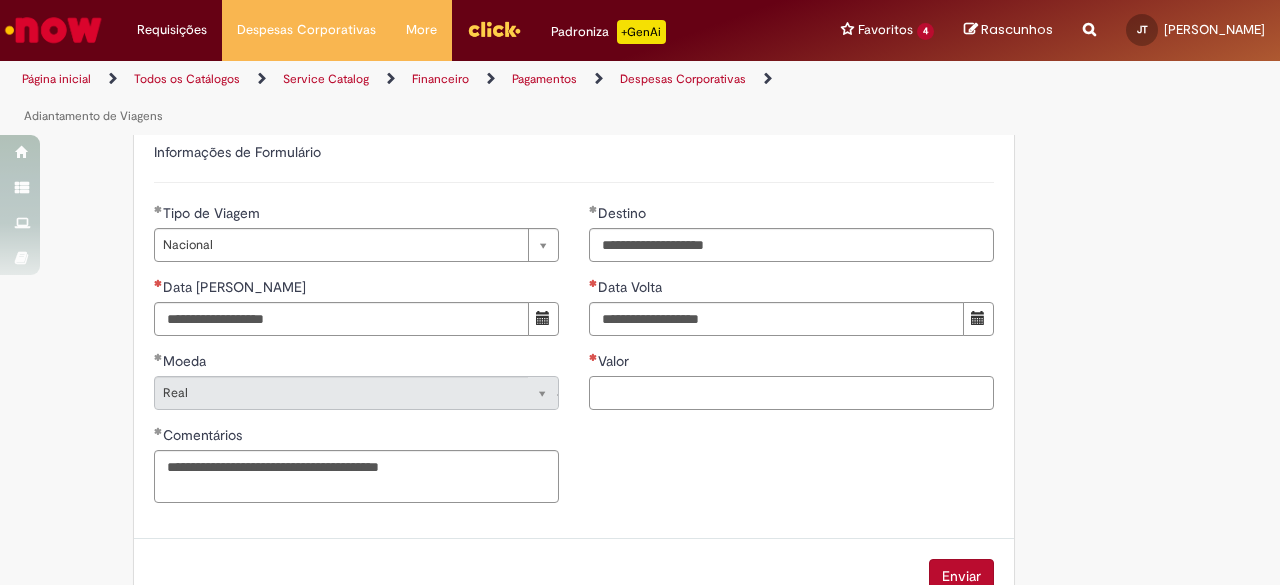click on "Valor" at bounding box center (791, 393) 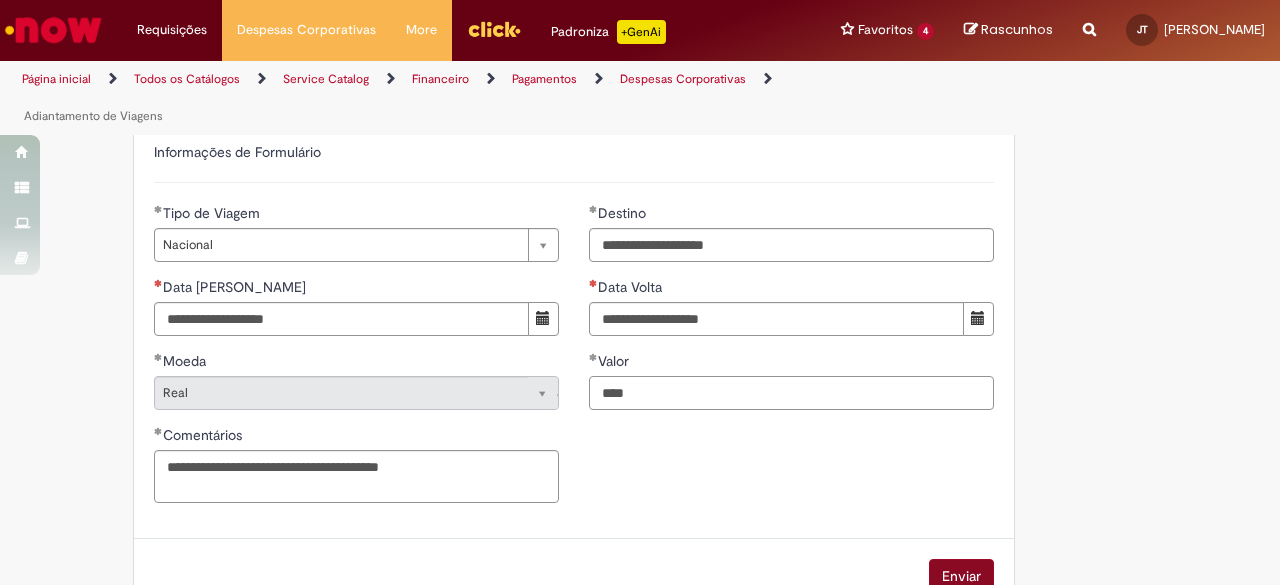 type on "****" 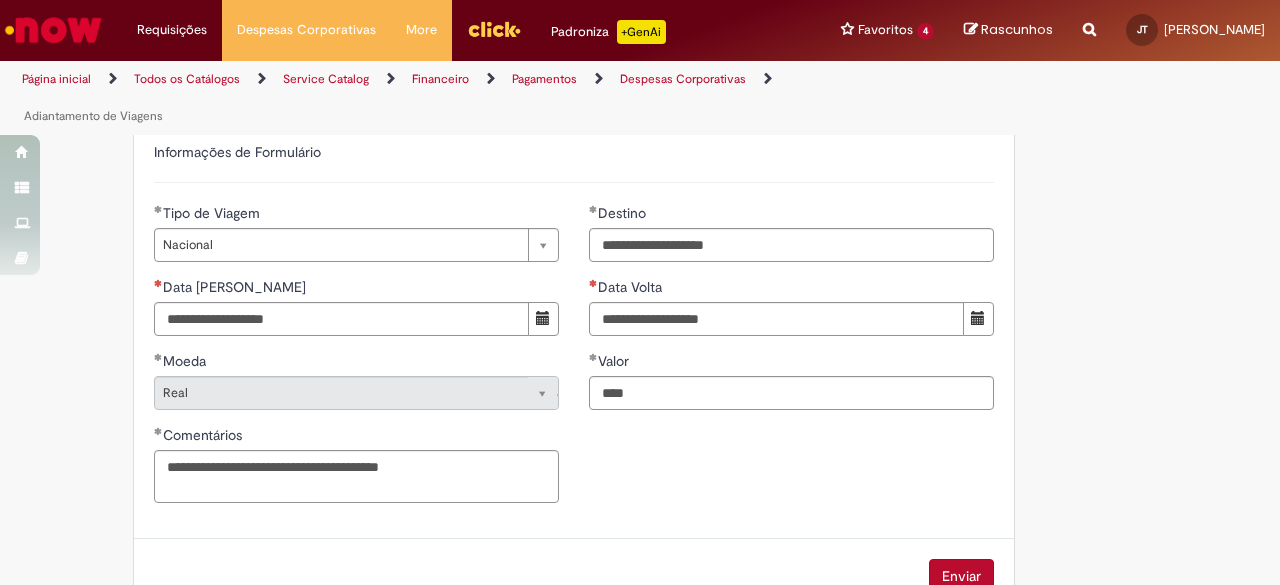 click on "Enviar" at bounding box center (961, 576) 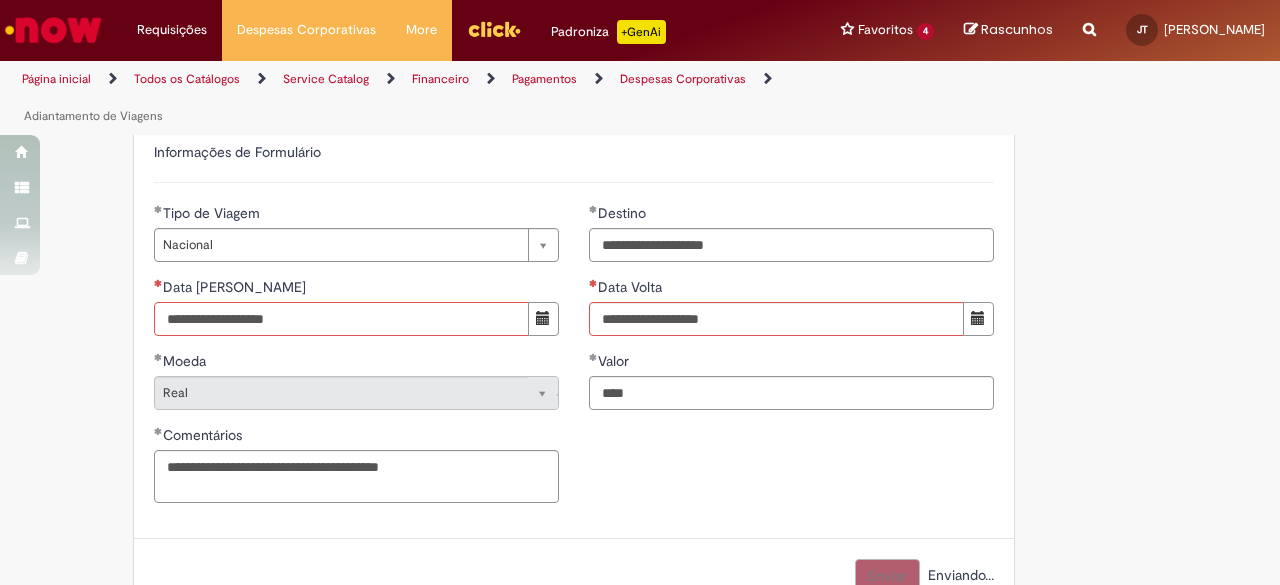 scroll, scrollTop: 1046, scrollLeft: 0, axis: vertical 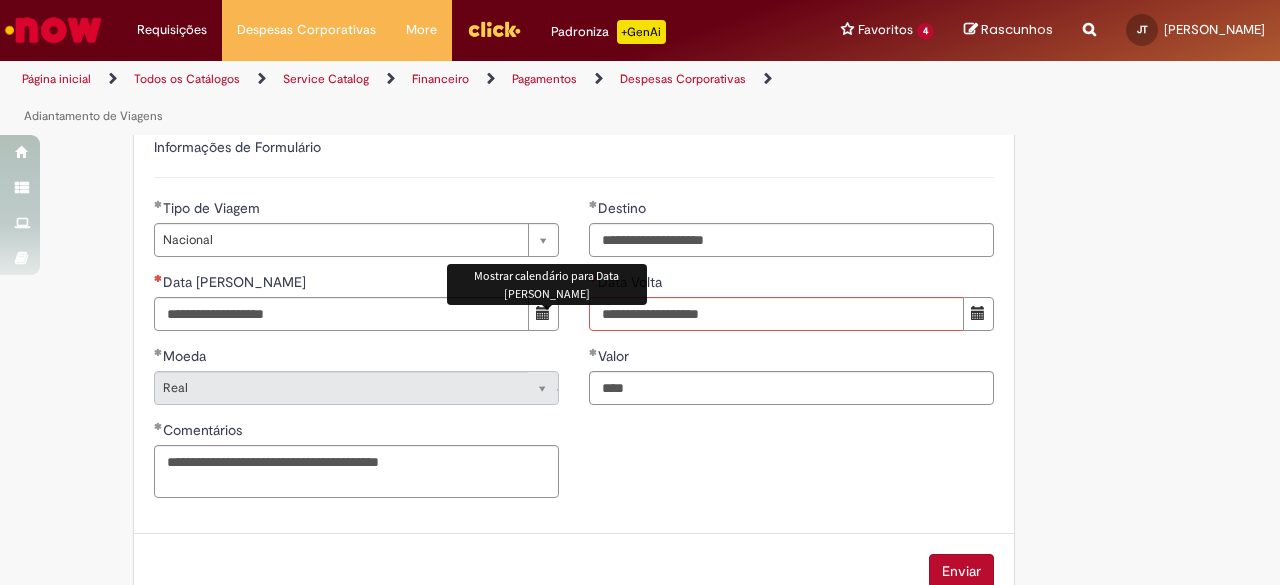 click at bounding box center (543, 313) 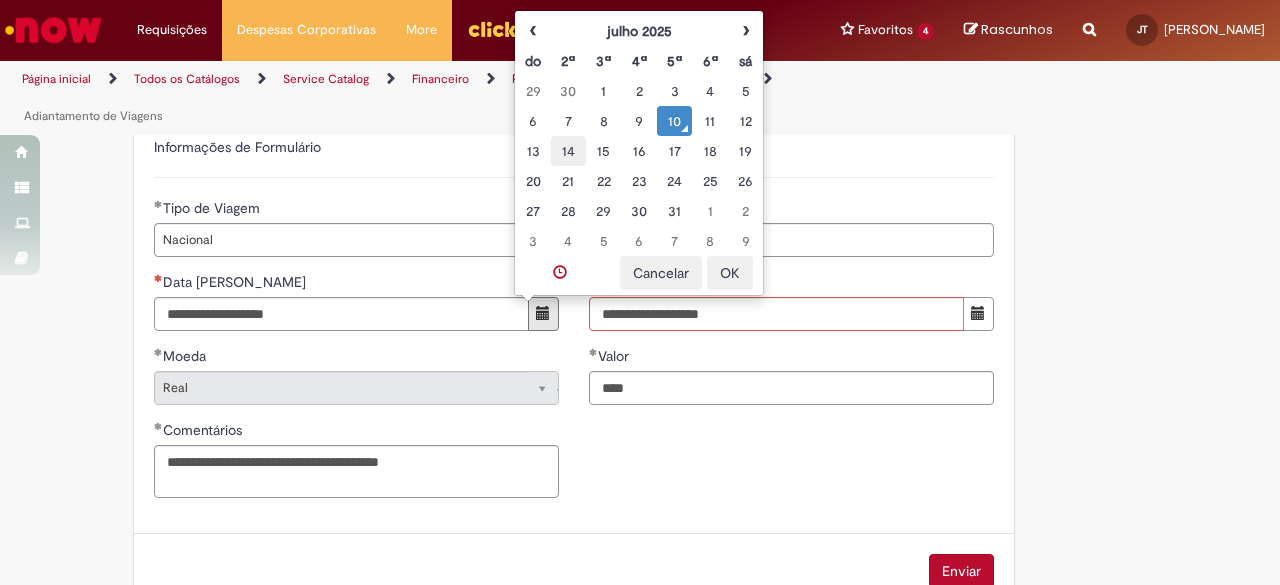 click on "14" at bounding box center [568, 151] 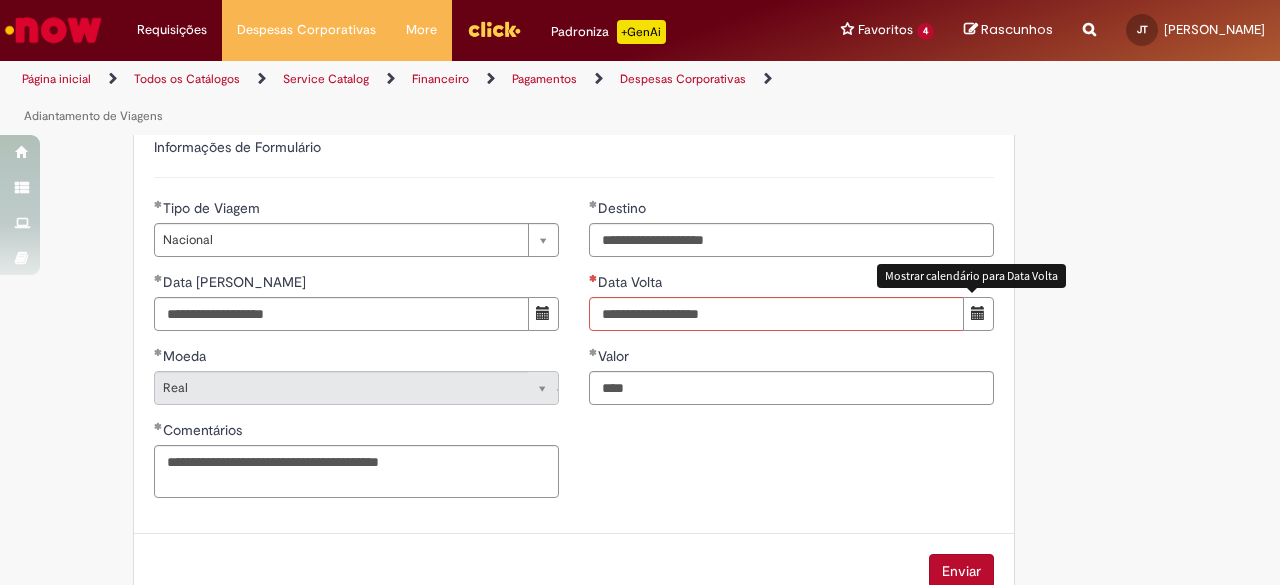 click at bounding box center (978, 313) 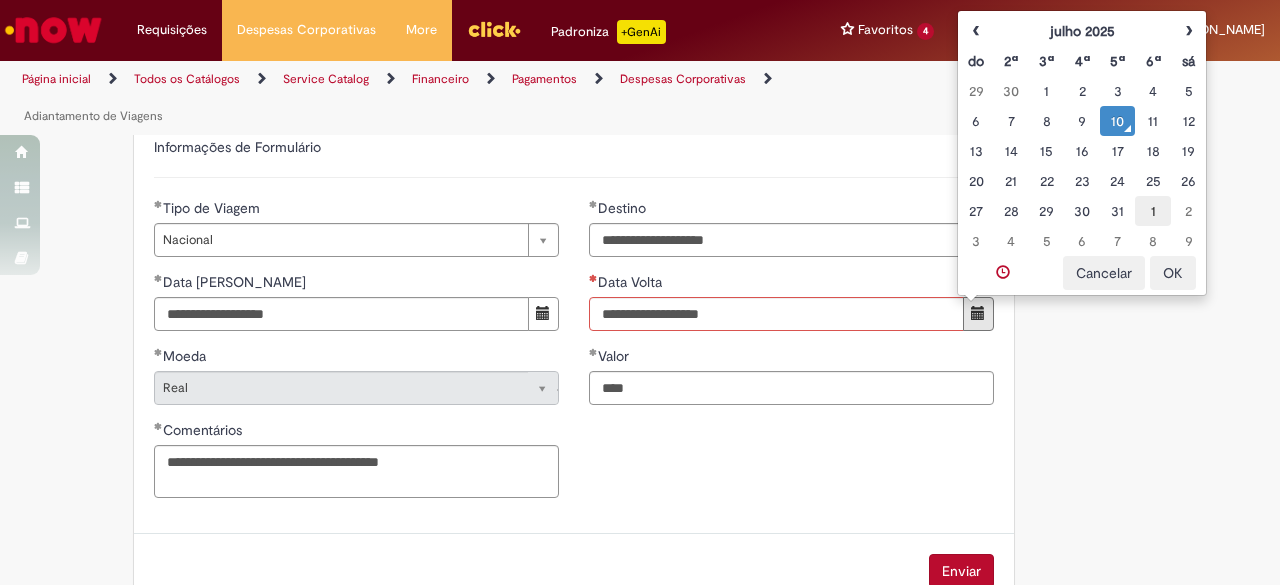 click on "1" at bounding box center [1152, 211] 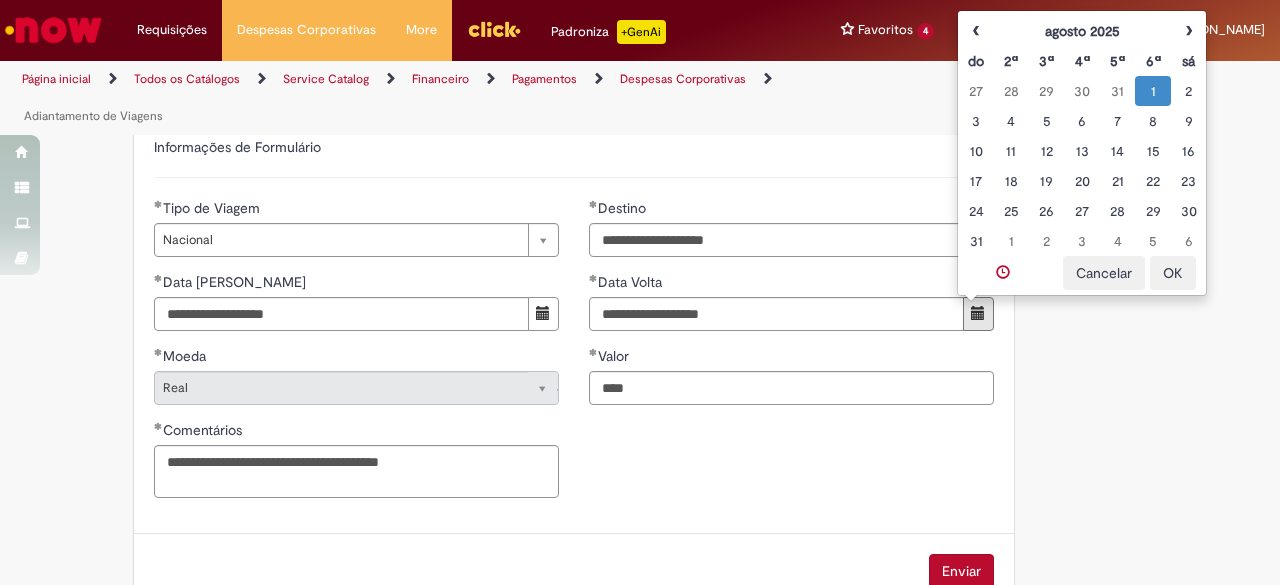 click on "Enviar" at bounding box center [961, 571] 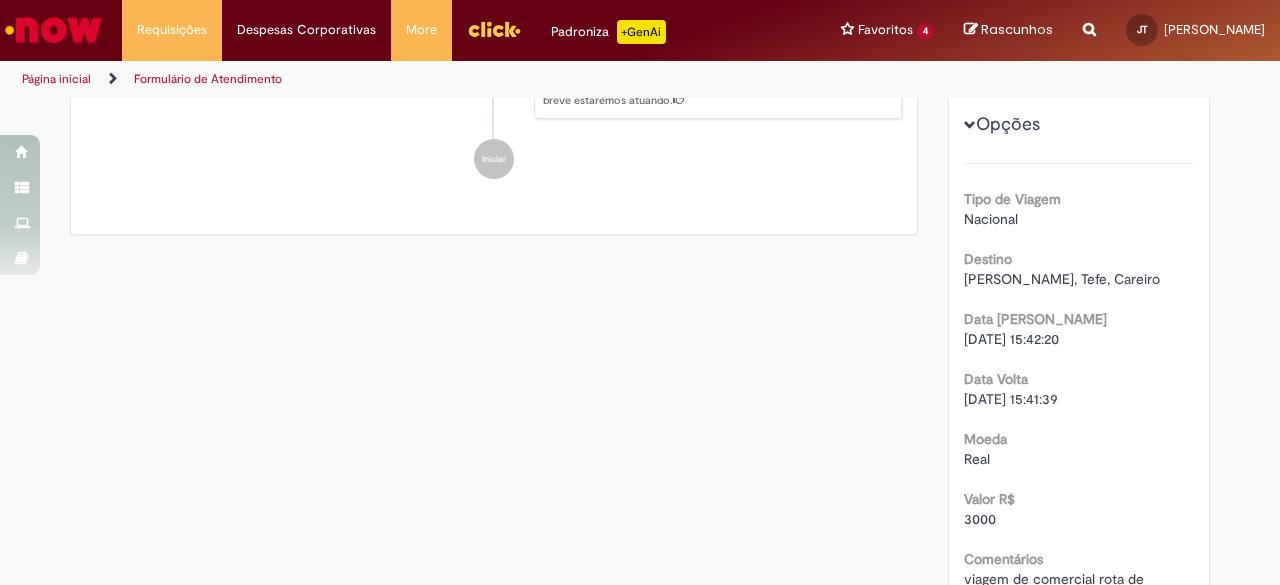 scroll, scrollTop: 0, scrollLeft: 0, axis: both 